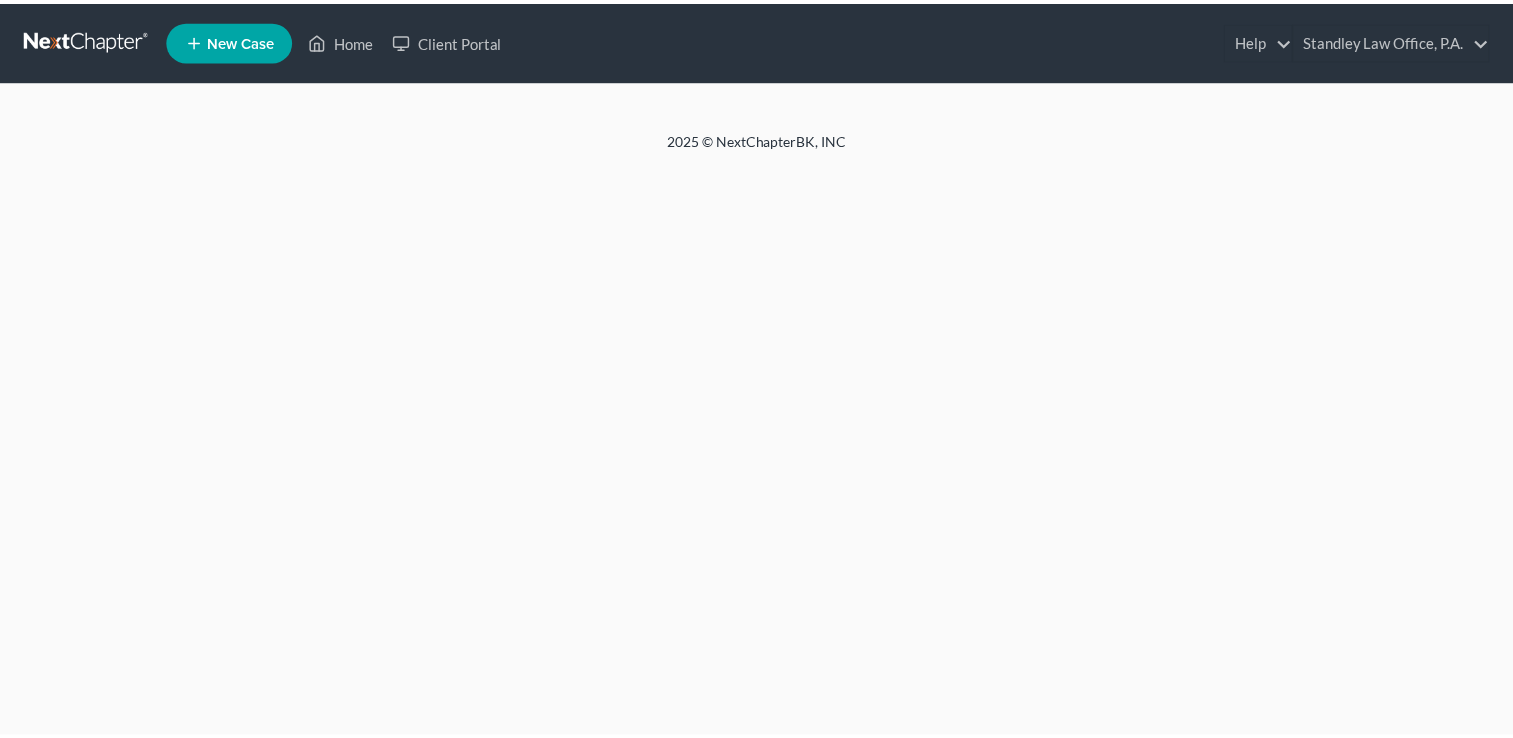 scroll, scrollTop: 0, scrollLeft: 0, axis: both 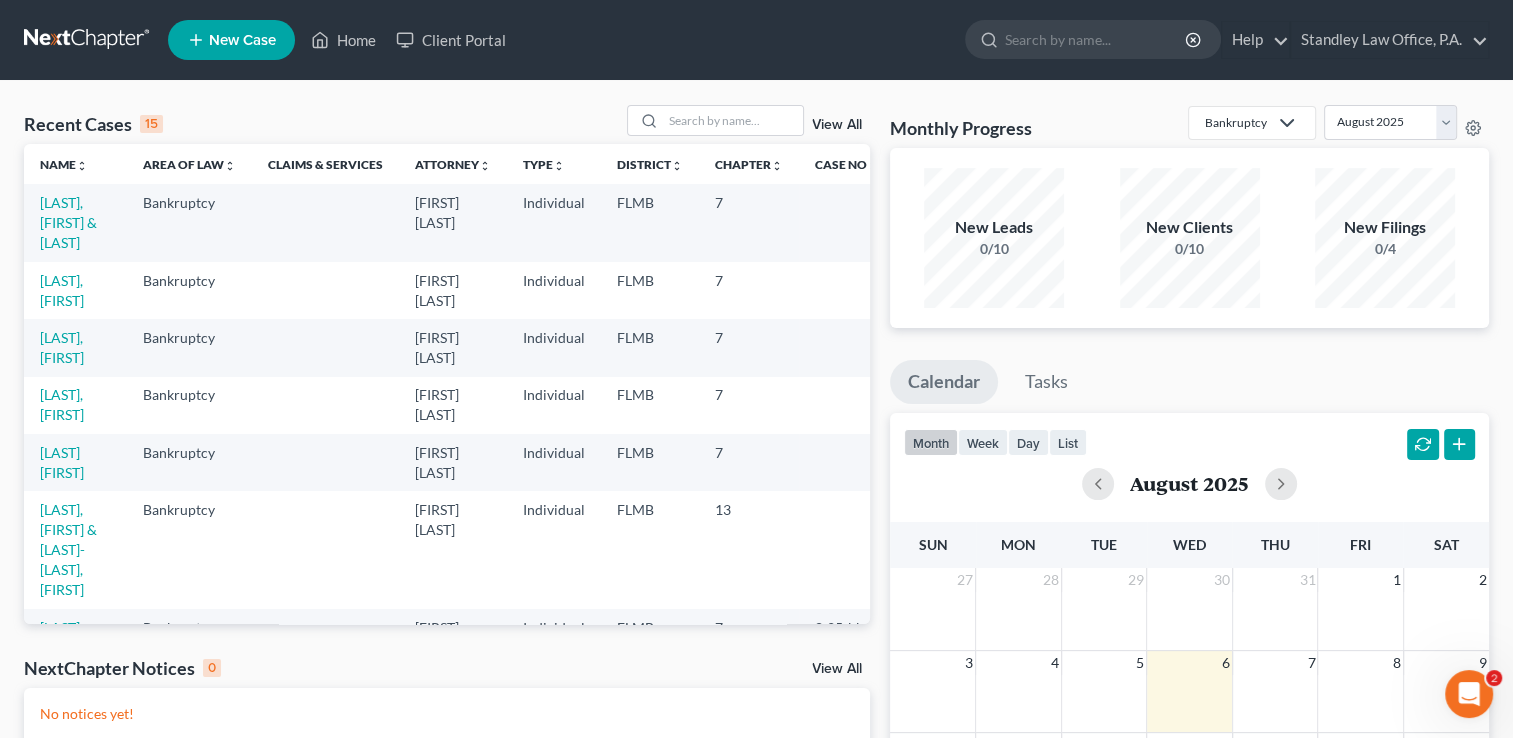 click on "New Case" at bounding box center [242, 40] 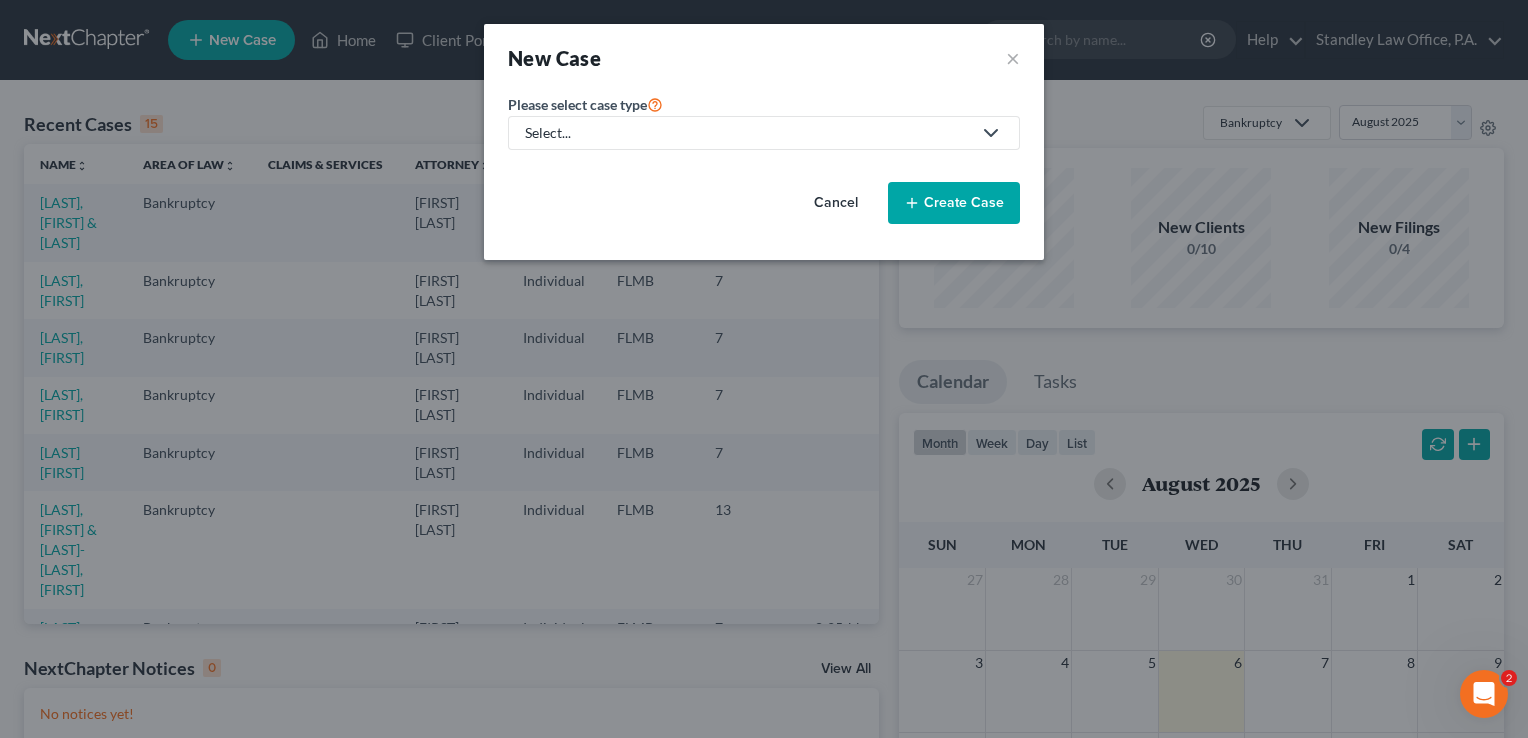 click on "Select..." at bounding box center [748, 133] 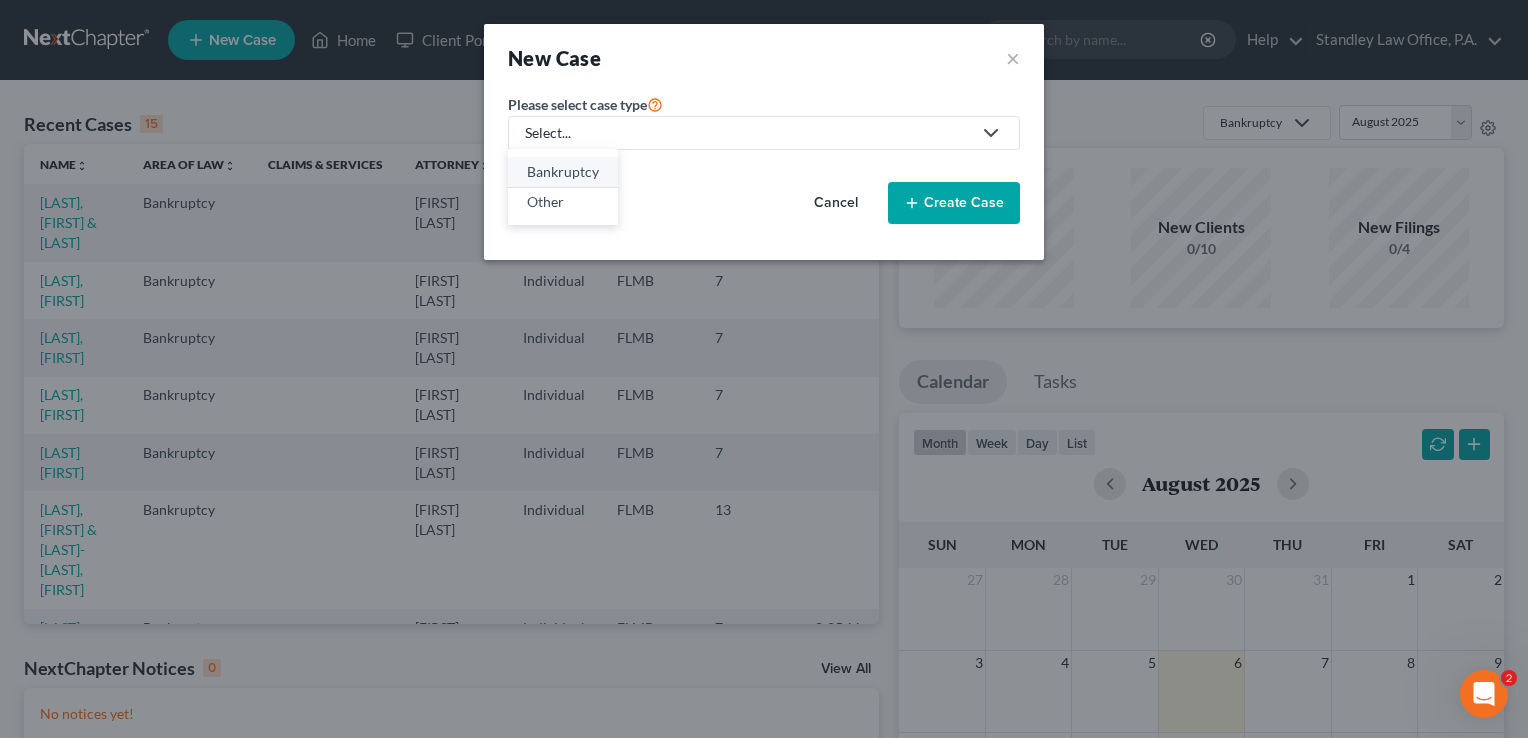 click on "Bankruptcy" at bounding box center (563, 172) 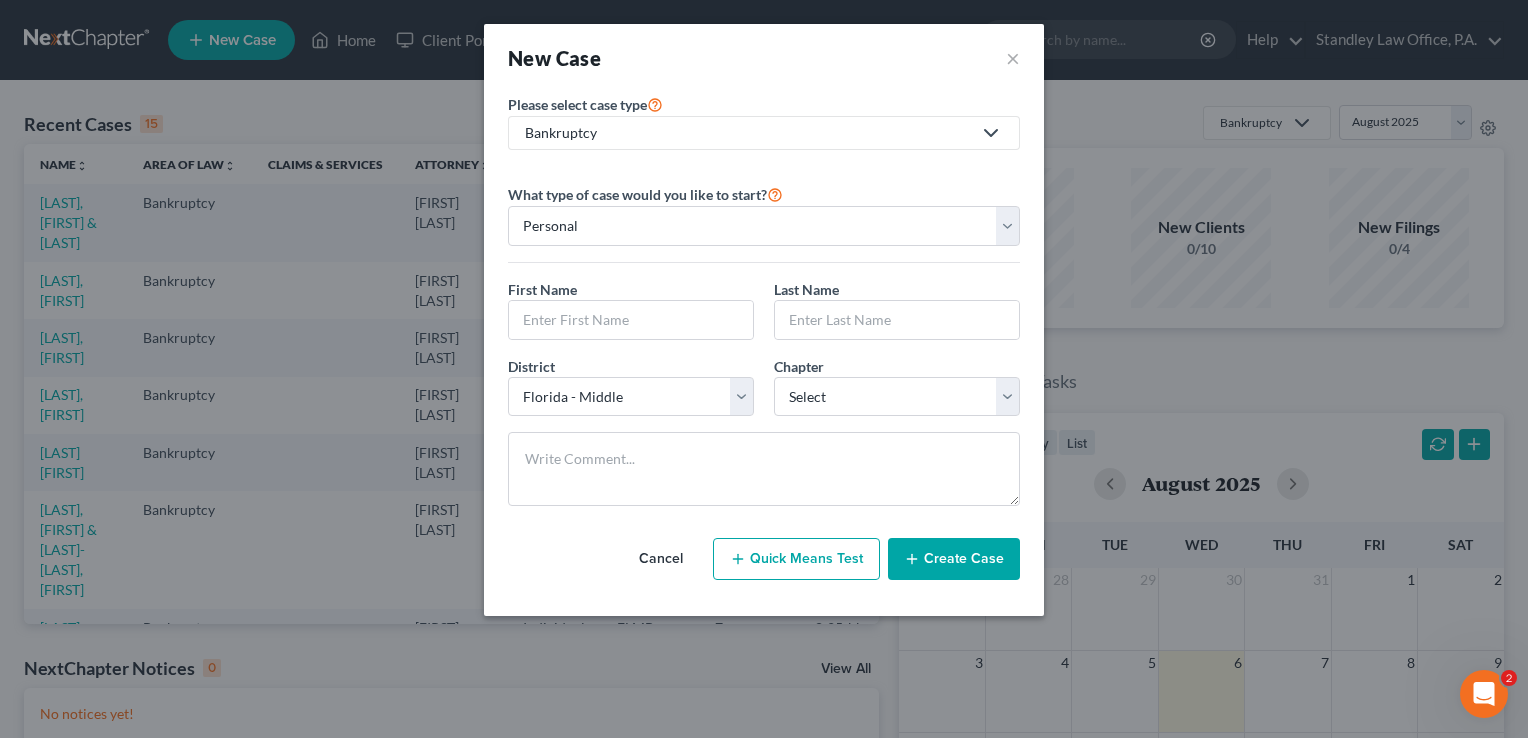 click on "What type of case would you like to start?  Personal Business
First Name
*
Last Name
*
District
*
Select Alabama - Middle Alabama - Northern Alabama - Southern Alaska Arizona Arkansas - Eastern Arkansas - Western California - Central California - Eastern California - Northern California - Southern Colorado Connecticut Delaware District of Columbia Florida - Middle Florida - Northern Florida - Southern Georgia - Middle Georgia - Northern Georgia - Southern Guam Hawaii Idaho Illinois - Central Illinois - Northern Illinois - Southern Indiana - Northern Indiana - Southern Iowa - Northern Iowa - Southern Kansas Kentucky - Eastern Kentucky - Western Louisiana - Eastern Louisiana - Middle Louisiana - Western Maine Maryland Massachusetts Michigan - Eastern Michigan - Western Minnesota Mississippi - Northern Mississippi - Southern Missouri - Eastern Missouri - Western Montana Nebraska Nevada New Hampshire New Jersey New Mexico New York - Eastern New York - Northern Oregon Utah" at bounding box center [764, 344] 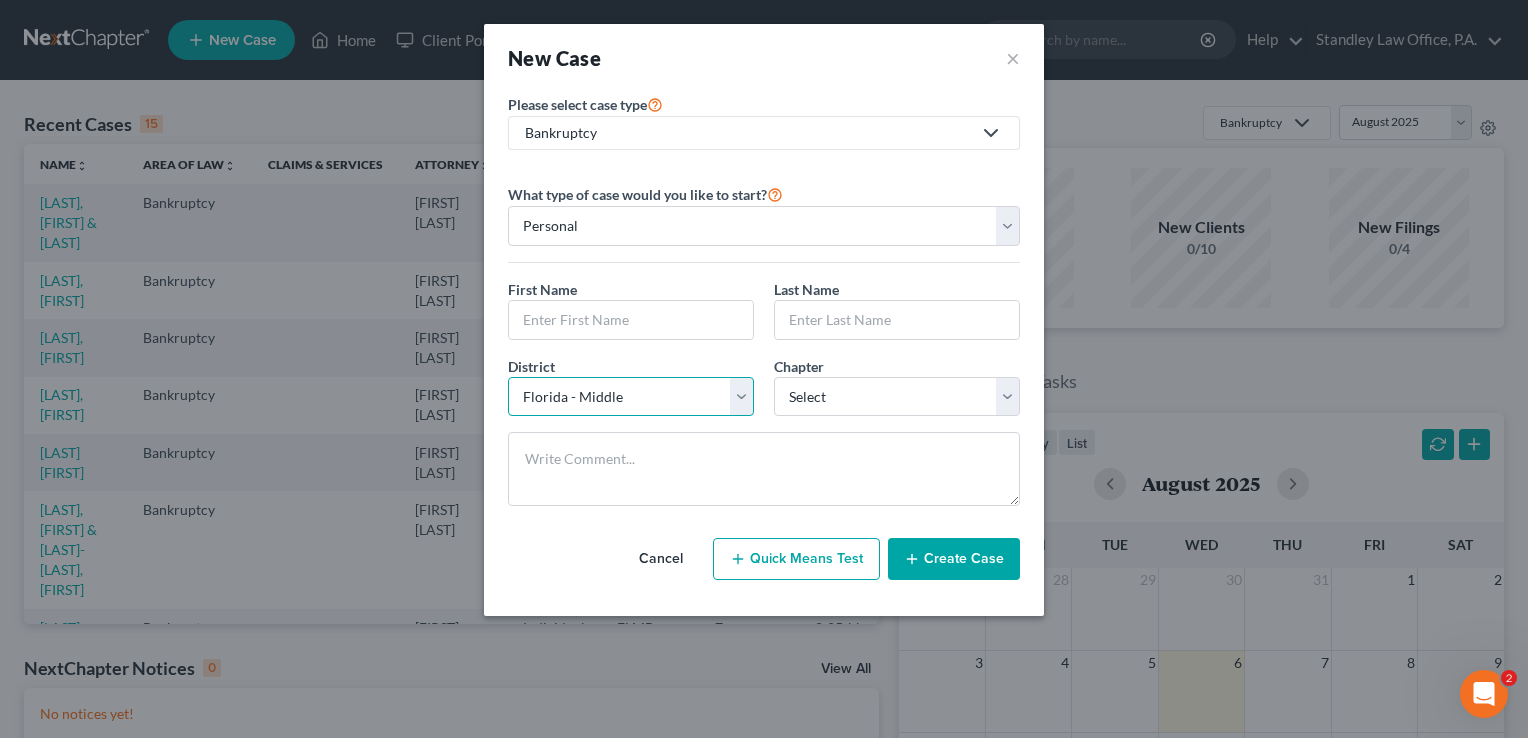click on "Select Alabama - Middle Alabama - Northern Alabama - Southern Alaska Arizona Arkansas - Eastern Arkansas - Western California - Central California - Eastern California - Northern California - Southern Colorado Connecticut Delaware District of Columbia Florida - Middle Florida - Northern Florida - Southern Georgia - Middle Georgia - Northern Georgia - Southern Guam Hawaii Idaho Illinois - Central Illinois - Northern Illinois - Southern Indiana - Northern Indiana - Southern Iowa - Northern Iowa - Southern Kansas Kentucky - Eastern Kentucky - Western Louisiana - Eastern Louisiana - Middle Louisiana - Western Maine Maryland Massachusetts Michigan - Eastern Michigan - Western Minnesota Mississippi - Northern Mississippi - Southern Missouri - Eastern Missouri - Western Montana Nebraska Nevada New Hampshire New Jersey New Mexico New York - Eastern New York - Northern New York - Southern New York - Western North Carolina - Eastern North Carolina - Middle North Carolina - Western North Dakota Ohio - Northern Oregon" at bounding box center [631, 397] 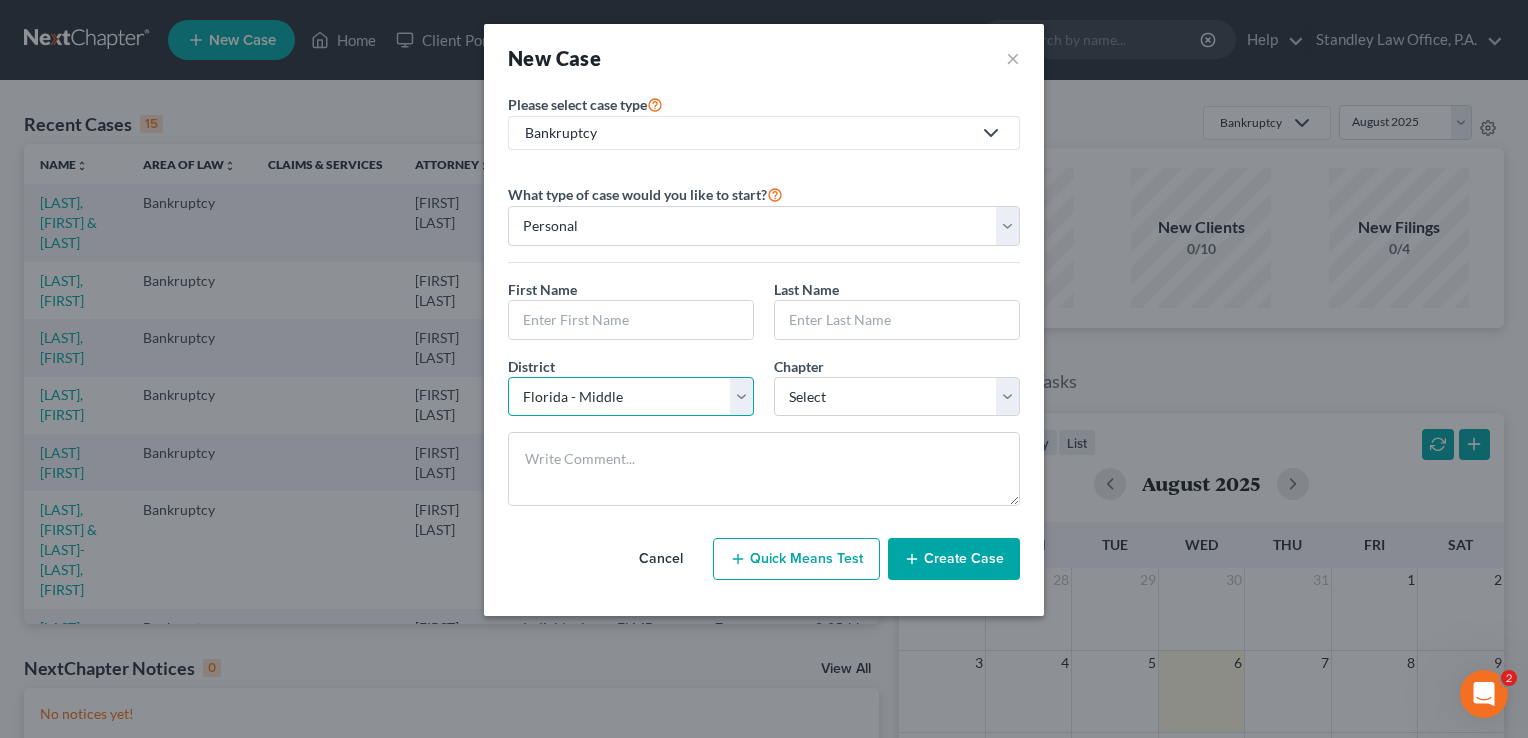 select on "17" 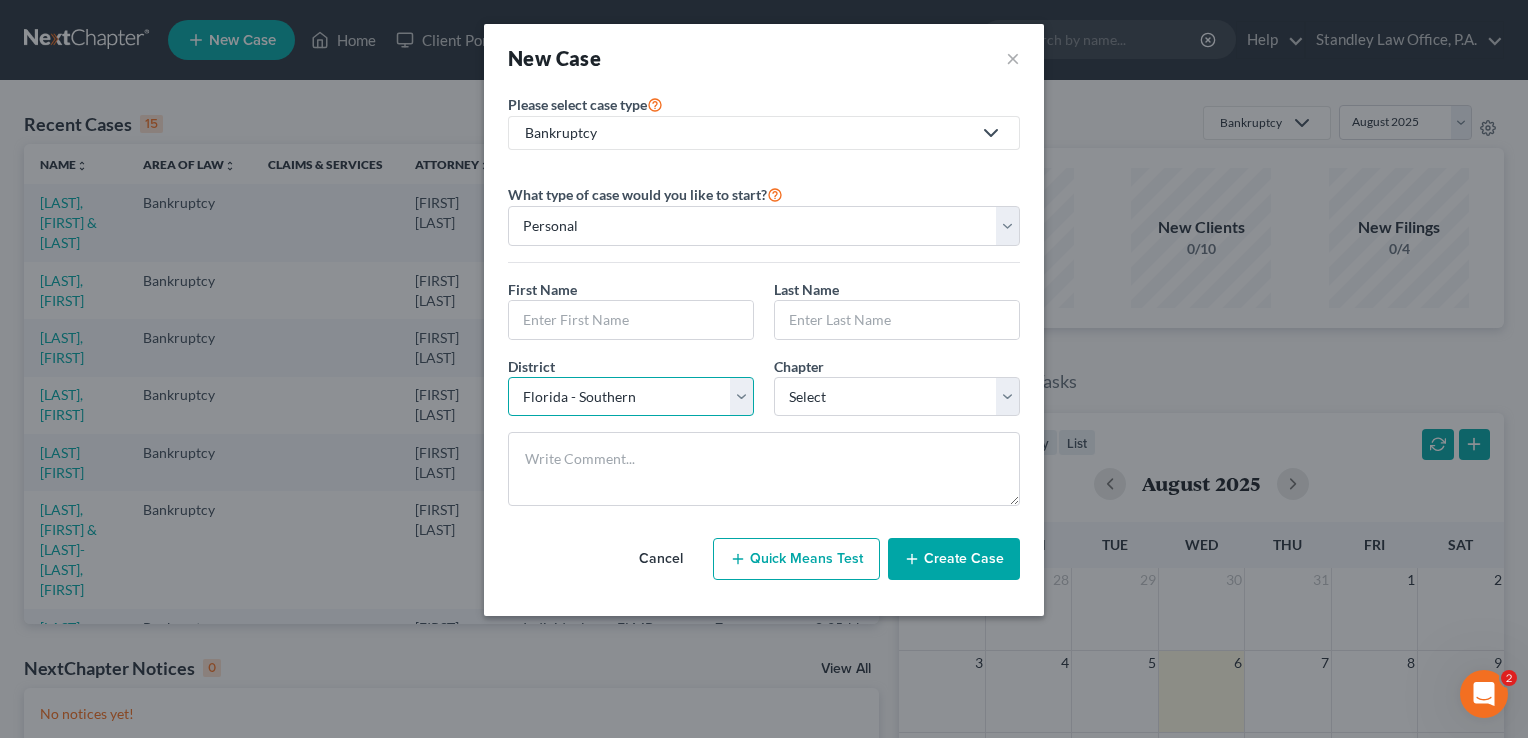 click on "Select Alabama - Middle Alabama - Northern Alabama - Southern Alaska Arizona Arkansas - Eastern Arkansas - Western California - Central California - Eastern California - Northern California - Southern Colorado Connecticut Delaware District of Columbia Florida - Middle Florida - Northern Florida - Southern Georgia - Middle Georgia - Northern Georgia - Southern Guam Hawaii Idaho Illinois - Central Illinois - Northern Illinois - Southern Indiana - Northern Indiana - Southern Iowa - Northern Iowa - Southern Kansas Kentucky - Eastern Kentucky - Western Louisiana - Eastern Louisiana - Middle Louisiana - Western Maine Maryland Massachusetts Michigan - Eastern Michigan - Western Minnesota Mississippi - Northern Mississippi - Southern Missouri - Eastern Missouri - Western Montana Nebraska Nevada New Hampshire New Jersey New Mexico New York - Eastern New York - Northern New York - Southern New York - Western North Carolina - Eastern North Carolina - Middle North Carolina - Western North Dakota Ohio - Northern Oregon" at bounding box center (631, 397) 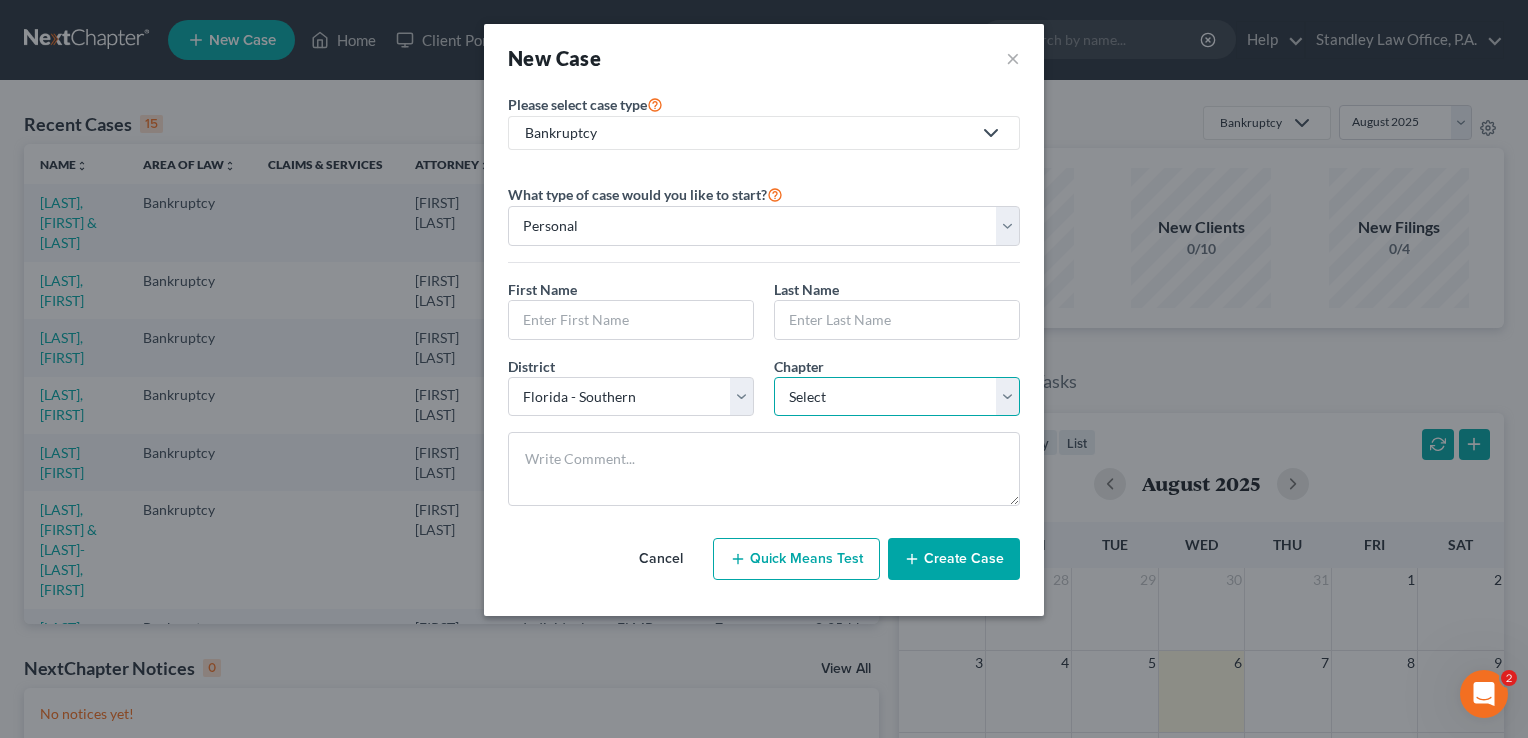 click on "Select 7 11 12 13" at bounding box center (897, 397) 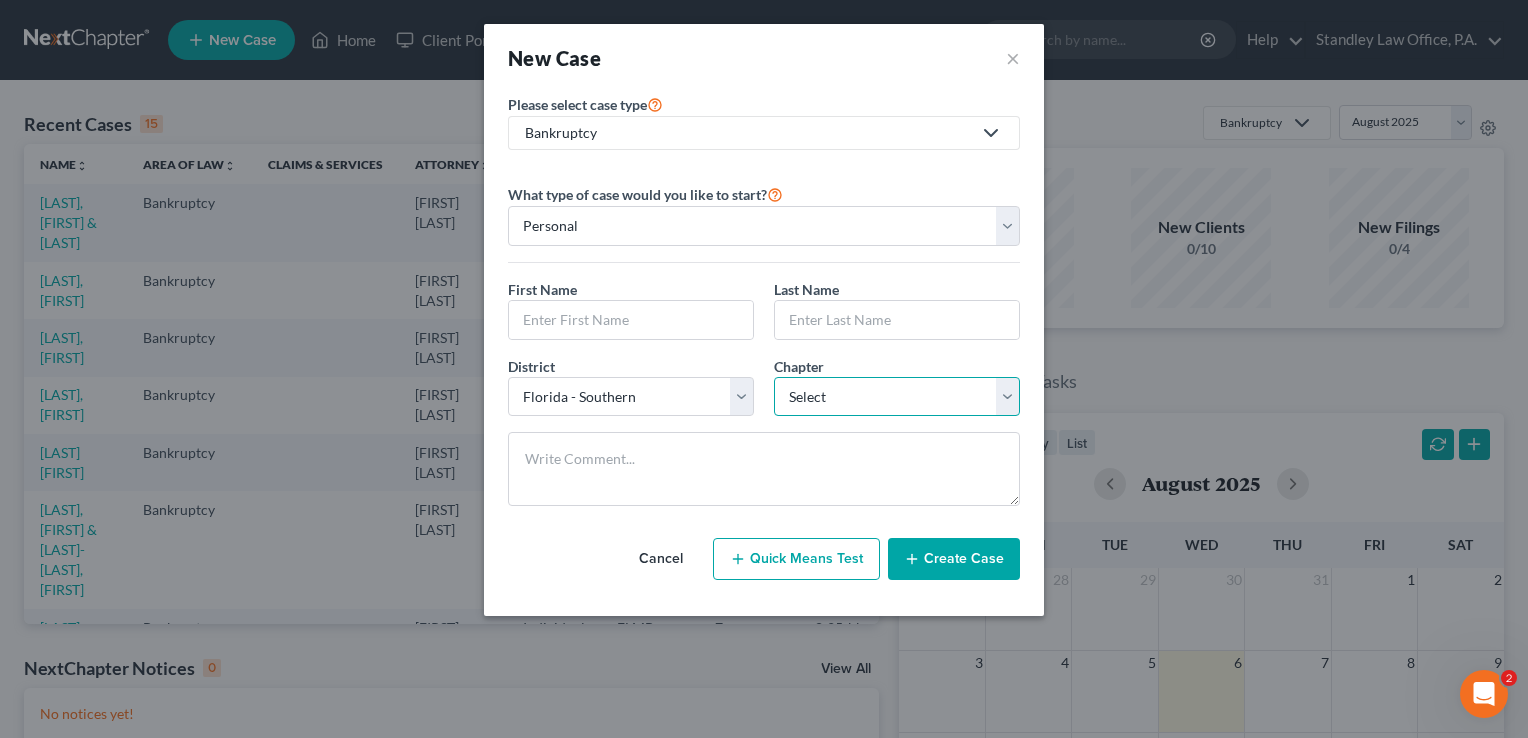 select on "0" 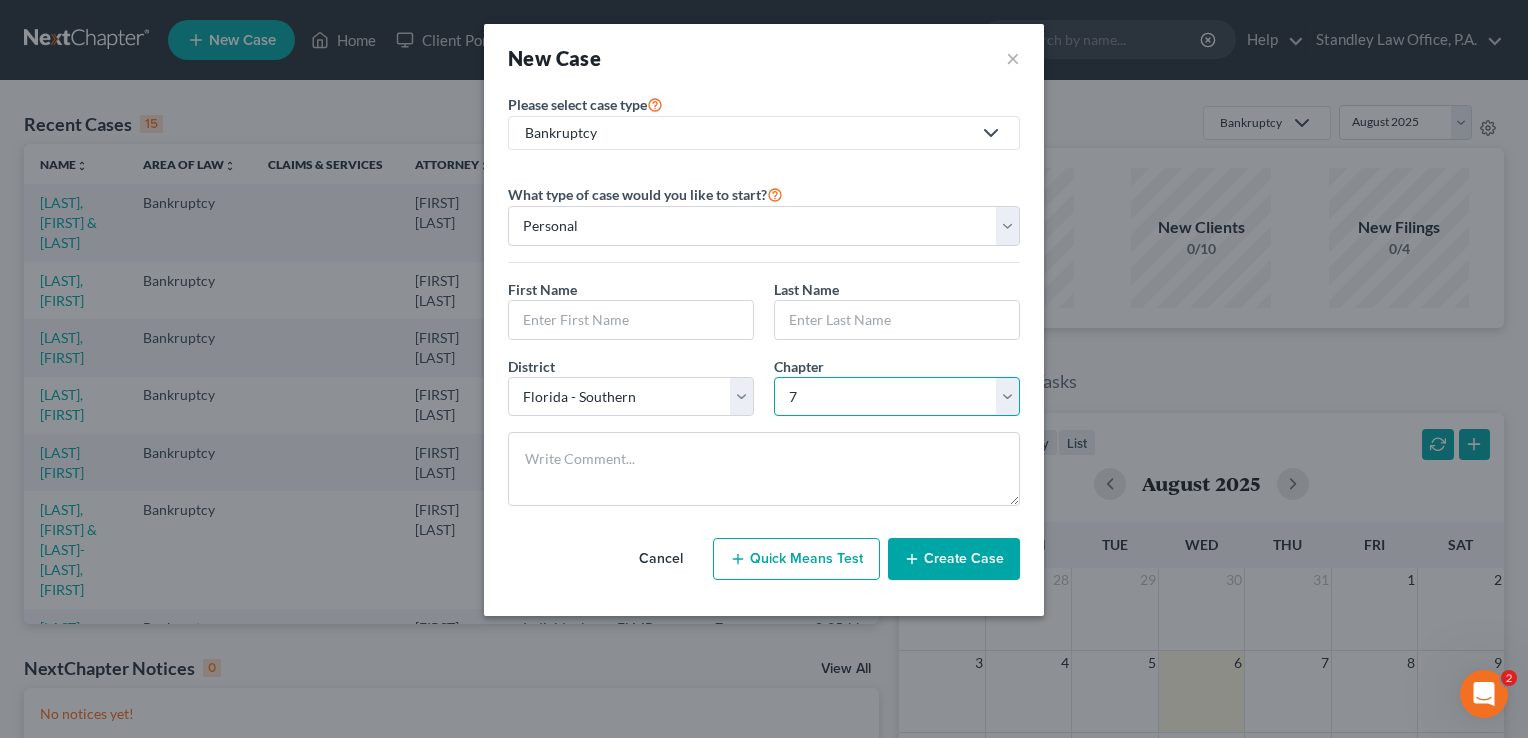 click on "Select 7 11 12 13" at bounding box center [897, 397] 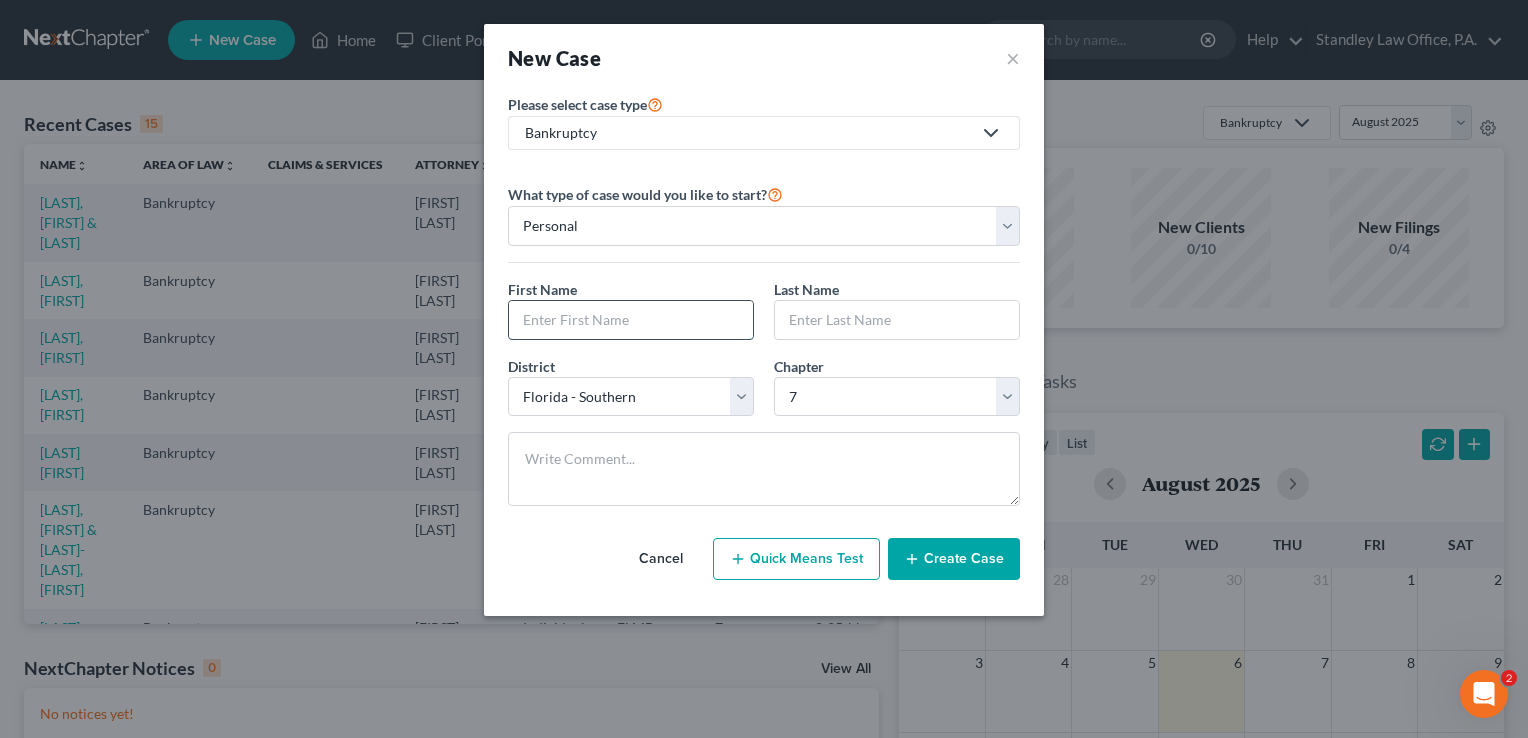 click at bounding box center (631, 320) 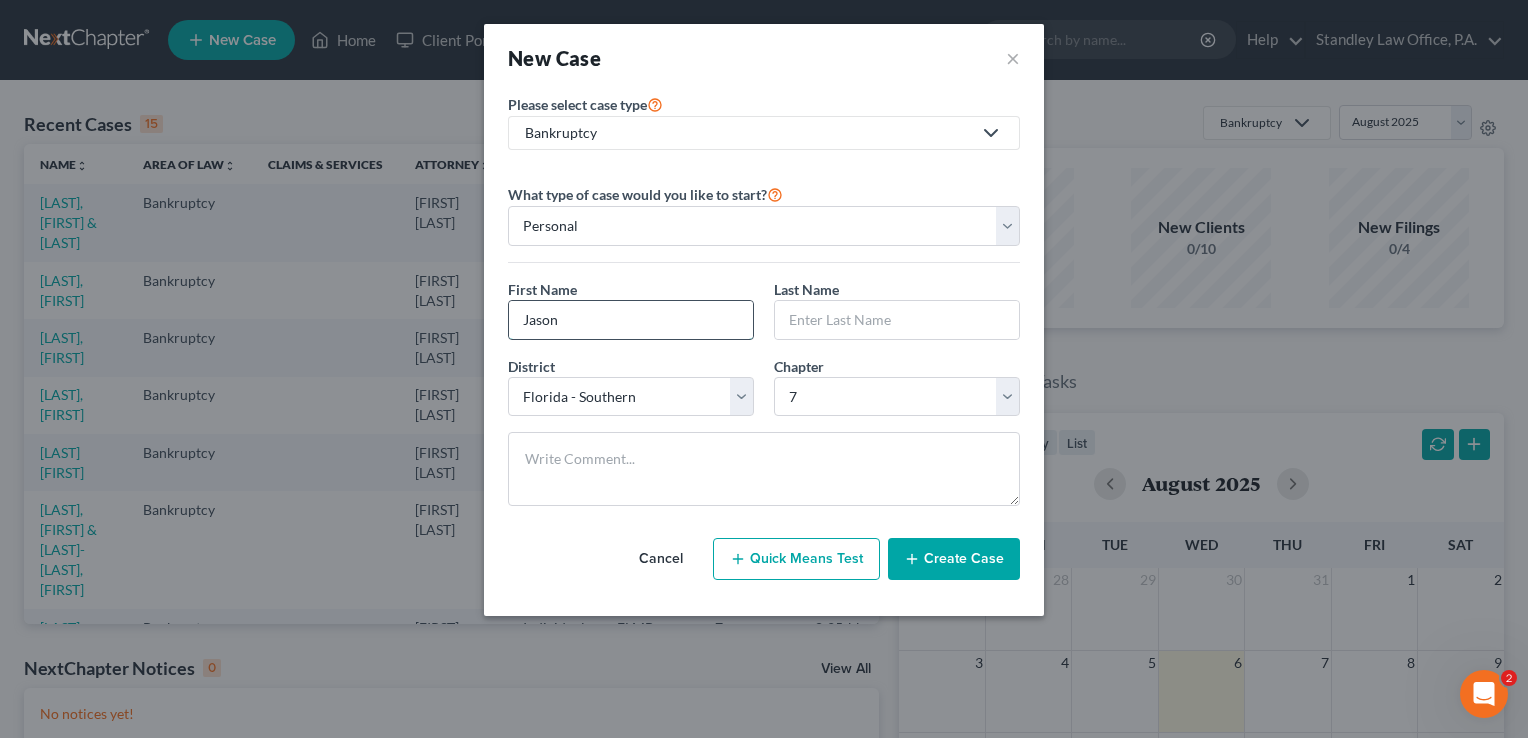type on "Jason" 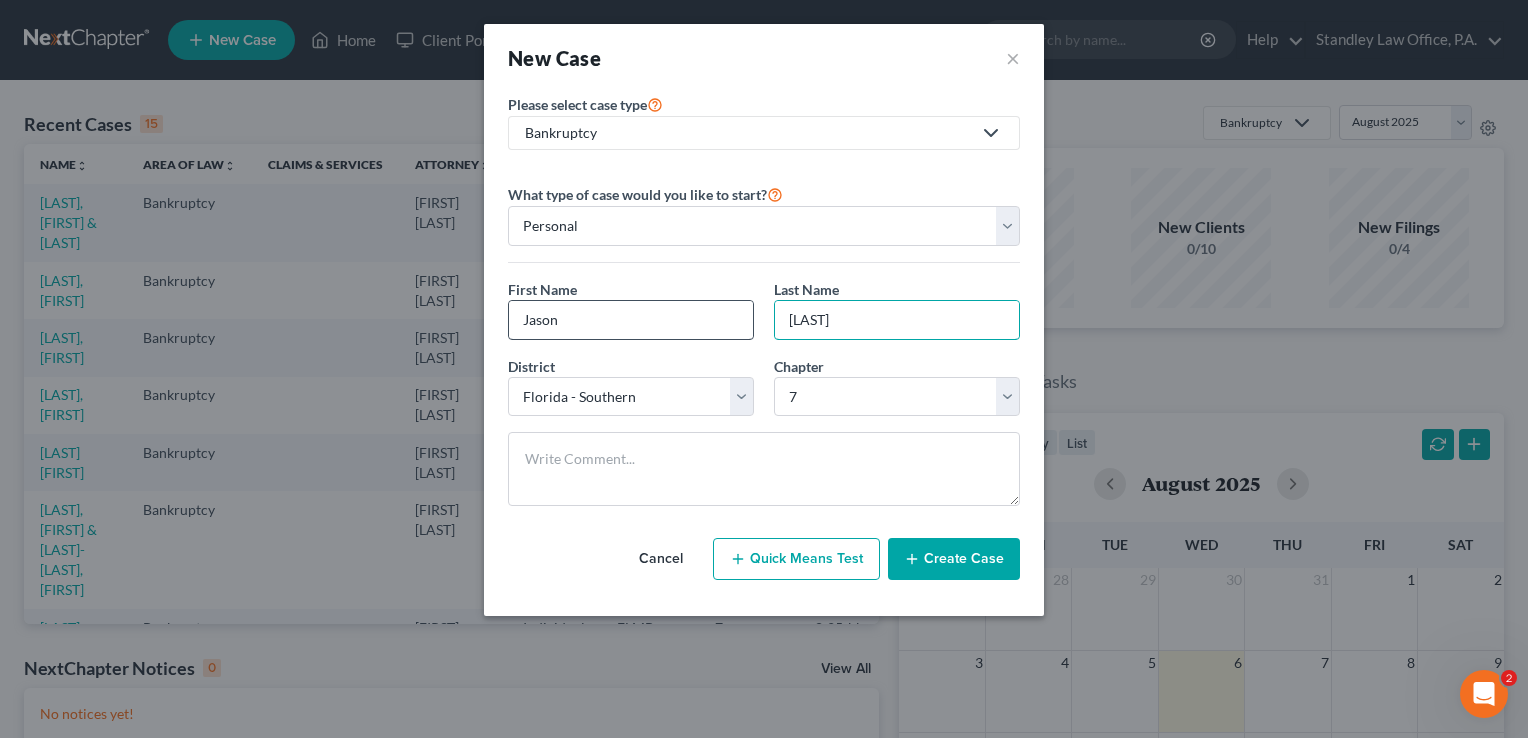 type on "[LAST]" 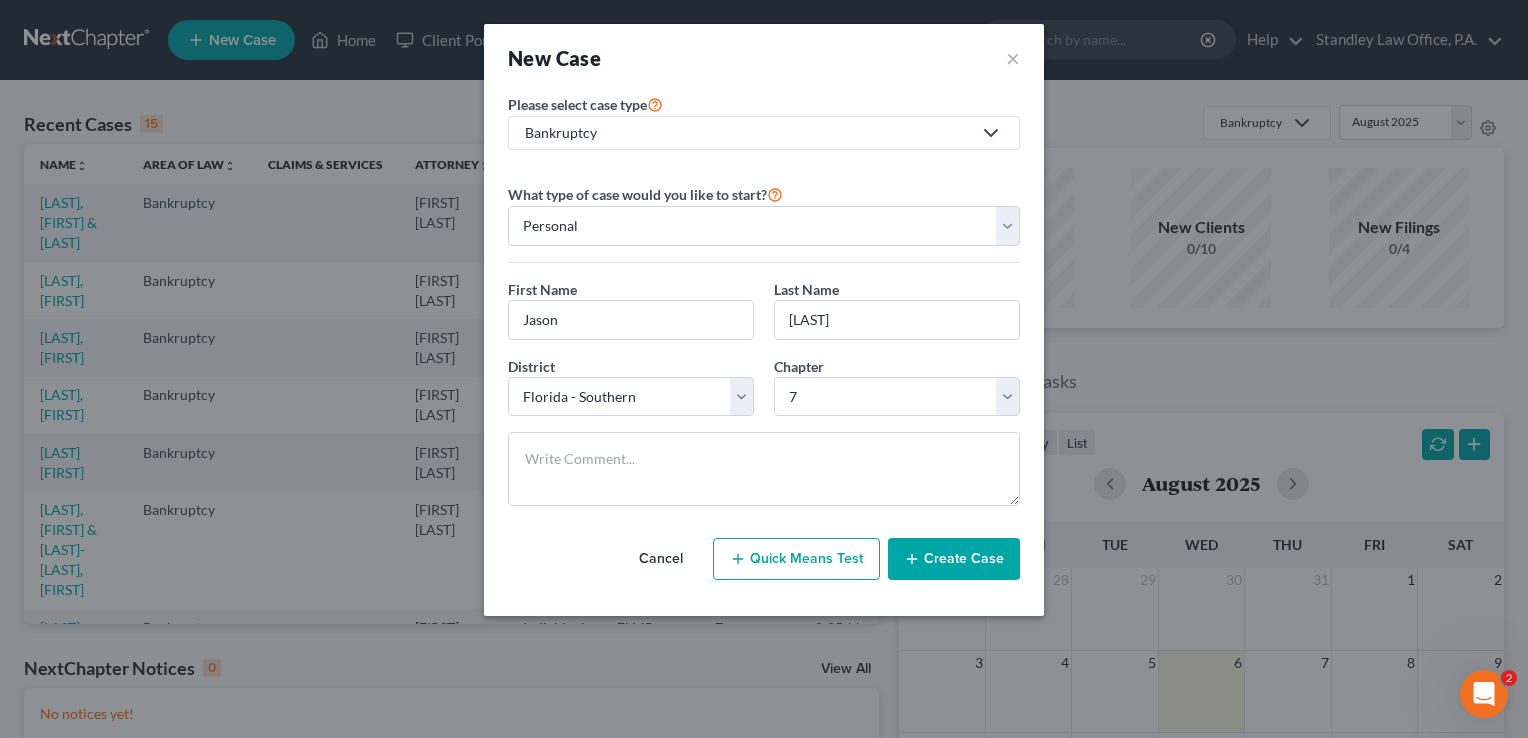 click on "Create Case" at bounding box center (954, 559) 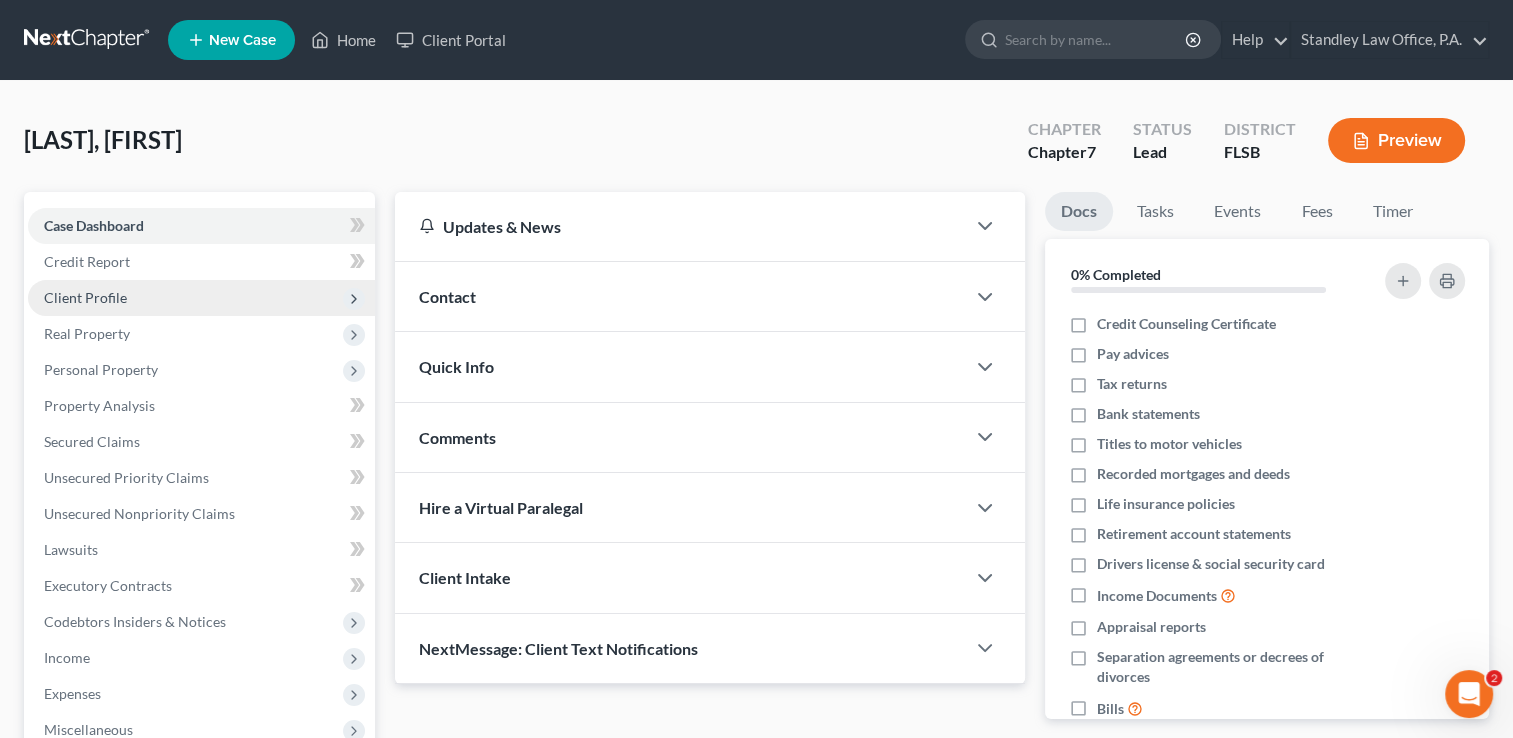click on "Client Profile" at bounding box center (201, 298) 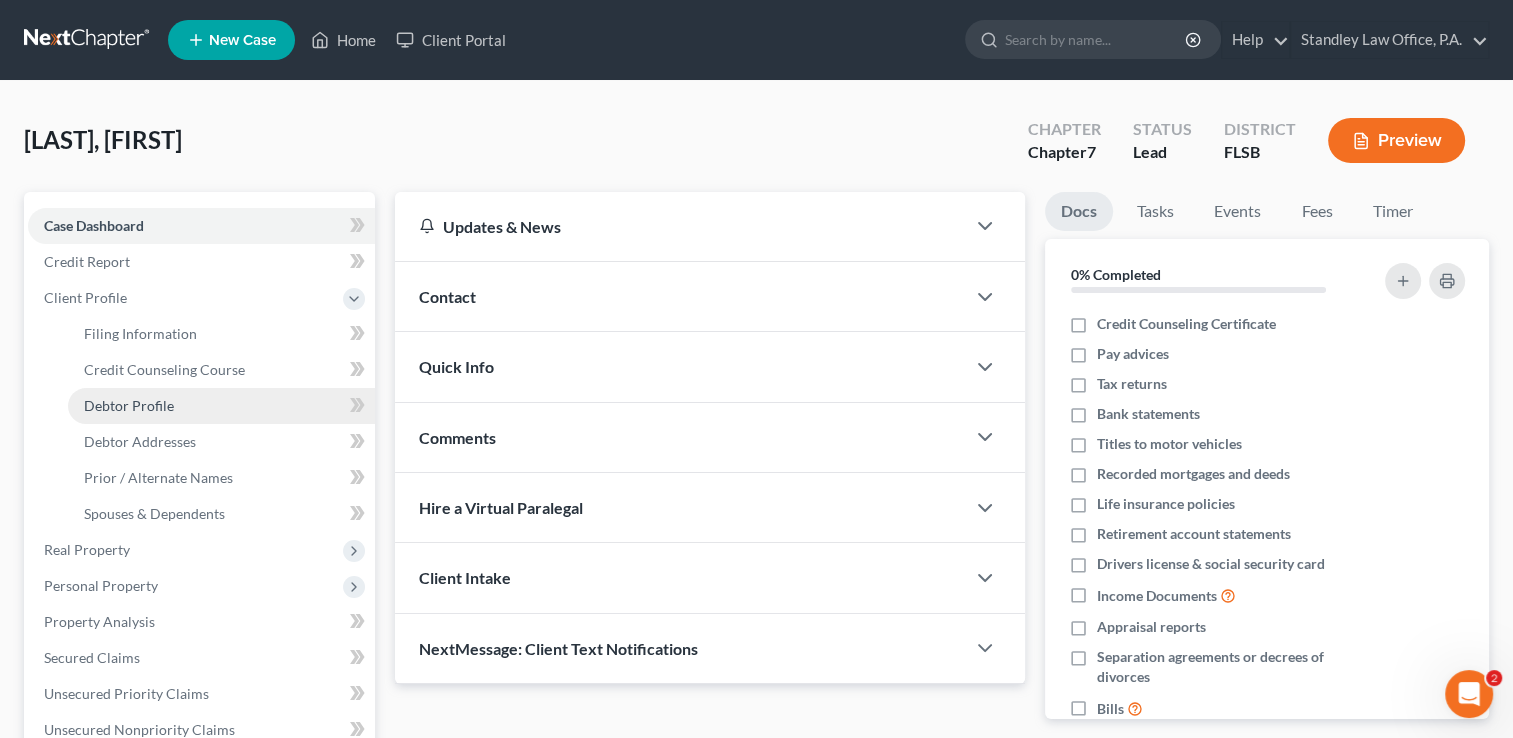 click on "Debtor Profile" at bounding box center [129, 405] 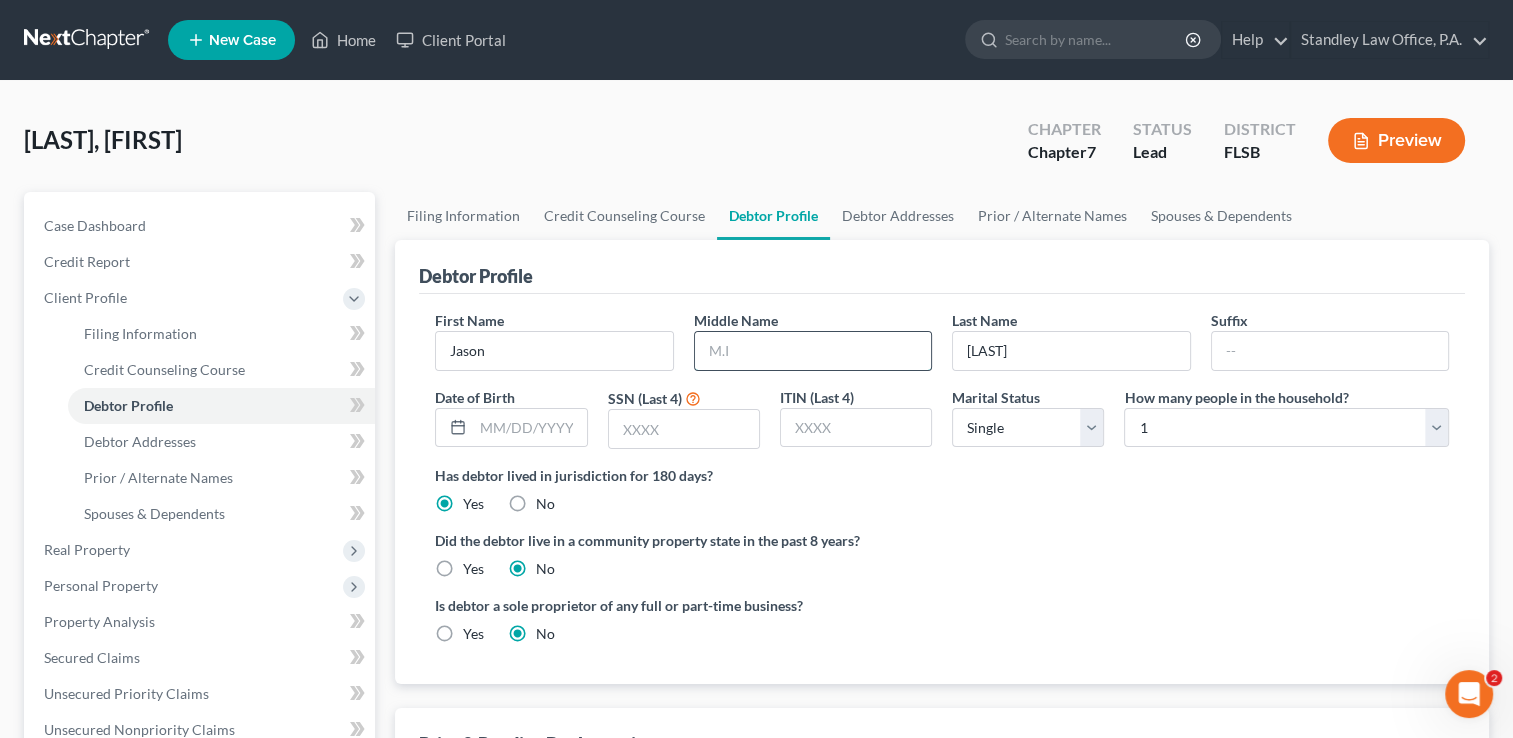 click at bounding box center (813, 351) 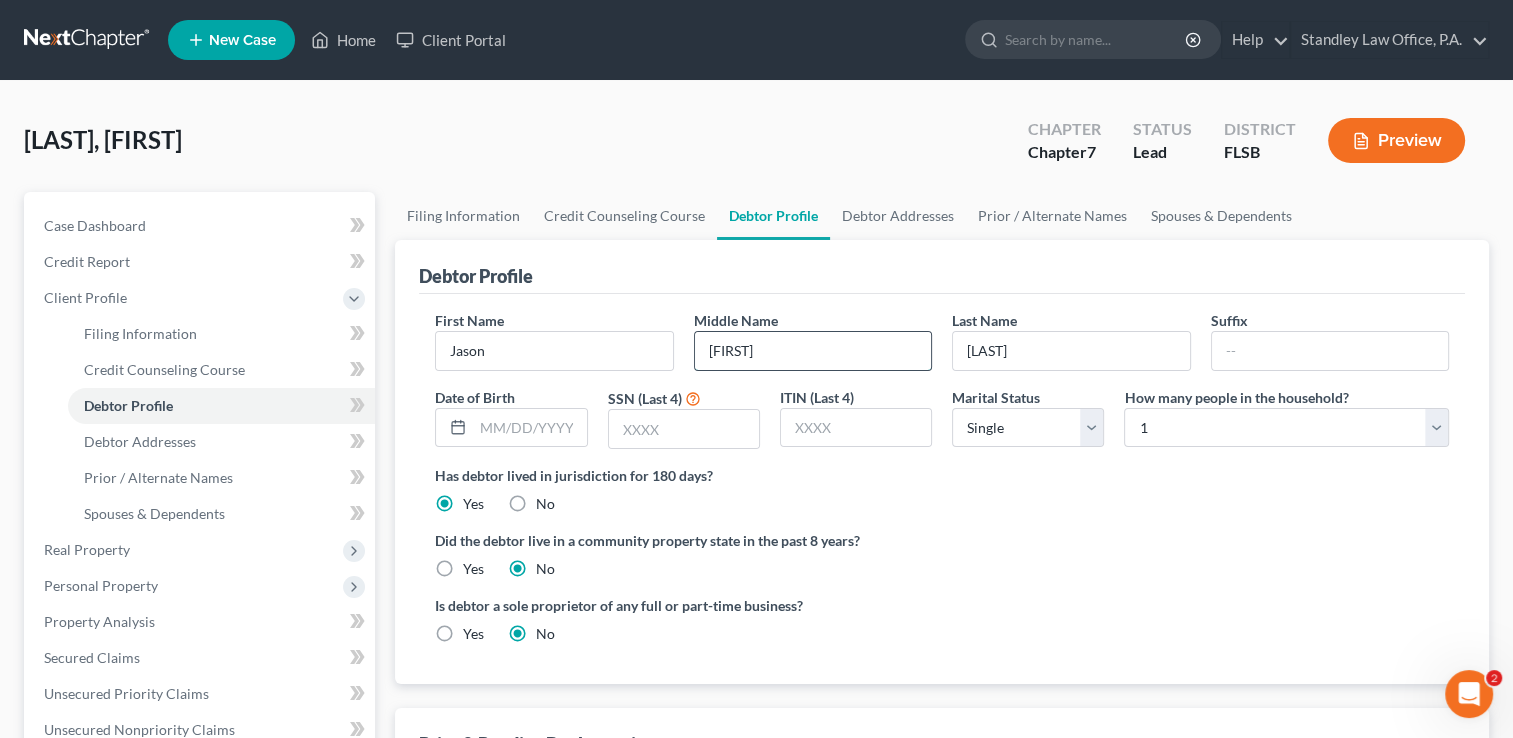 type on "[FIRST]" 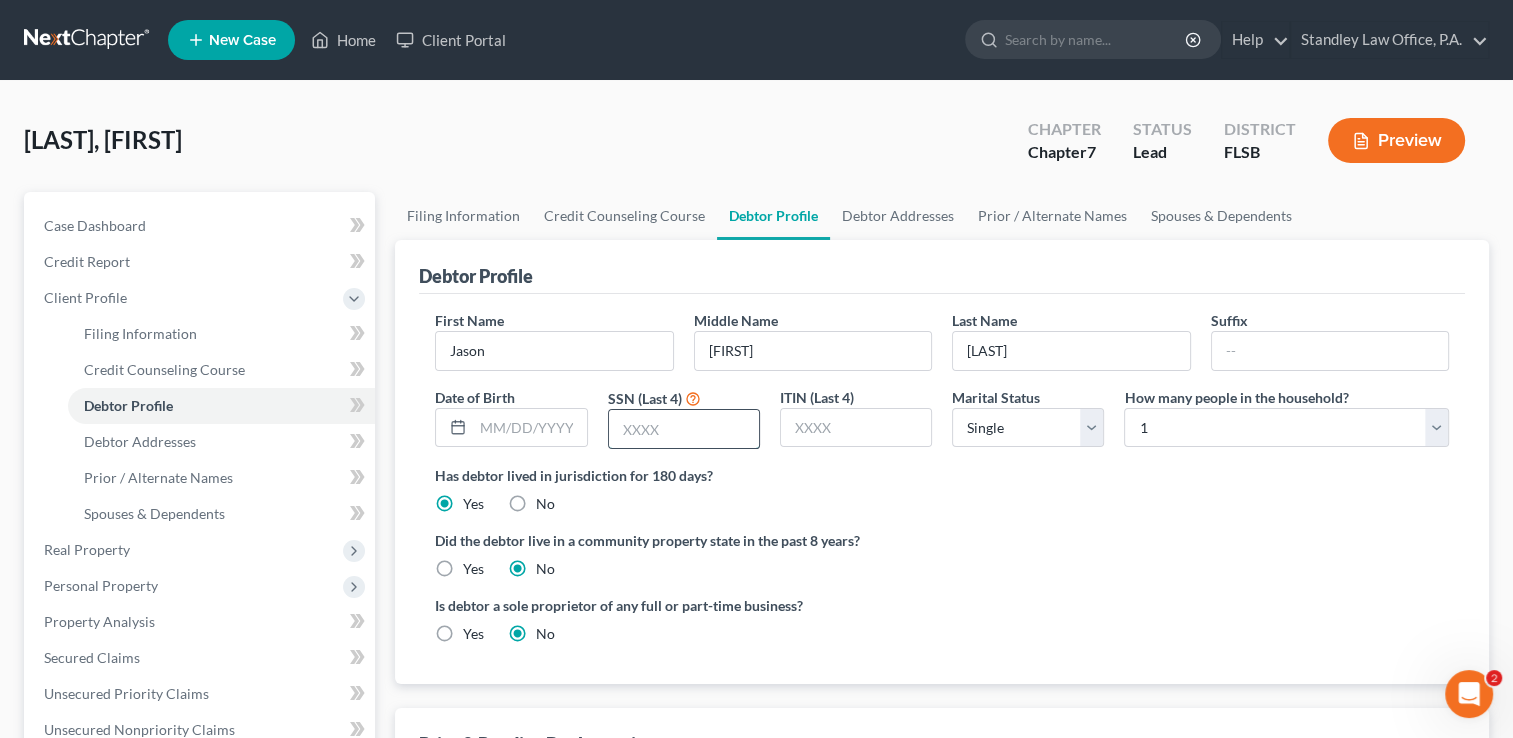 click at bounding box center [684, 429] 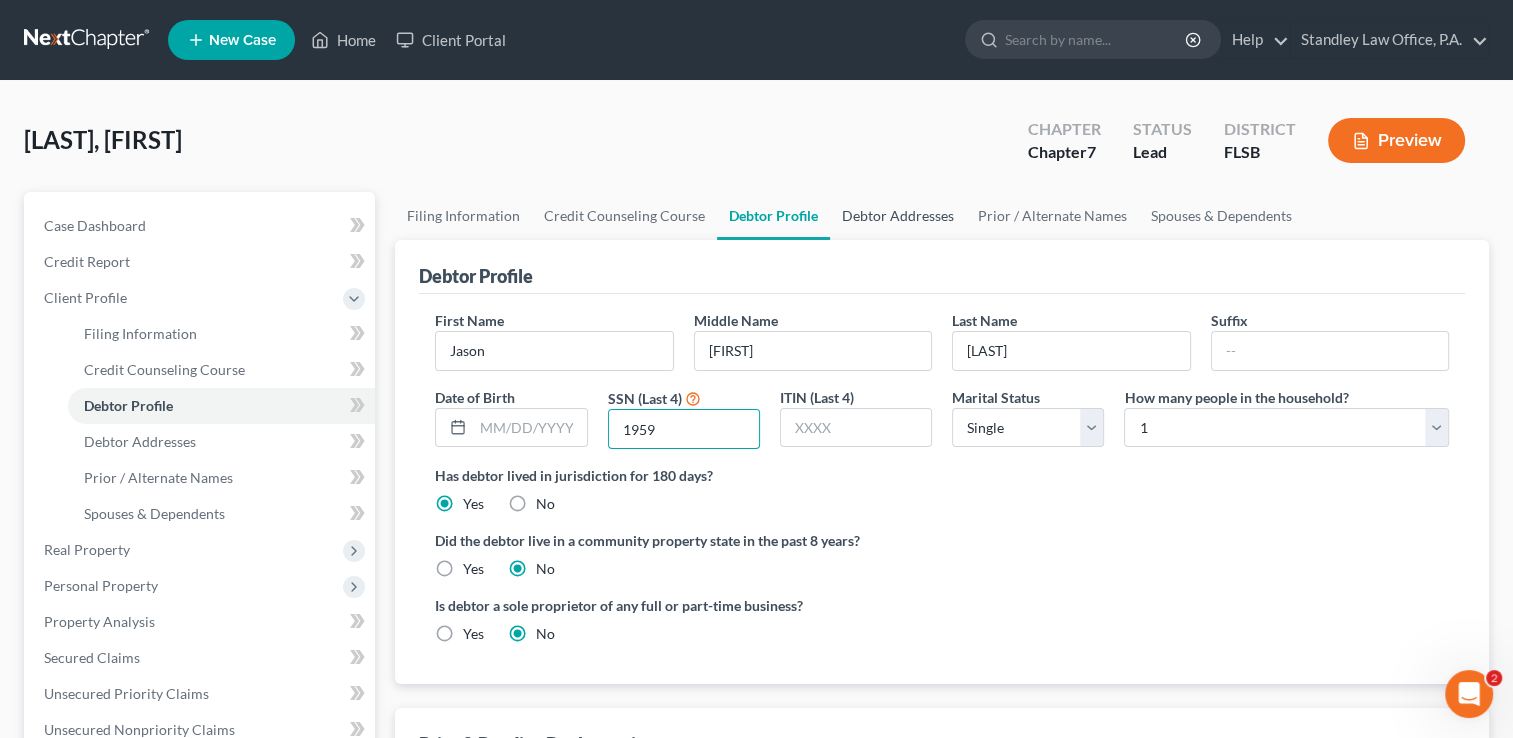 type on "1959" 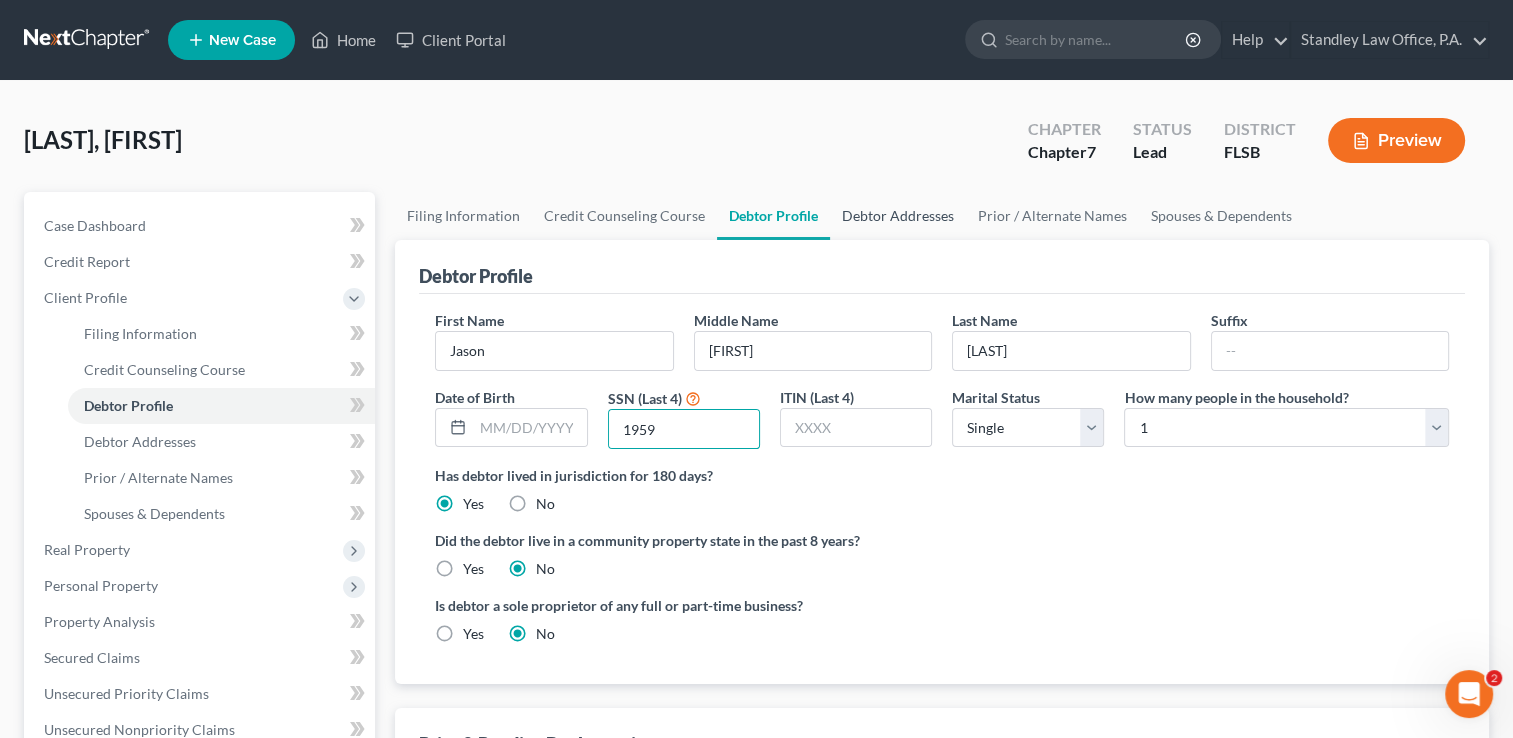 click on "Debtor Addresses" at bounding box center [898, 216] 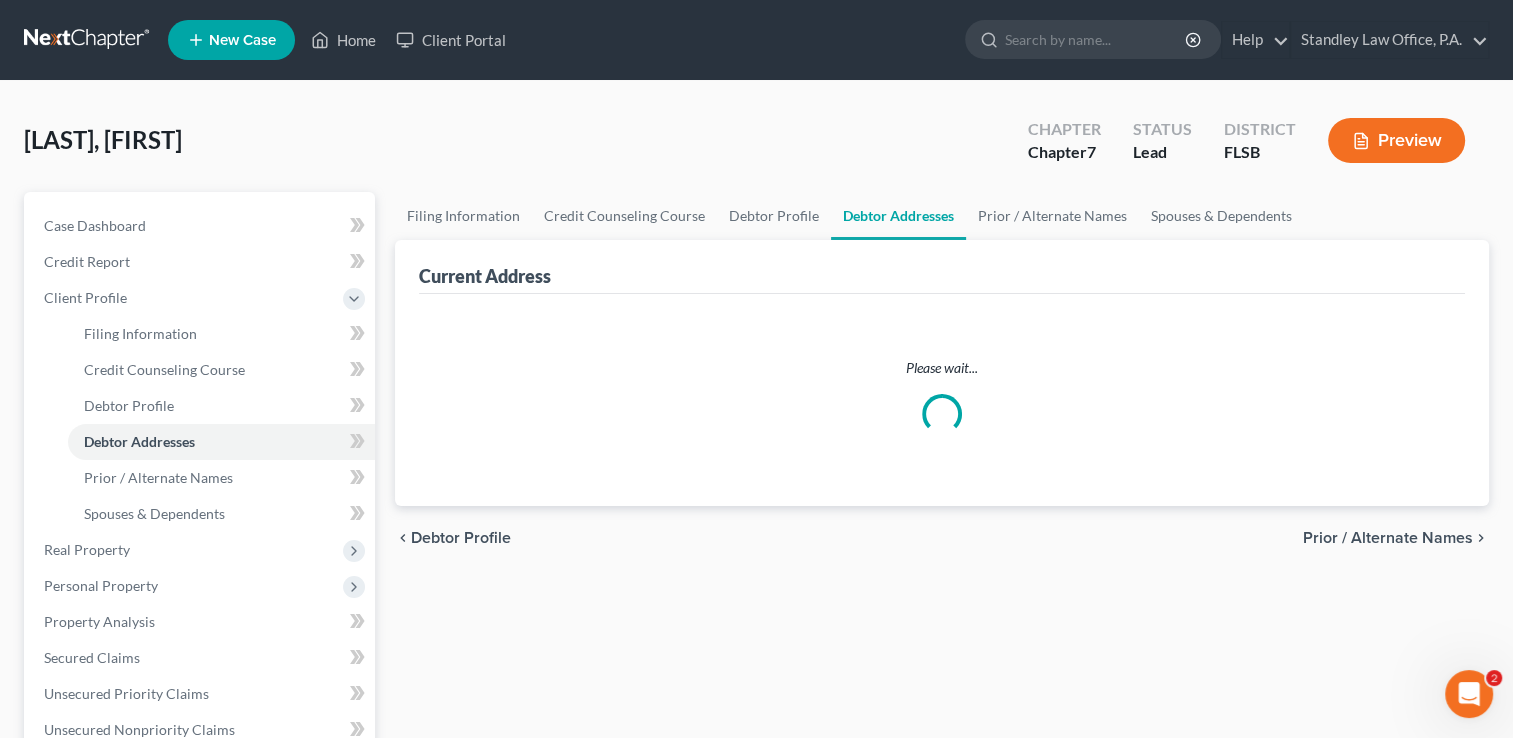 select on "0" 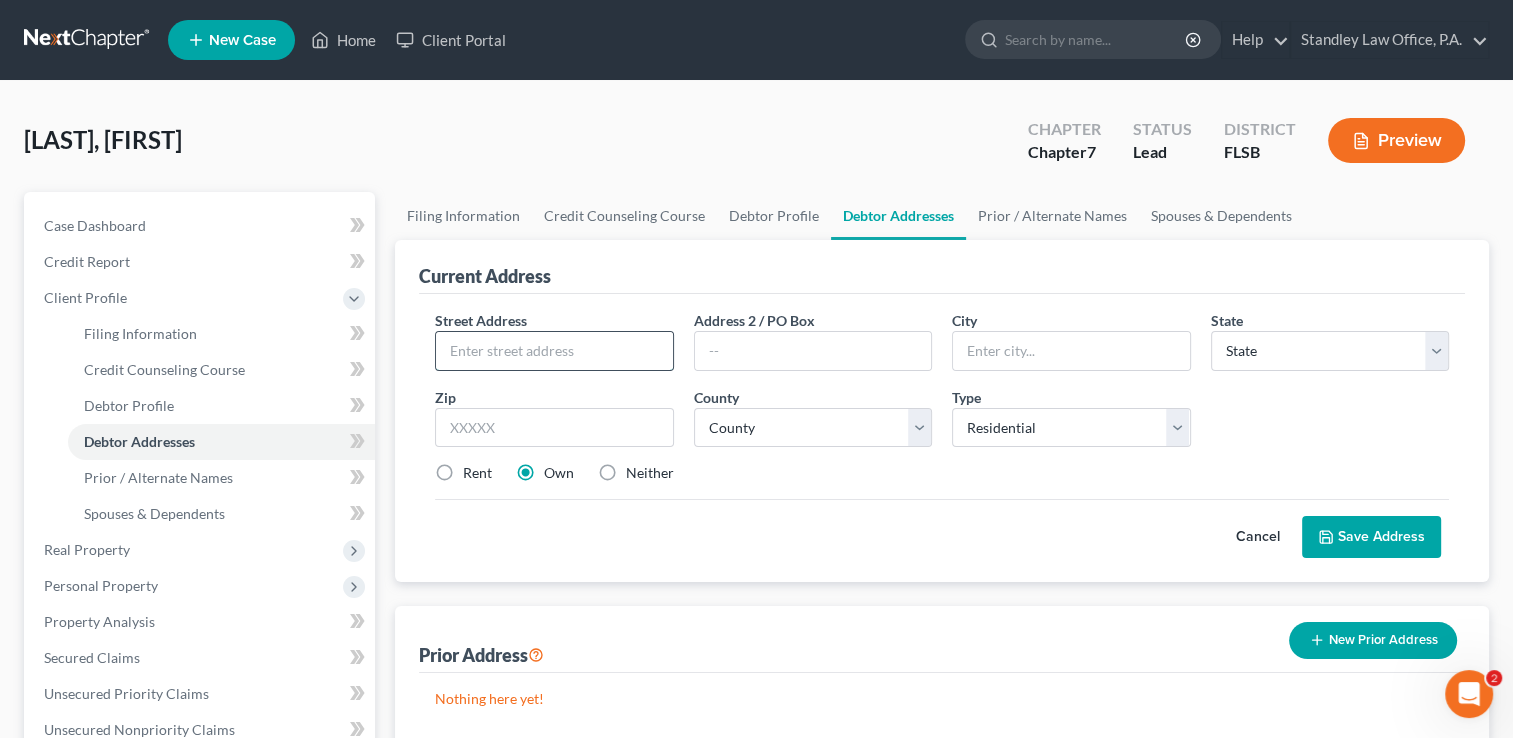 click at bounding box center [554, 351] 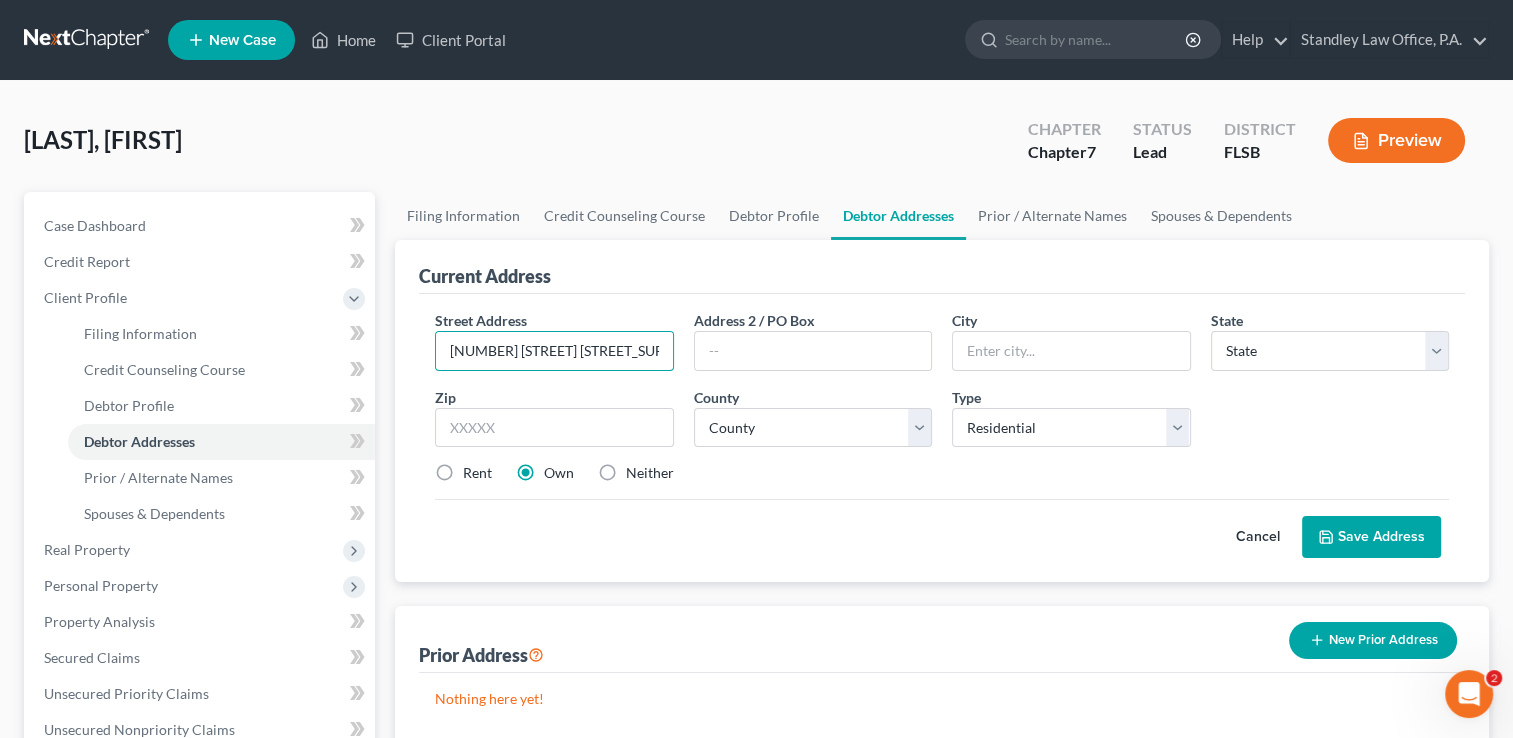type on "[NUMBER] [STREET] [STREET_SUFFIX]" 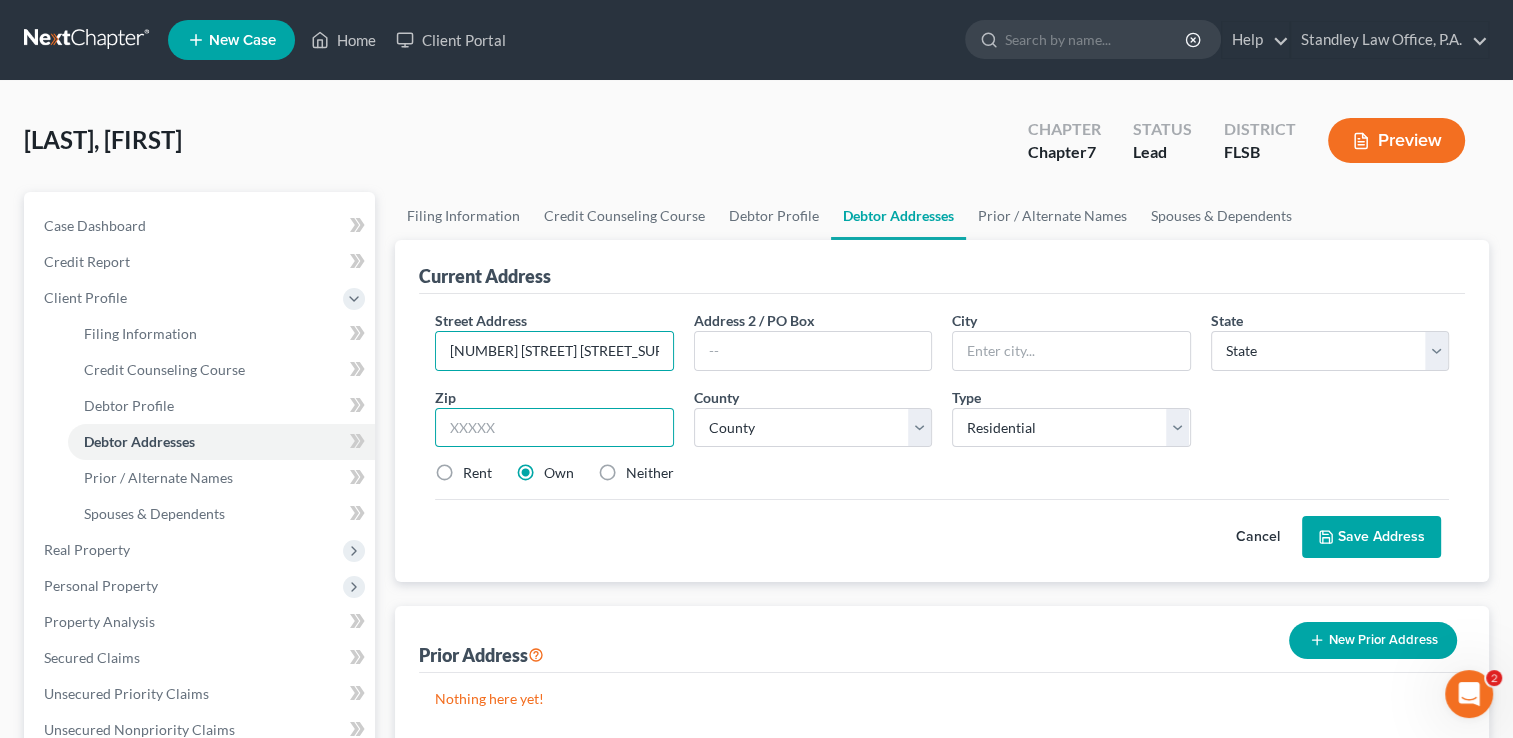 click at bounding box center [554, 428] 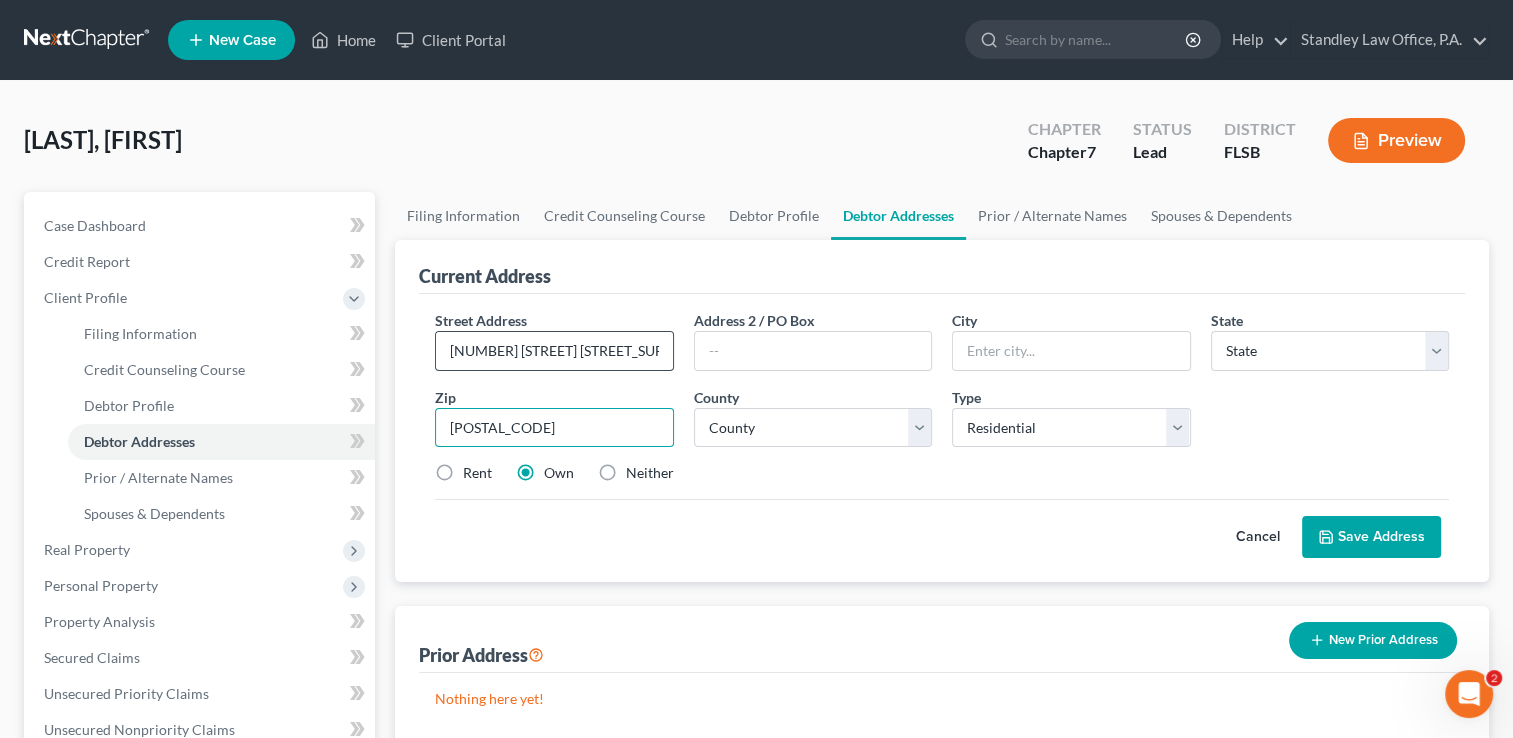 type on "[POSTAL_CODE]" 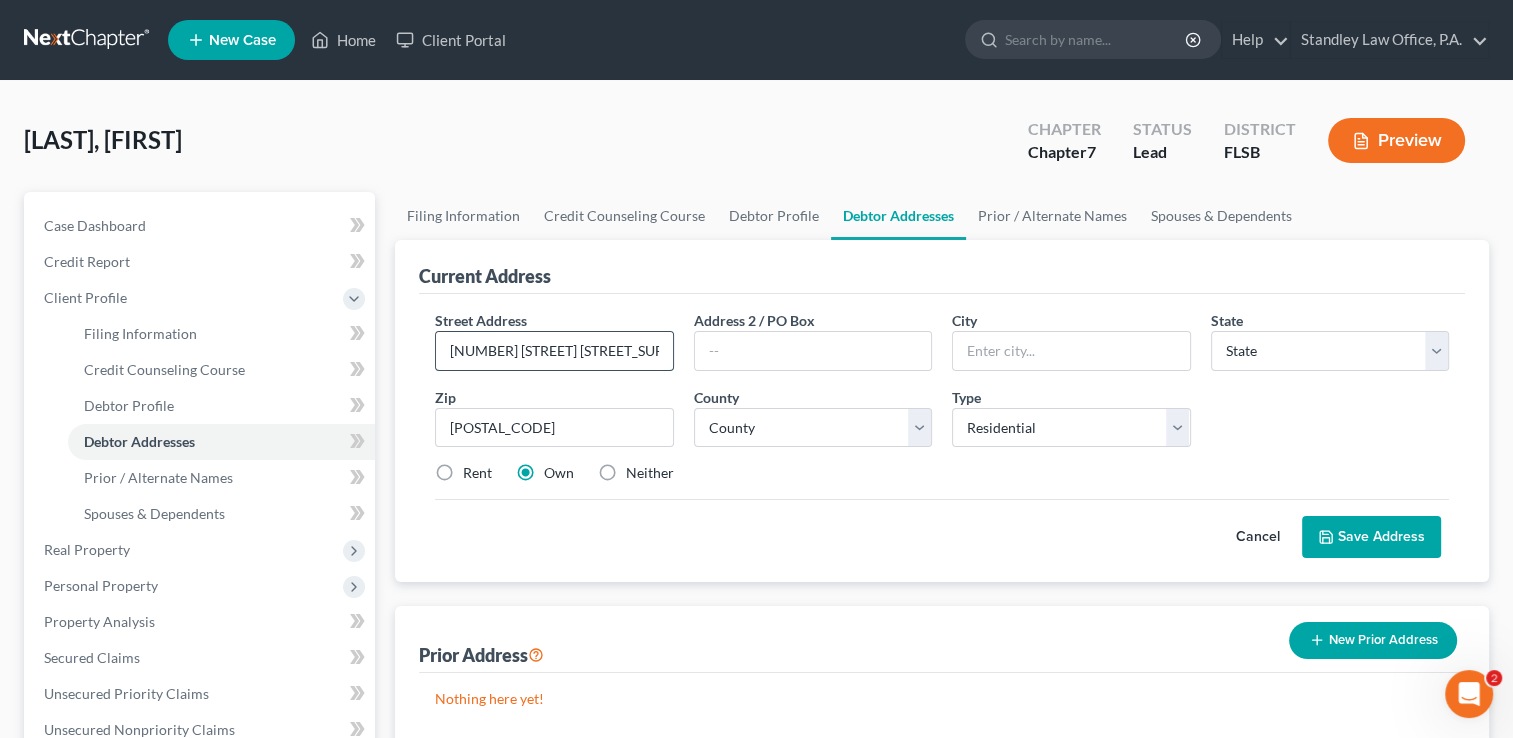 type on "Miami" 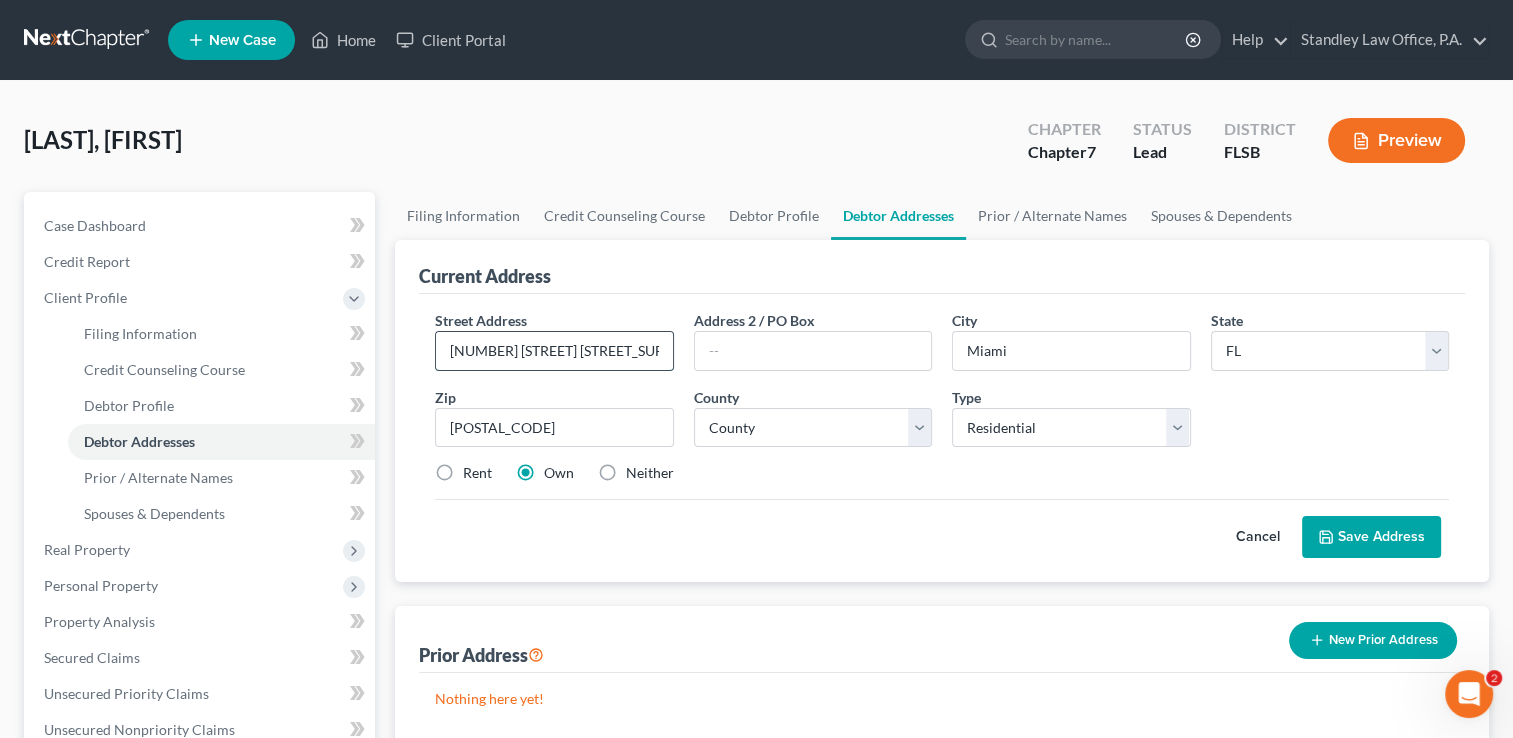 click on "[NUMBER] [STREET] [STREET_SUFFIX]" at bounding box center (554, 351) 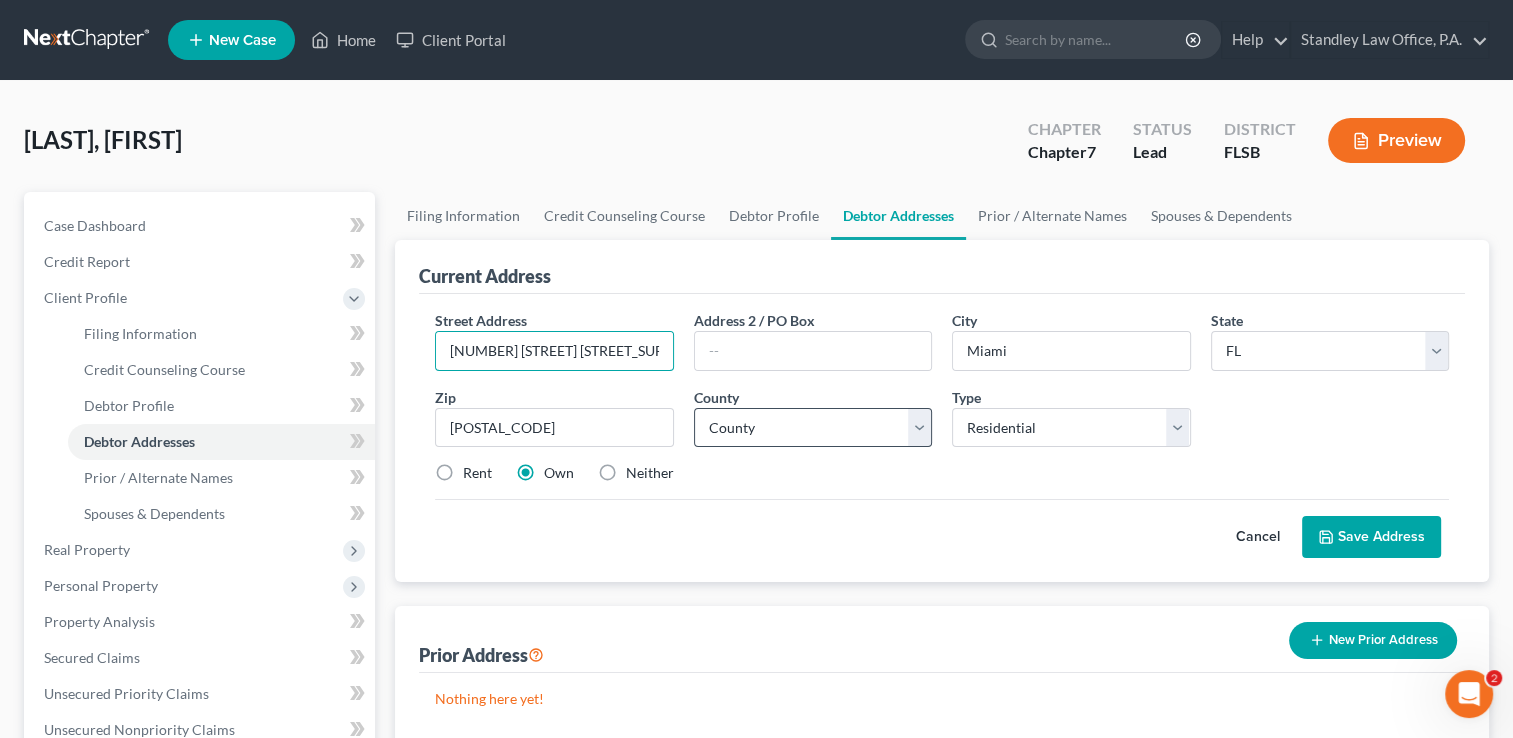 type on "[NUMBER] [STREET] [STREET_SUFFIX]" 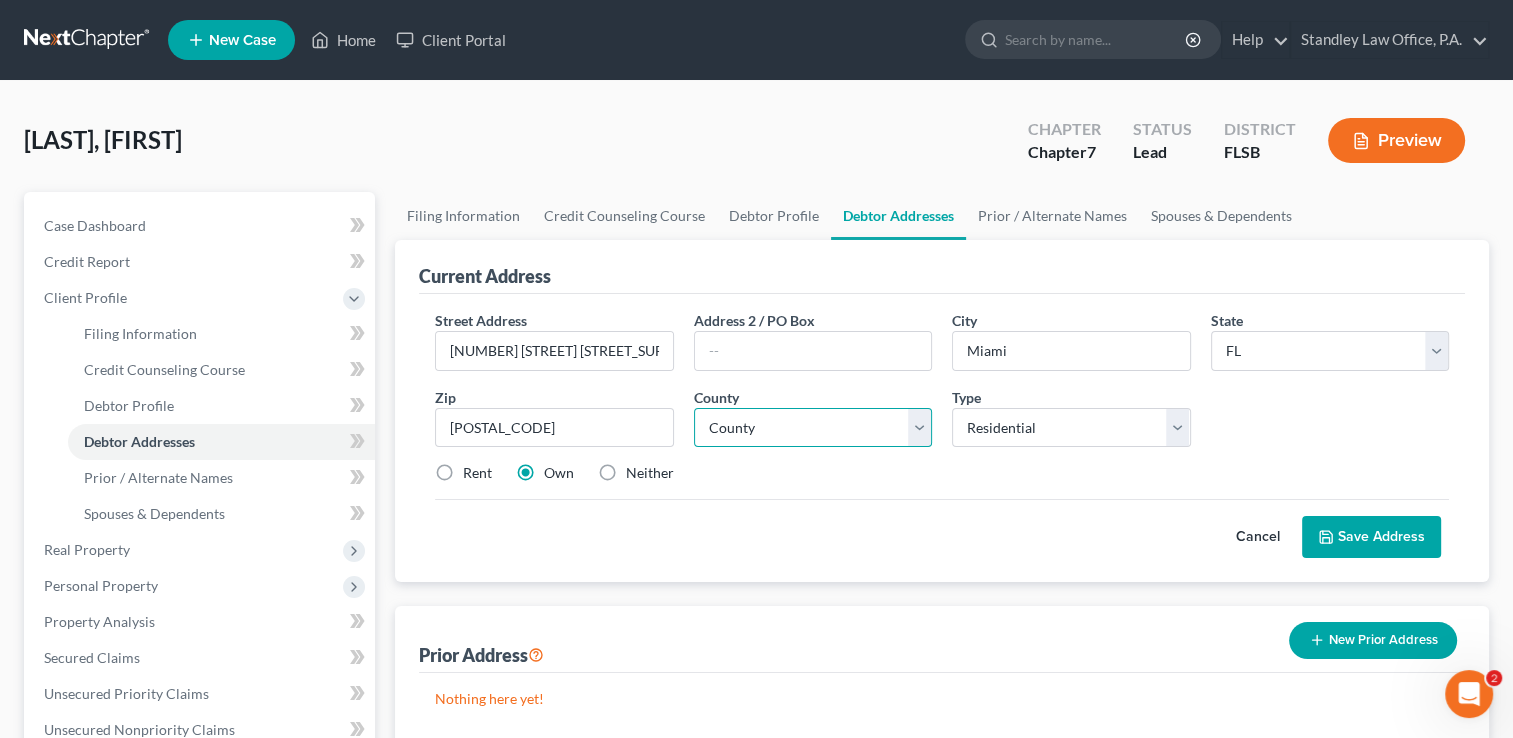 click on "County Alachua County Baker County Bay County Bradford County Brevard County Broward County Calhoun County Charlotte County Citrus County Clay County Collier County Columbia County DeSoto County Dixie County Duval County Escambia County Flagler County Franklin County Gadsden County Gilchrist County Glades County Gulf County Hamilton County Hardee County Hendry County Hernando County Highlands County Hillsborough County Holmes County Indian River County Jackson County Jefferson County Lafayette County Lake County Lee County Leon County Levy County Liberty County Madison County Manatee County Marion County Martin County Miami-Dade County Monroe County Nassau County Okaloosa County Okeechobee County Orange County Osceola County Palm Beach County Pasco County Pinellas County Polk County Putnam County Santa Rosa County Sarasota County Seminole County St. Johns County St. Lucie County Sumter County Suwannee County Taylor County Union County Volusia County Wakulla County Walton County Washington County" at bounding box center (813, 428) 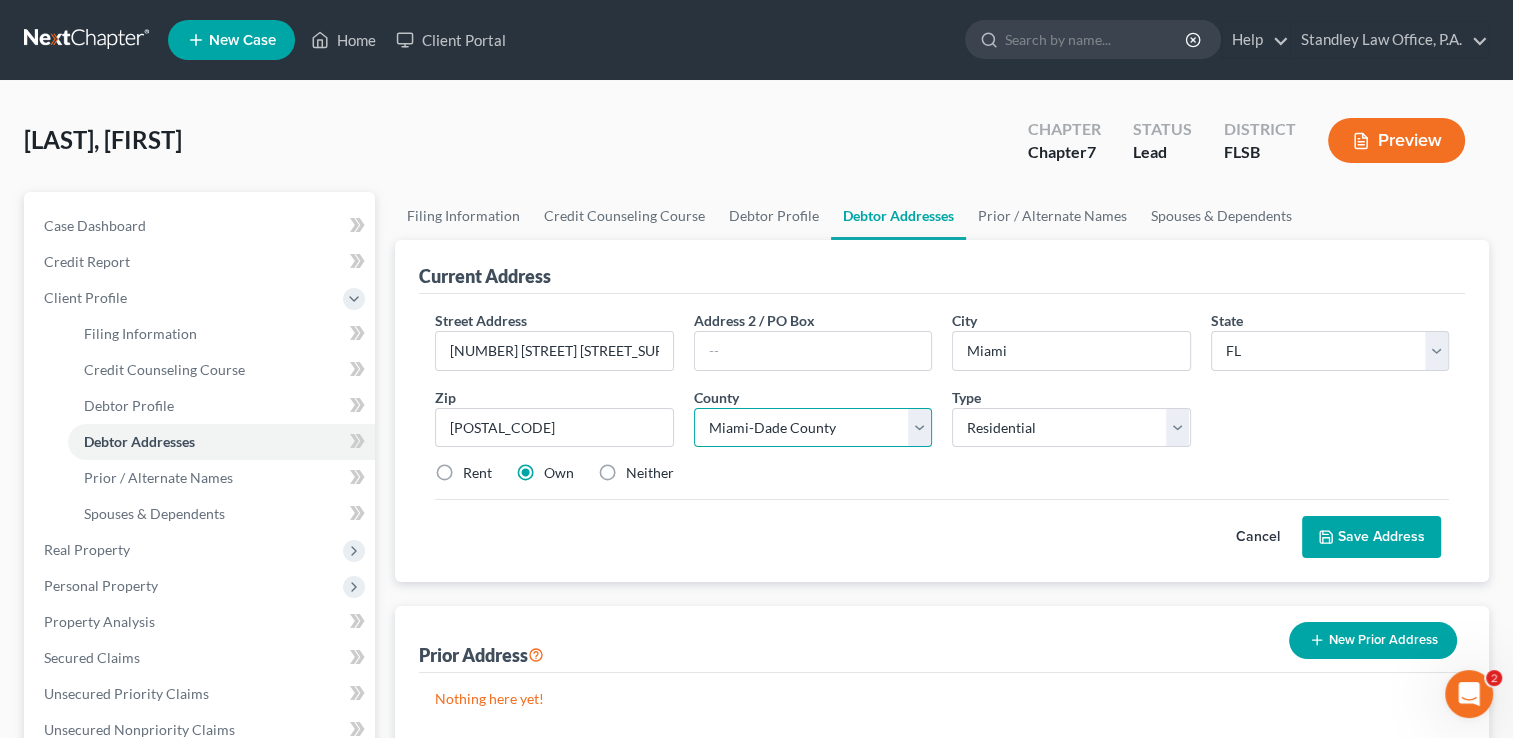 click on "County Alachua County Baker County Bay County Bradford County Brevard County Broward County Calhoun County Charlotte County Citrus County Clay County Collier County Columbia County DeSoto County Dixie County Duval County Escambia County Flagler County Franklin County Gadsden County Gilchrist County Glades County Gulf County Hamilton County Hardee County Hendry County Hernando County Highlands County Hillsborough County Holmes County Indian River County Jackson County Jefferson County Lafayette County Lake County Lee County Leon County Levy County Liberty County Madison County Manatee County Marion County Martin County Miami-Dade County Monroe County Nassau County Okaloosa County Okeechobee County Orange County Osceola County Palm Beach County Pasco County Pinellas County Polk County Putnam County Santa Rosa County Sarasota County Seminole County St. Johns County St. Lucie County Sumter County Suwannee County Taylor County Union County Volusia County Wakulla County Walton County Washington County" at bounding box center (813, 428) 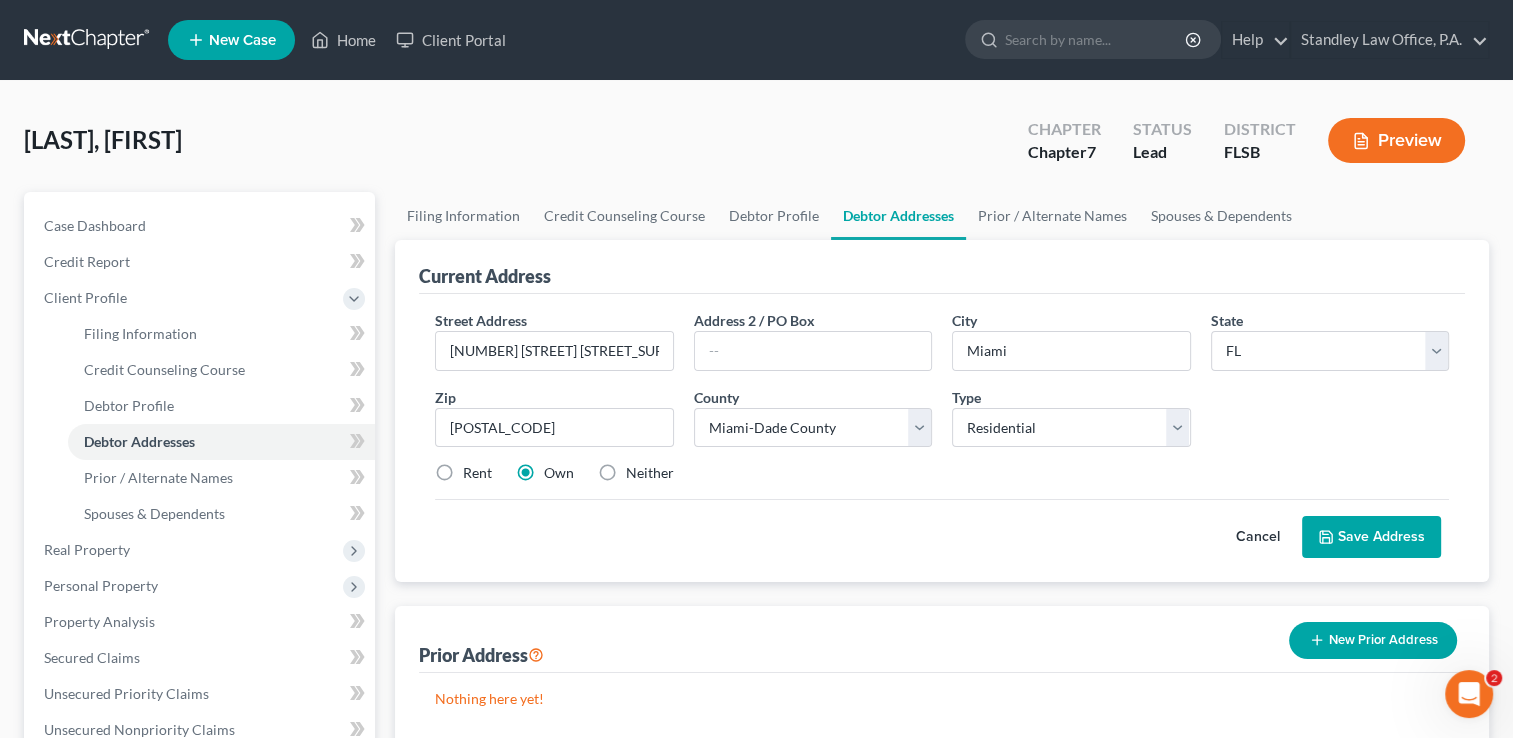 click on "Rent" at bounding box center [477, 473] 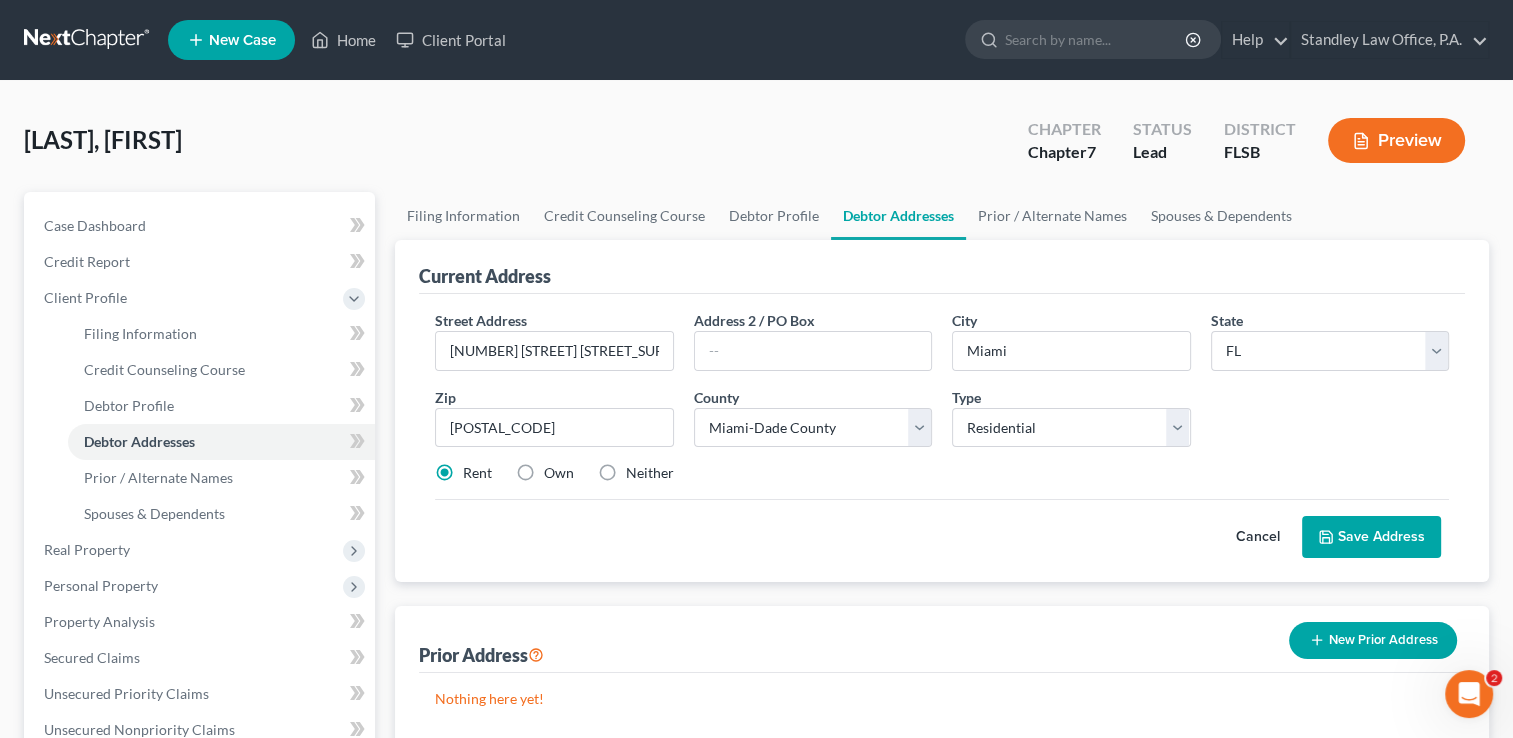 click on "Street Address
*
[NUMBER] [STREET] Address 2 / PO Box
City
*
[CITY]
State
*
[STATE]
Zip
*
[POSTAL_CODE]
County
*
[COUNTY]
Type Rent" at bounding box center (942, 438) 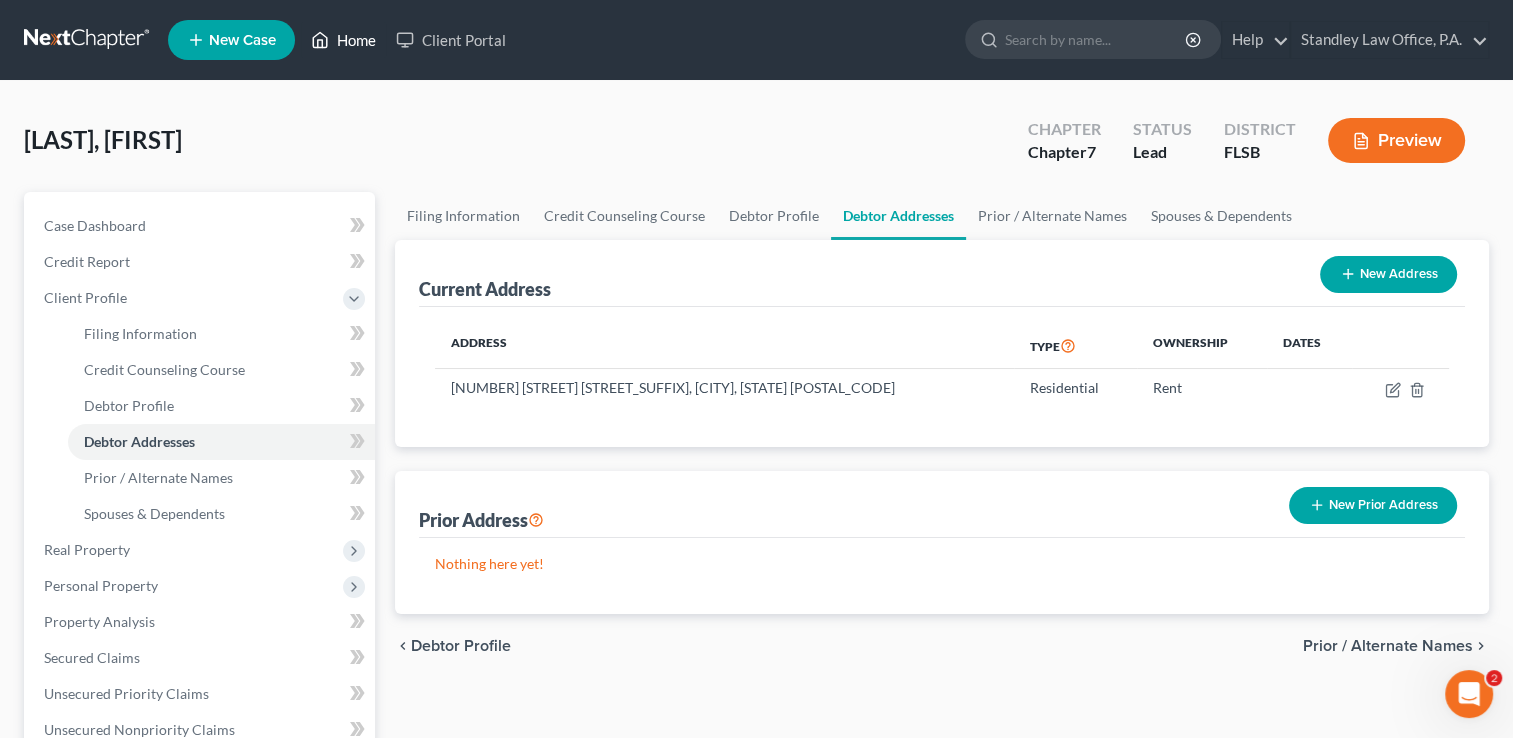 click on "Home" at bounding box center [343, 40] 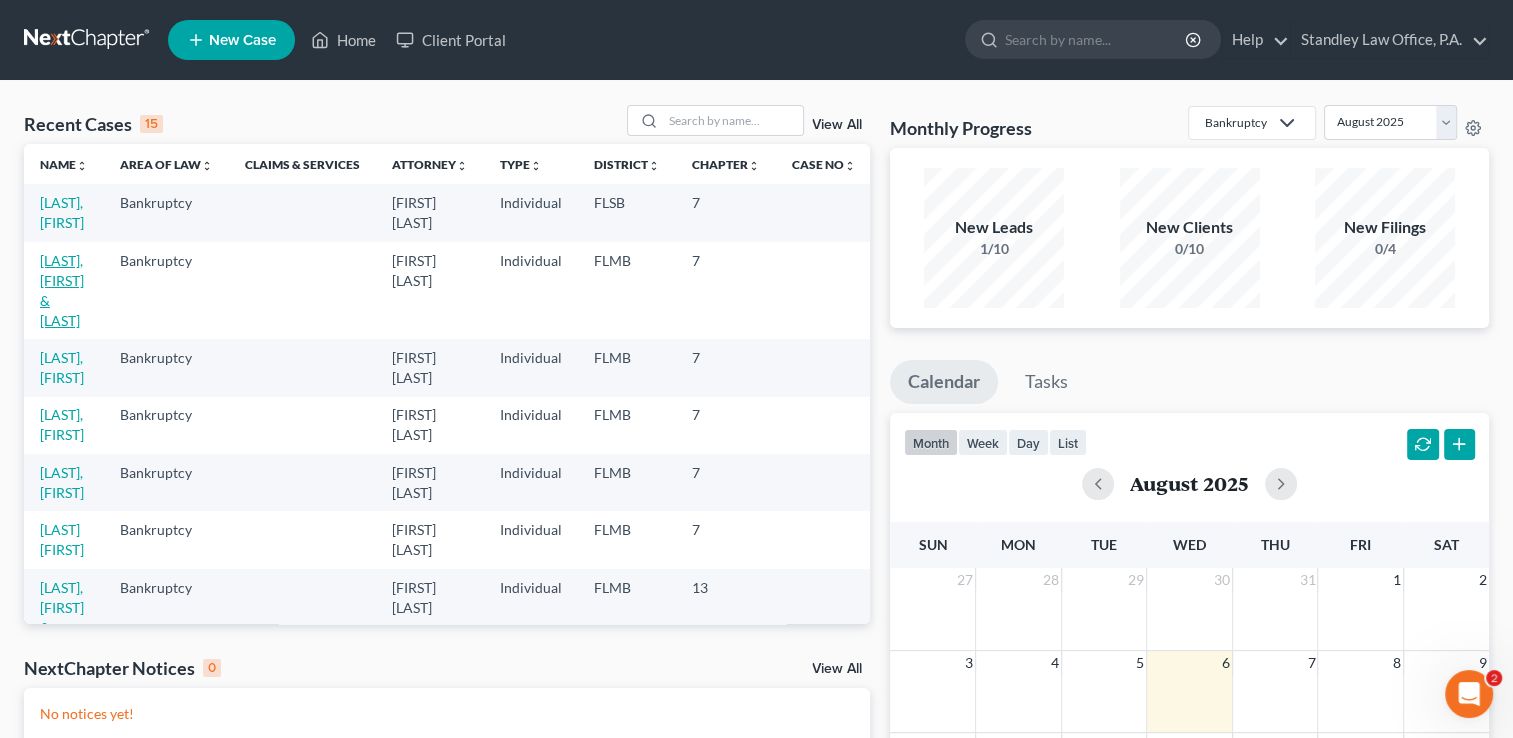 click on "[LAST], [FIRST] & [LAST]" at bounding box center (62, 290) 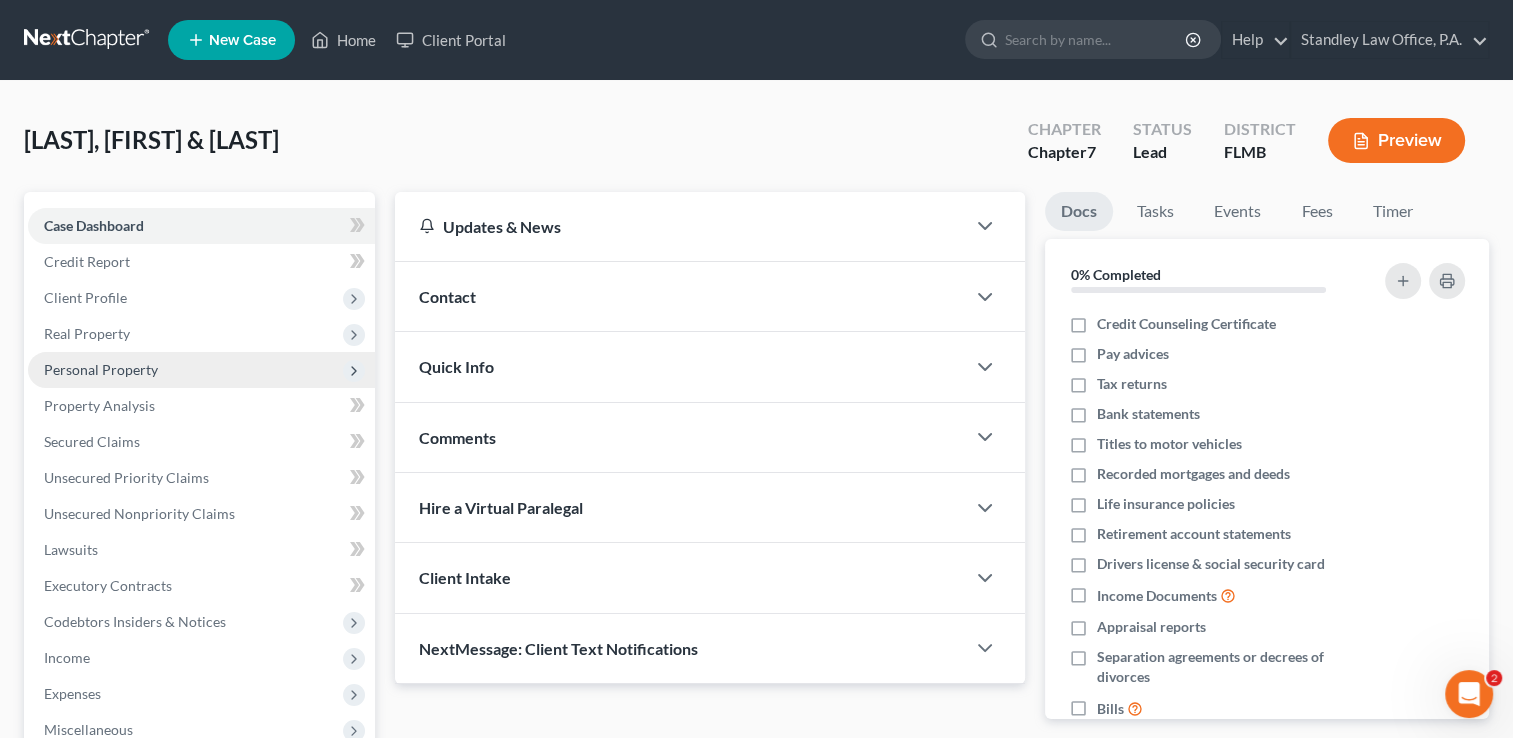 click on "Personal Property" at bounding box center [101, 369] 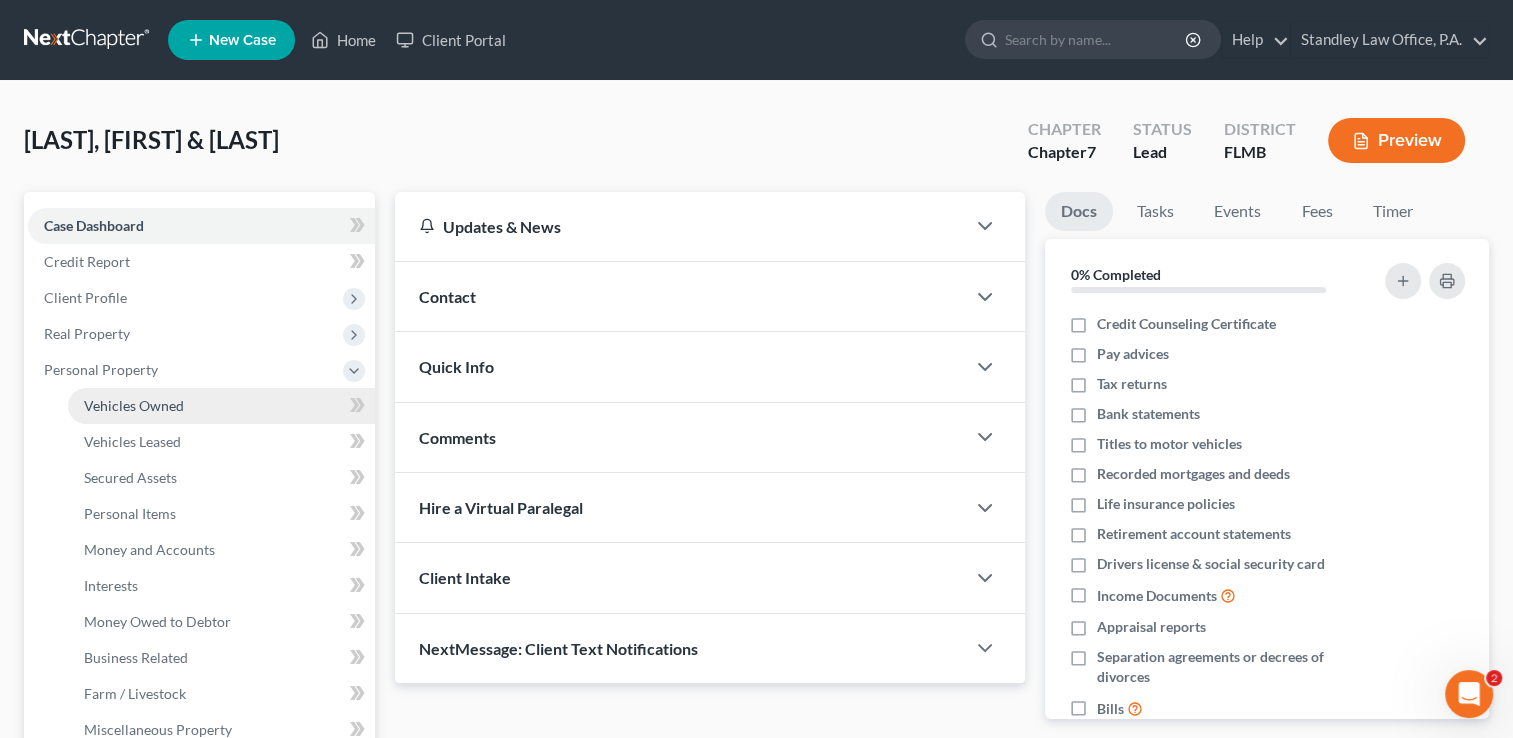 click on "Vehicles Owned" at bounding box center (221, 406) 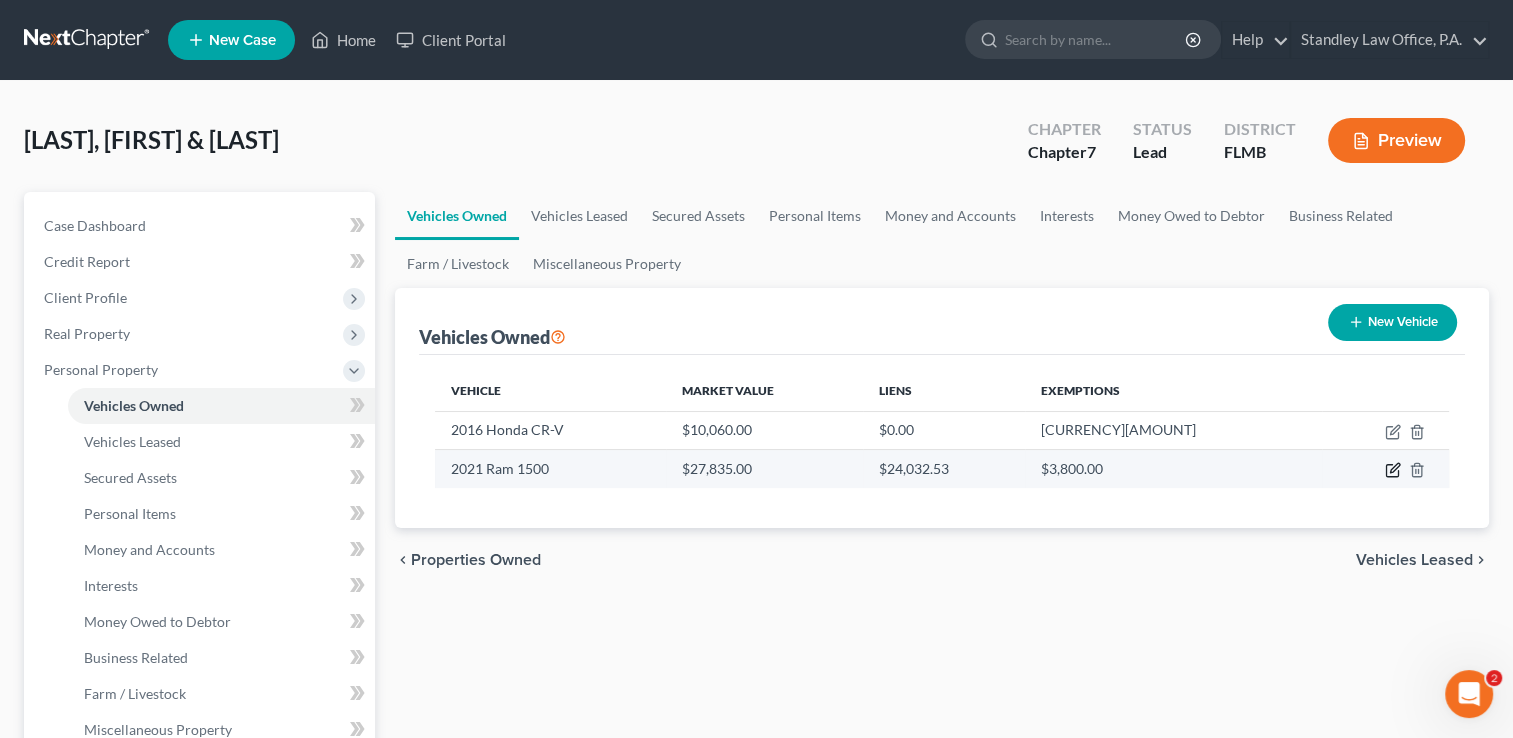 click 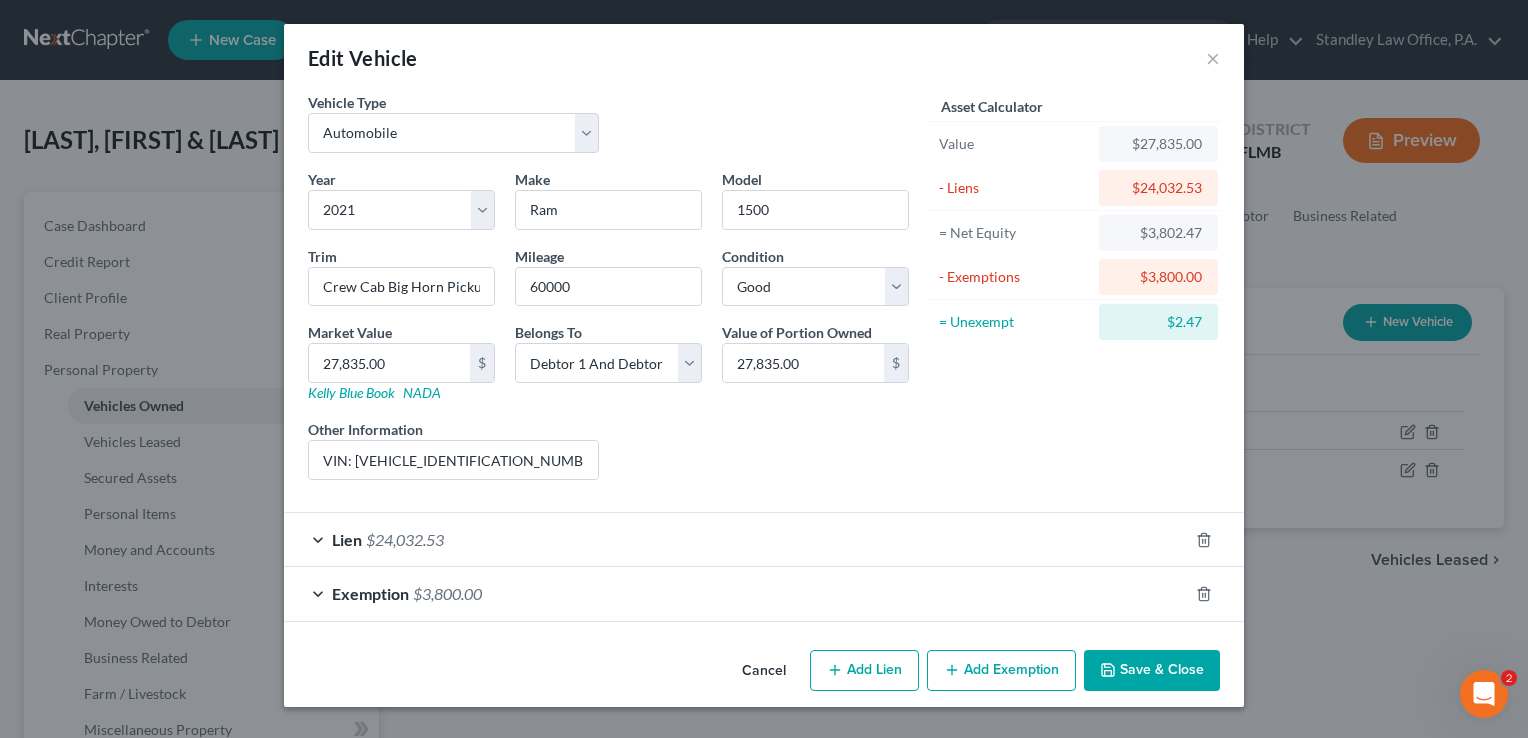 click on "Exemption [CURRENCY][AMOUNT]" at bounding box center (736, 593) 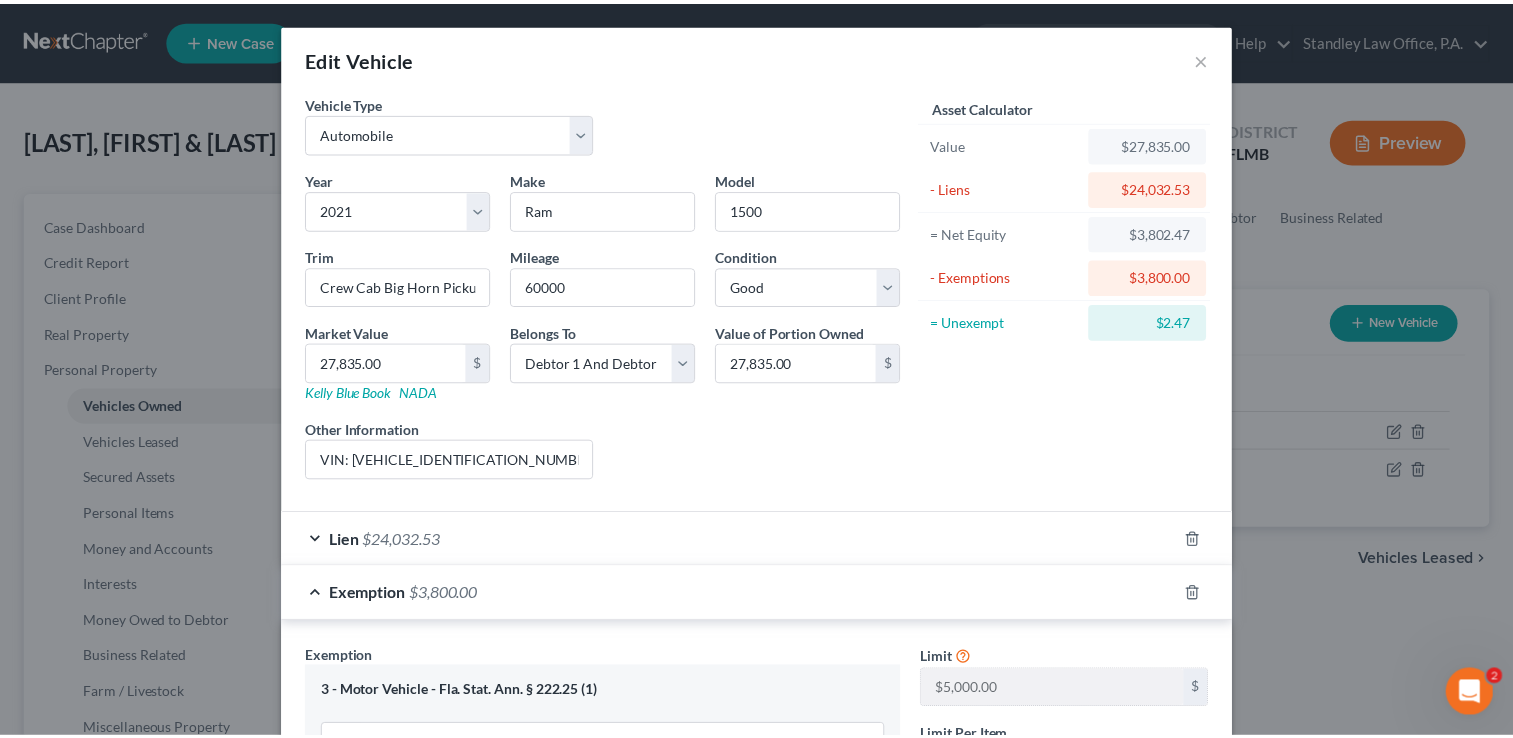 scroll, scrollTop: 506, scrollLeft: 0, axis: vertical 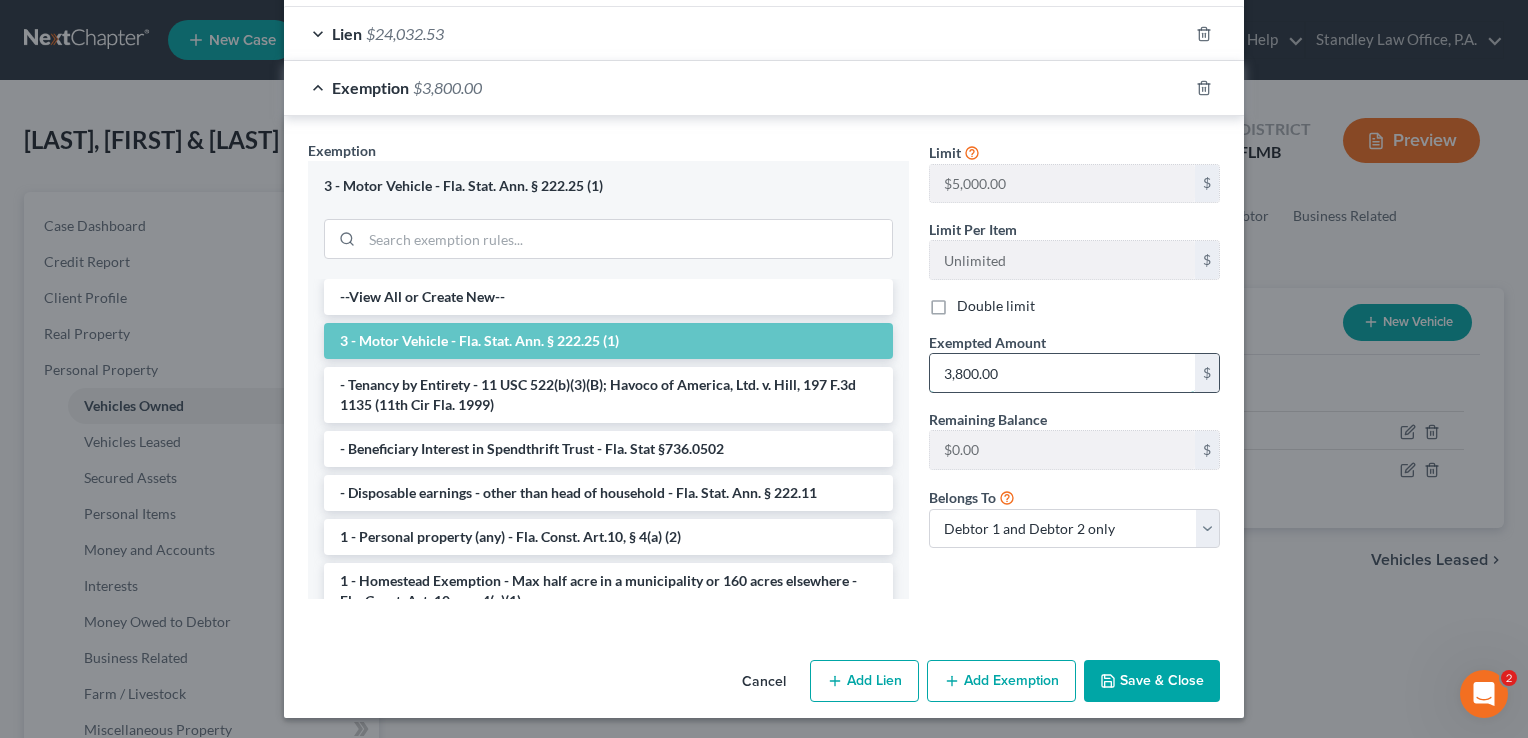 click on "3,800.00" at bounding box center (1062, 373) 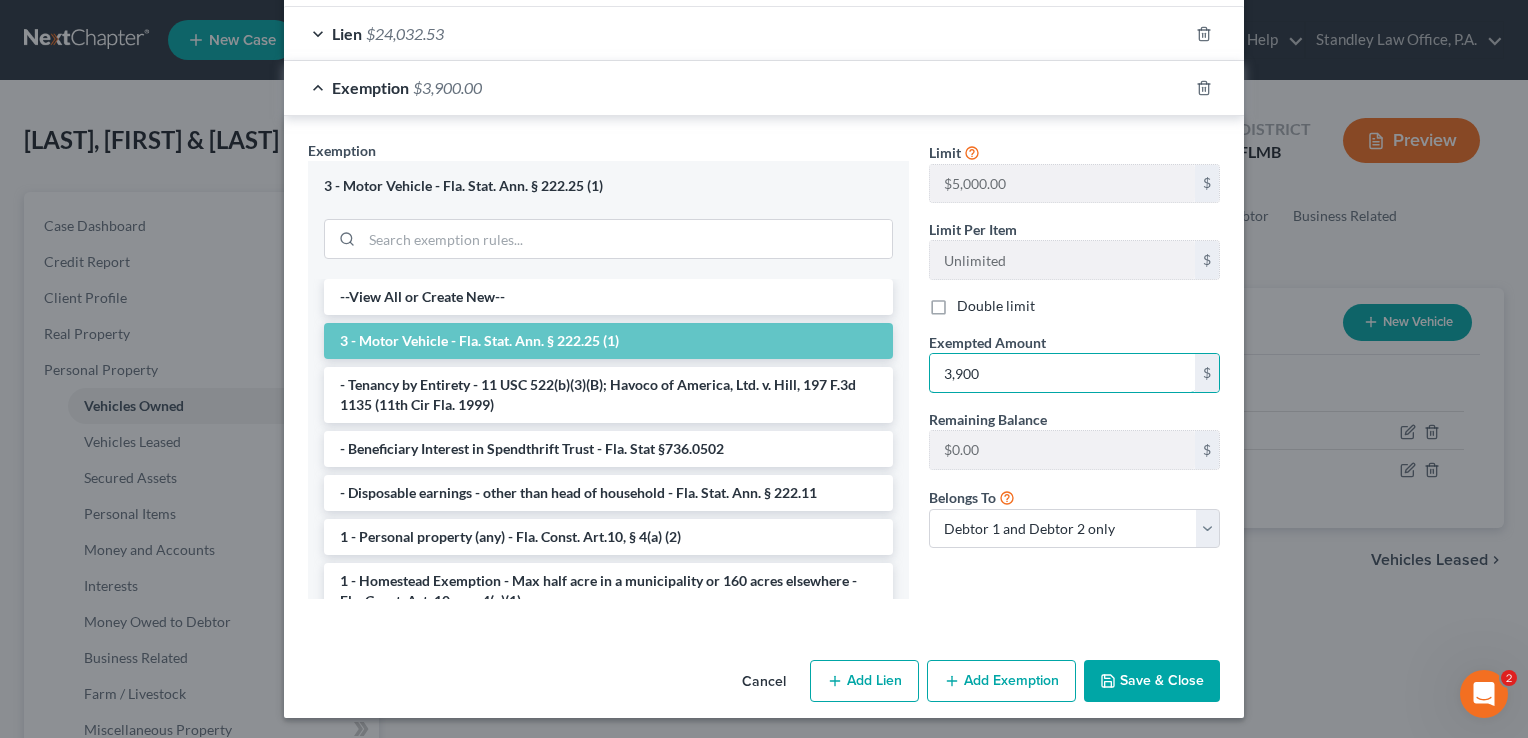 type on "3,900" 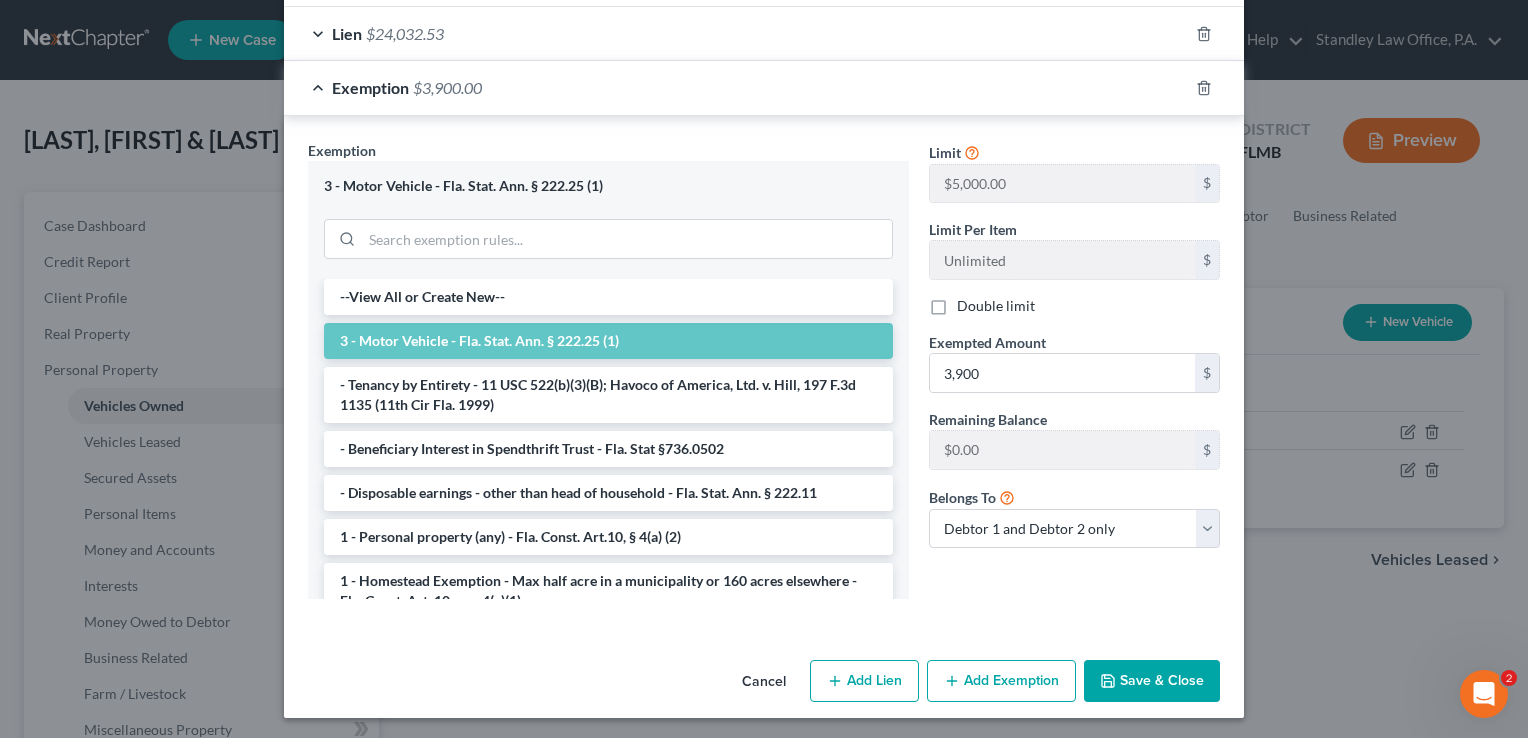 click on "Save & Close" at bounding box center (1152, 681) 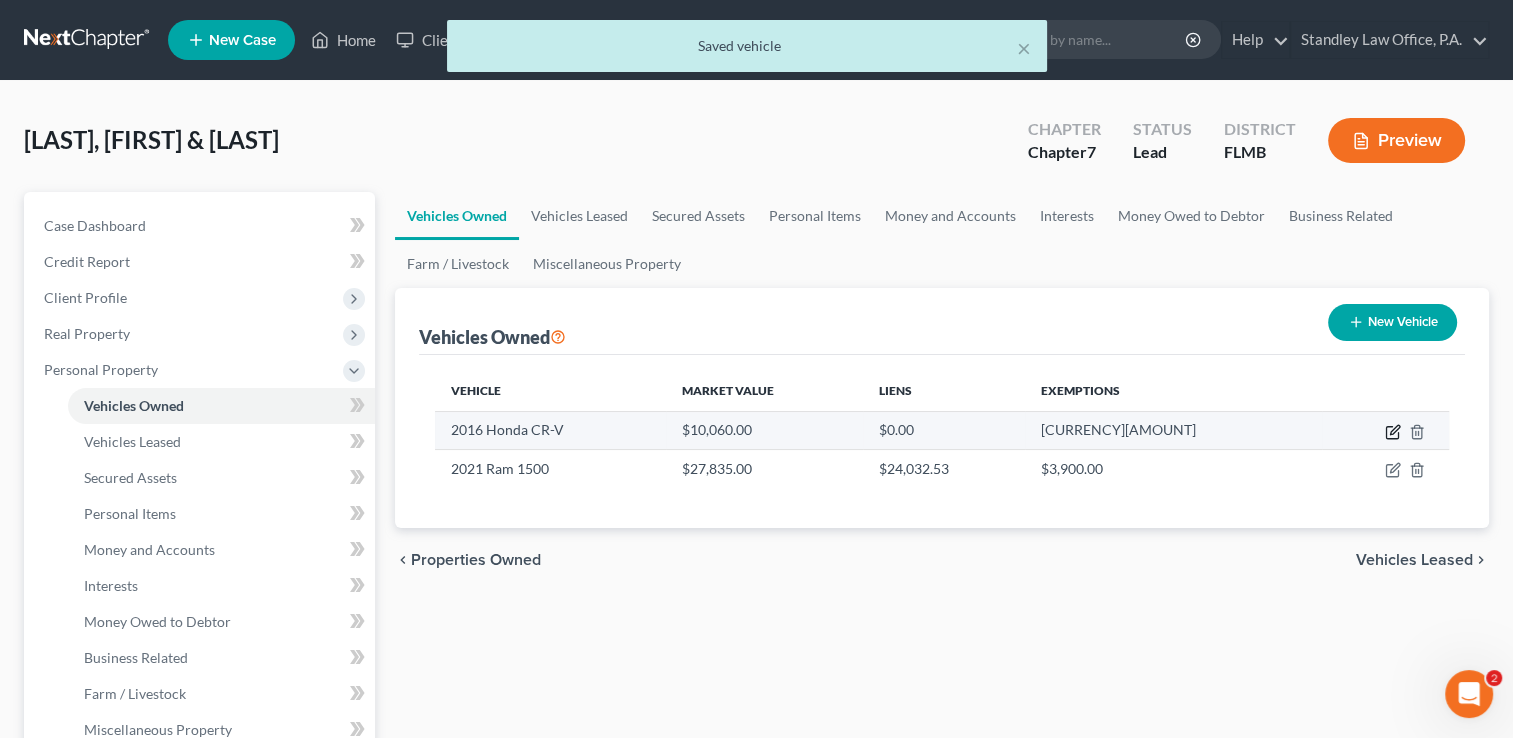 click 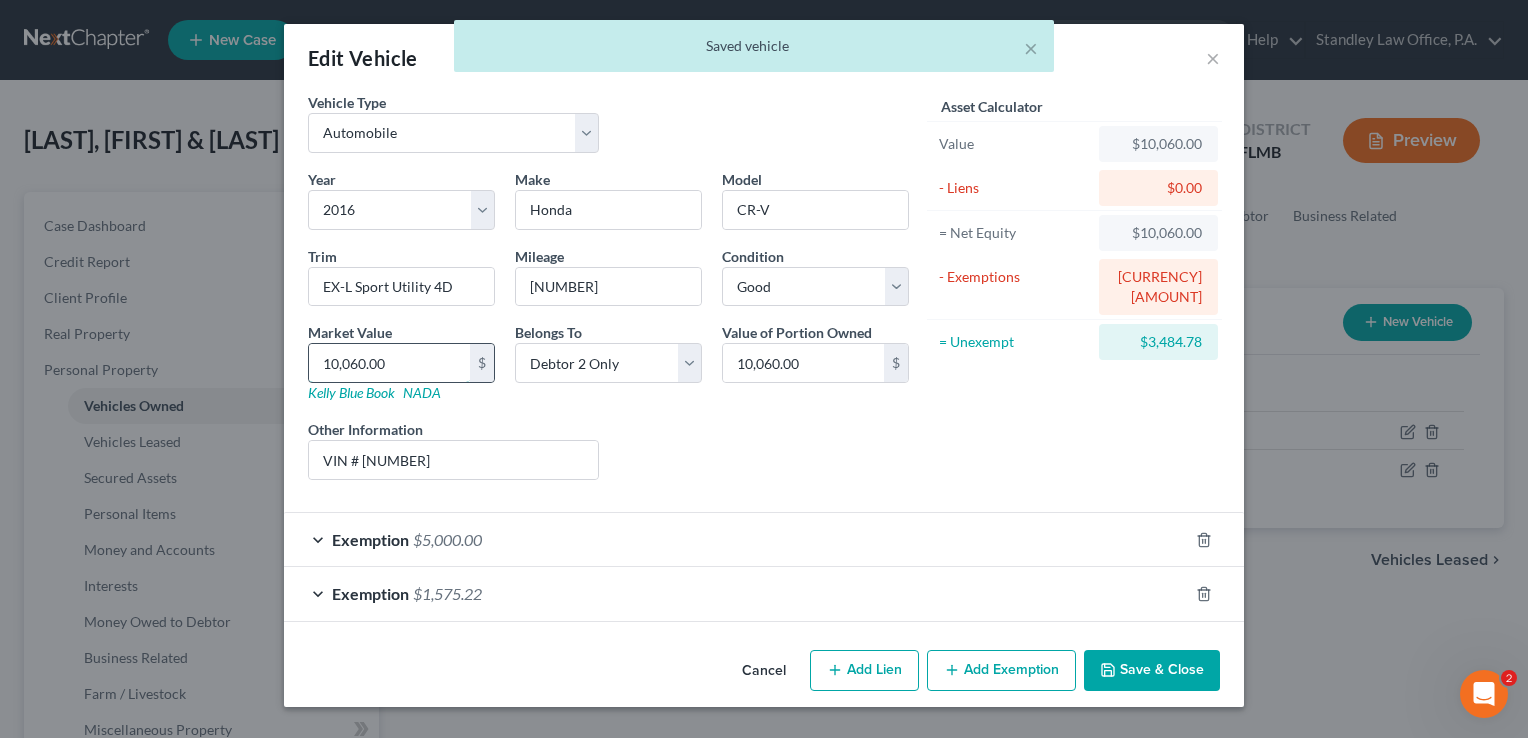 click on "10,060.00" at bounding box center [389, 363] 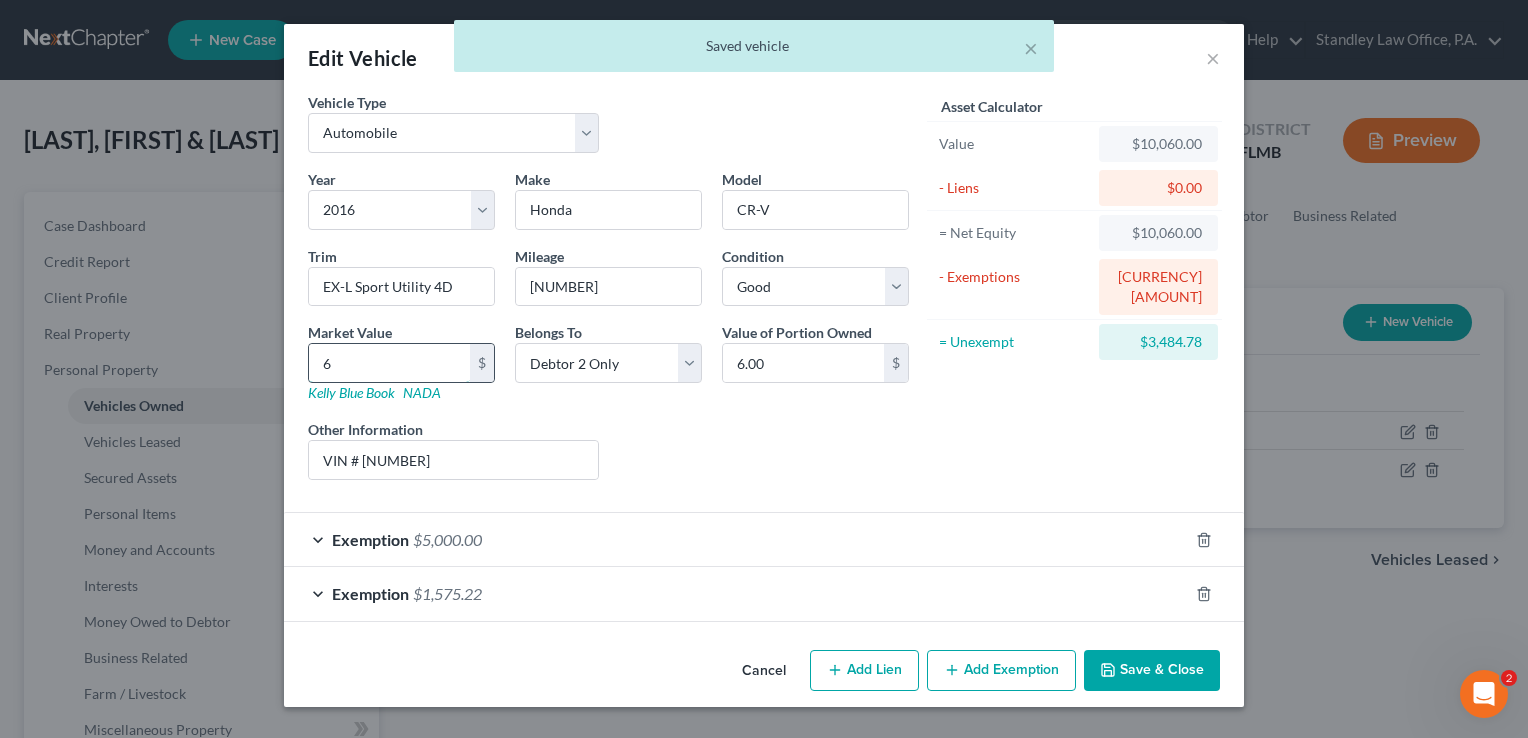 type on "69" 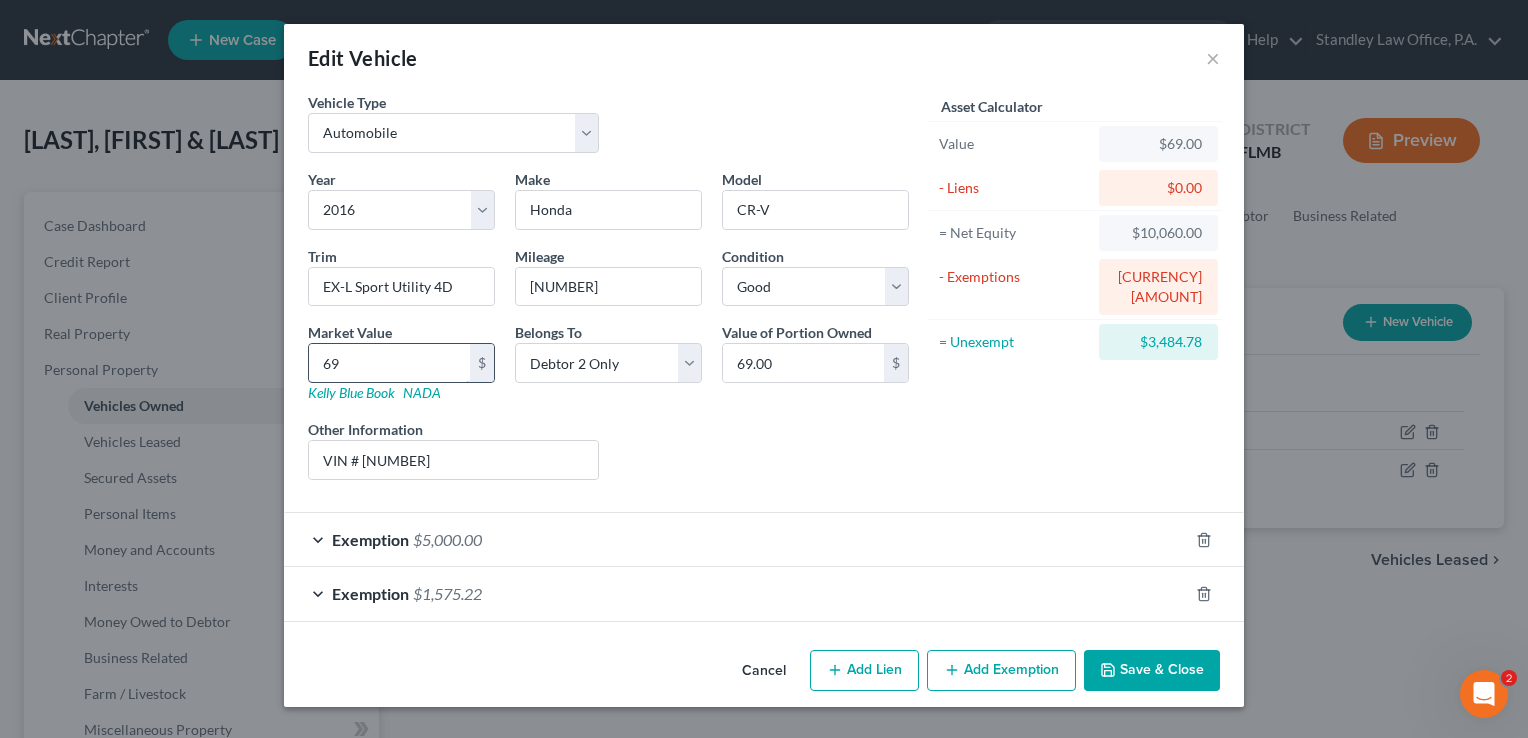 type on "6" 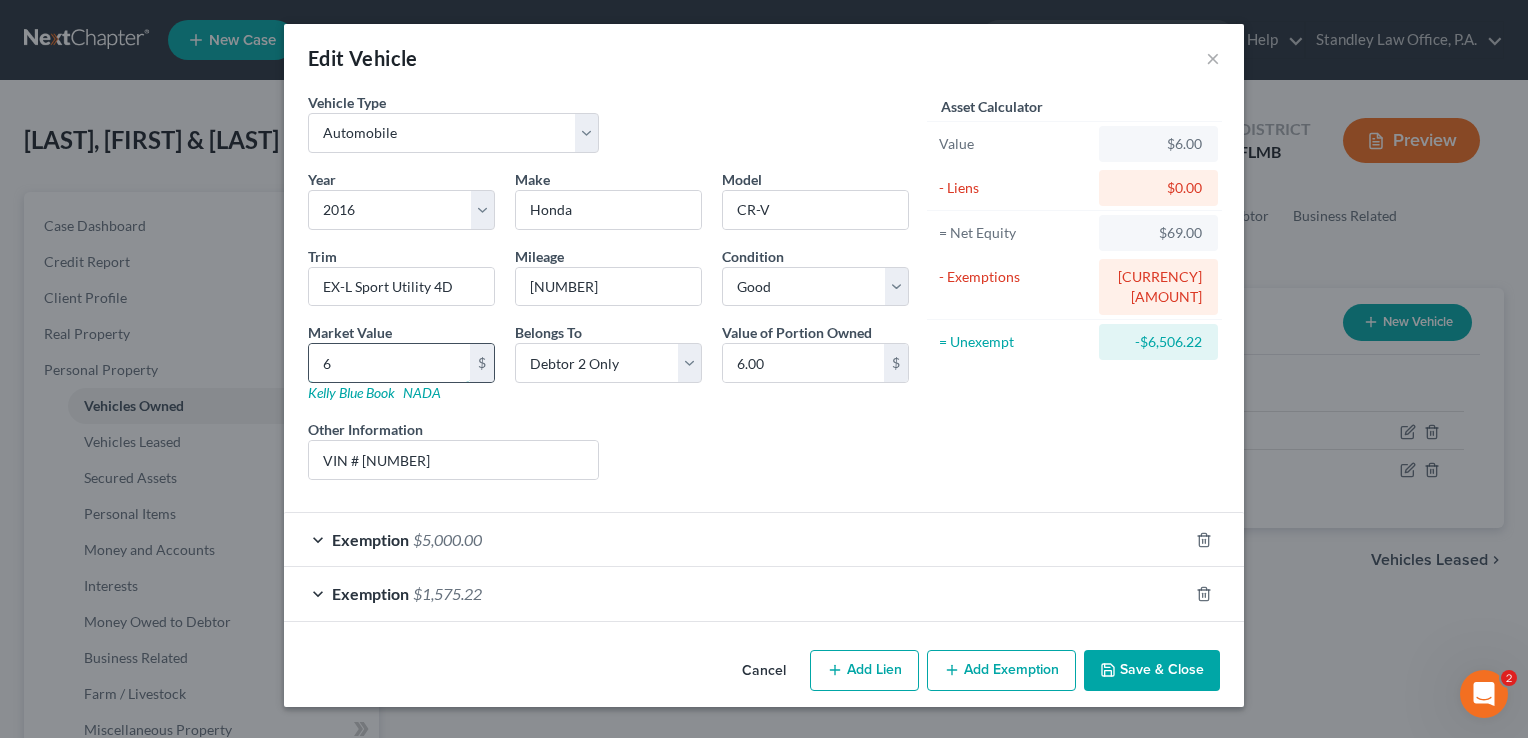 type on "68" 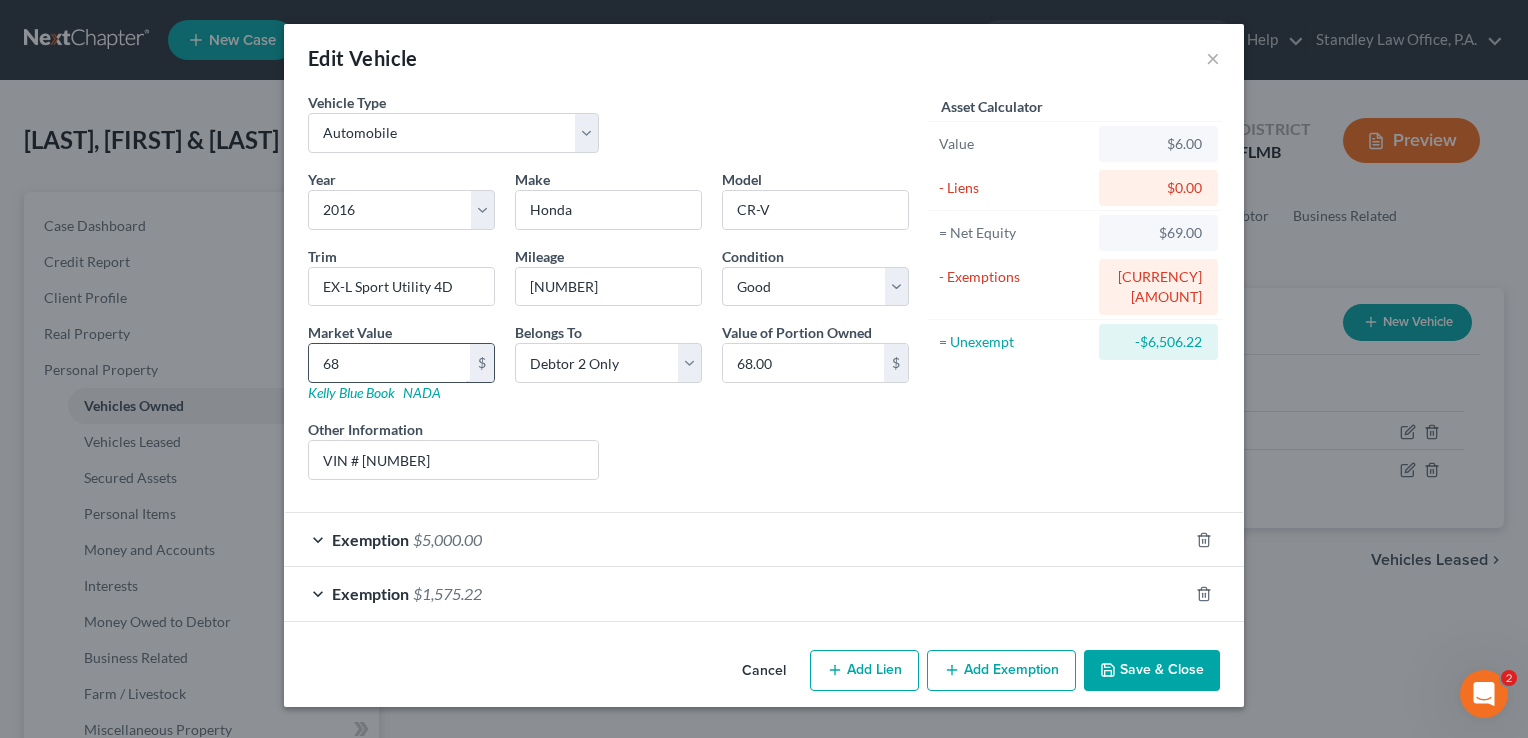 type on "680" 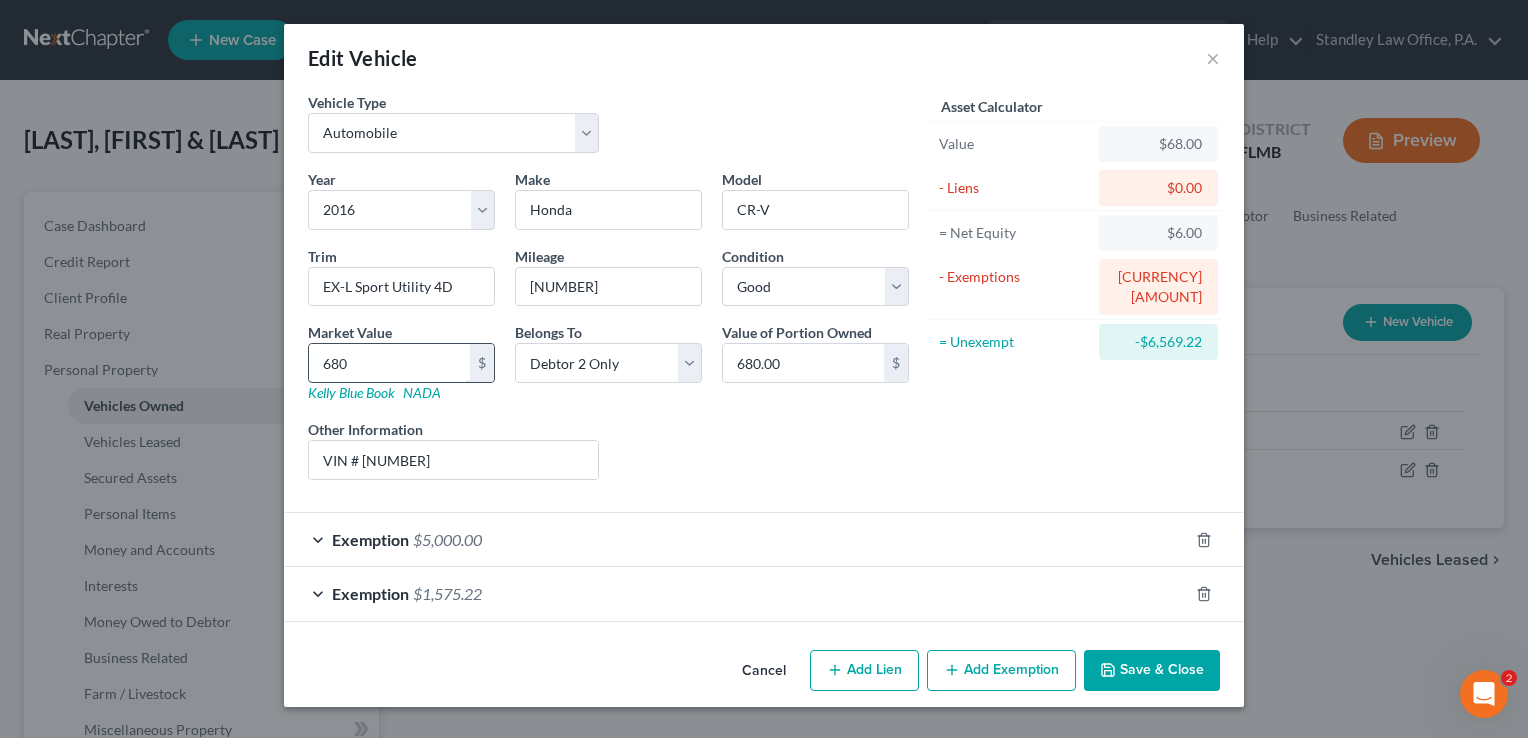 type on "6800" 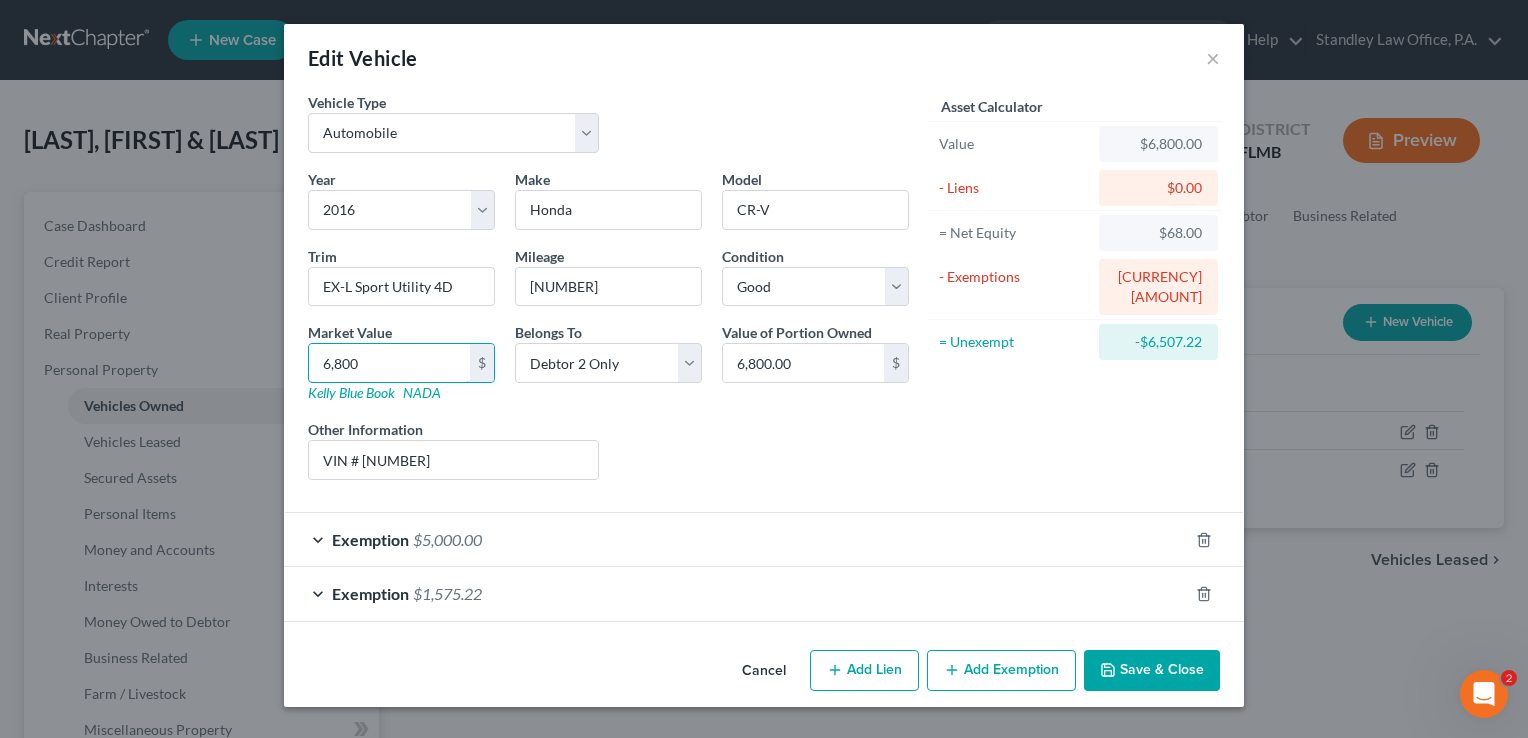 type on "6,800" 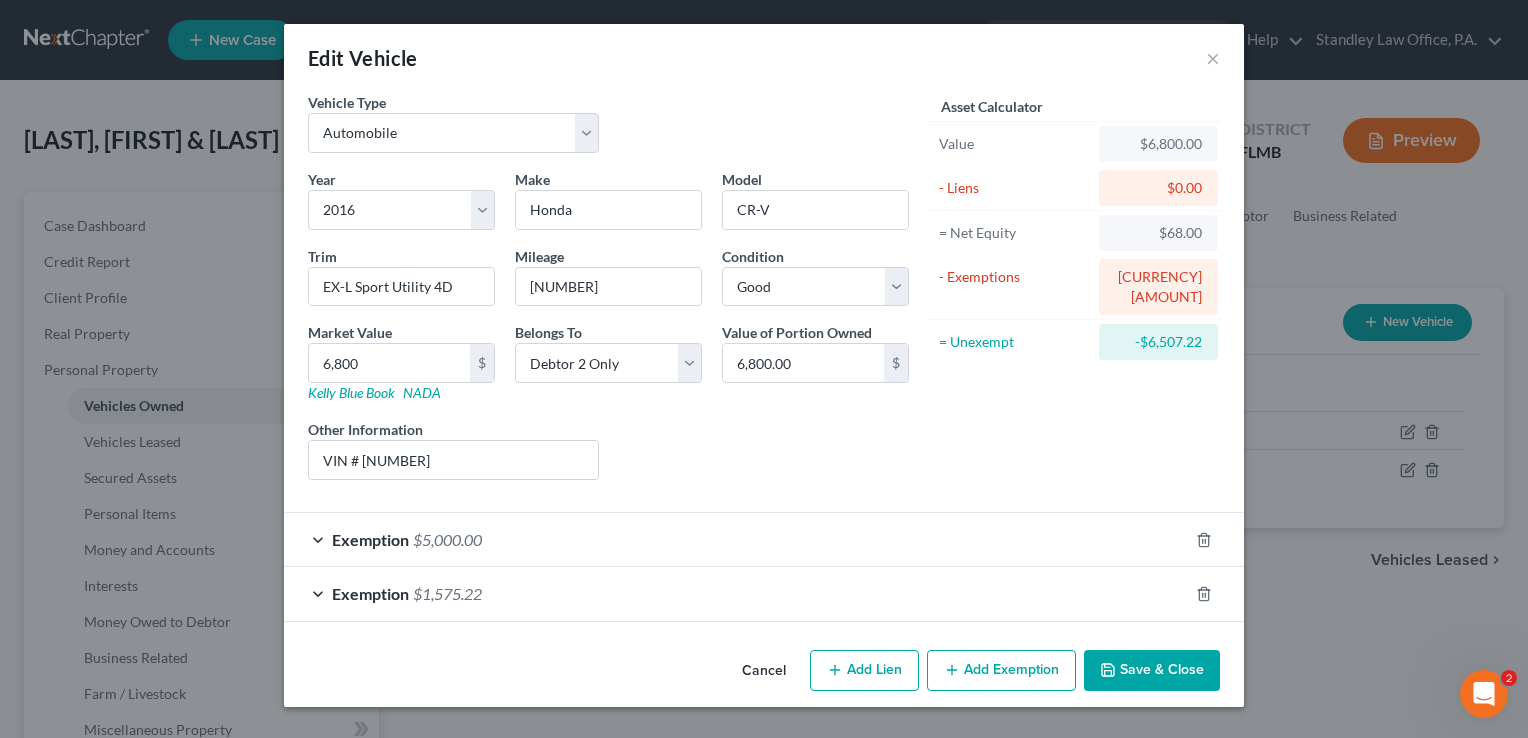 click on "Save & Close" at bounding box center [1152, 671] 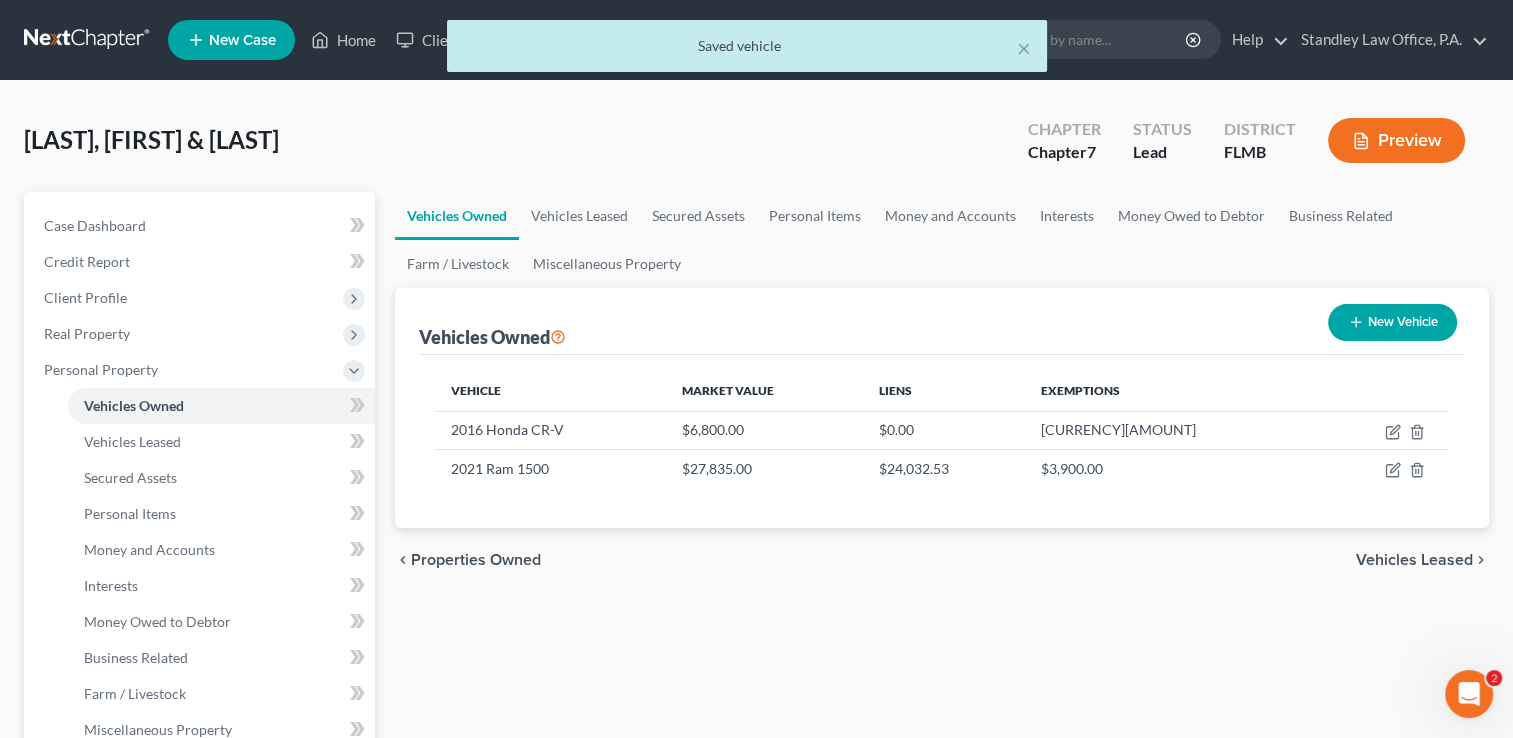 scroll, scrollTop: 645, scrollLeft: 0, axis: vertical 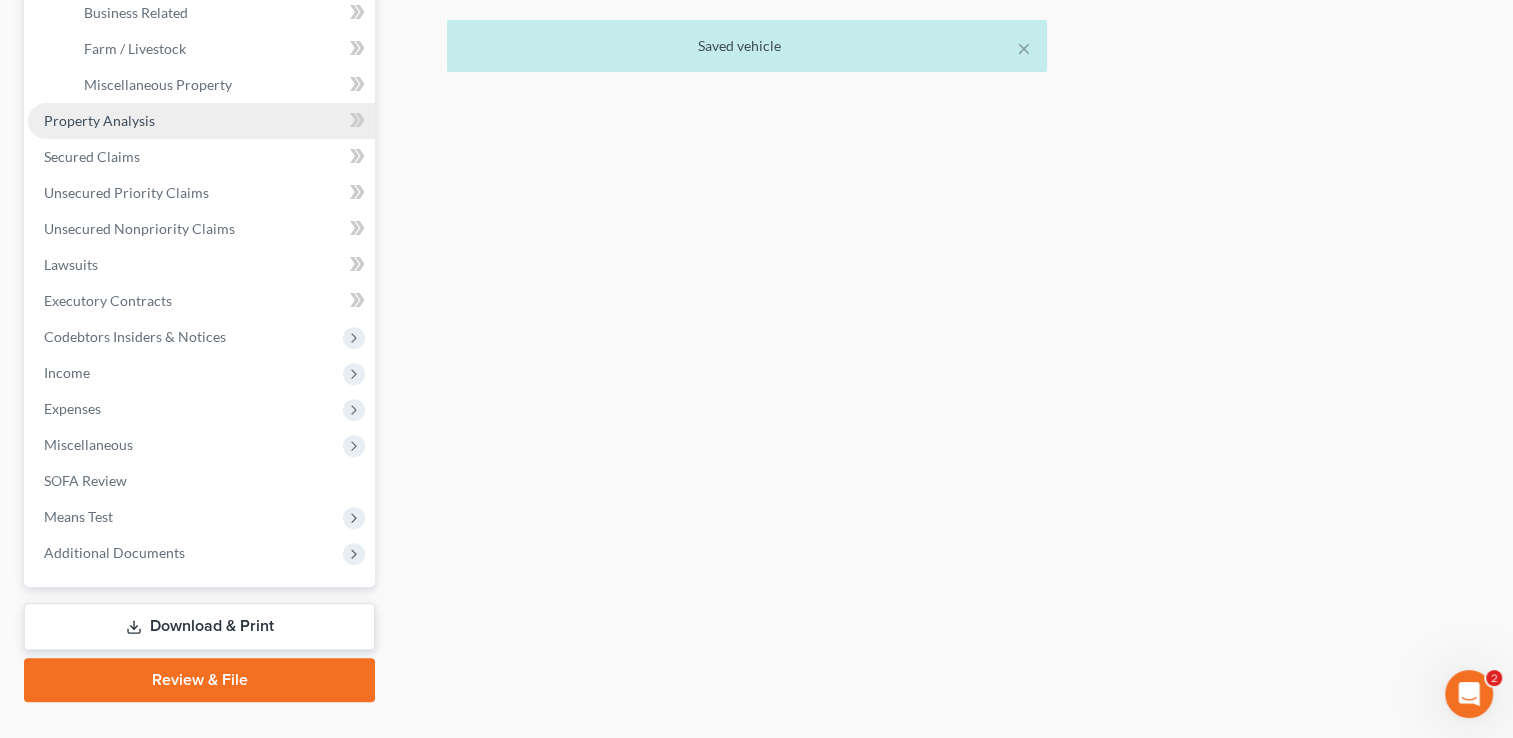 click on "Property Analysis" at bounding box center [201, 121] 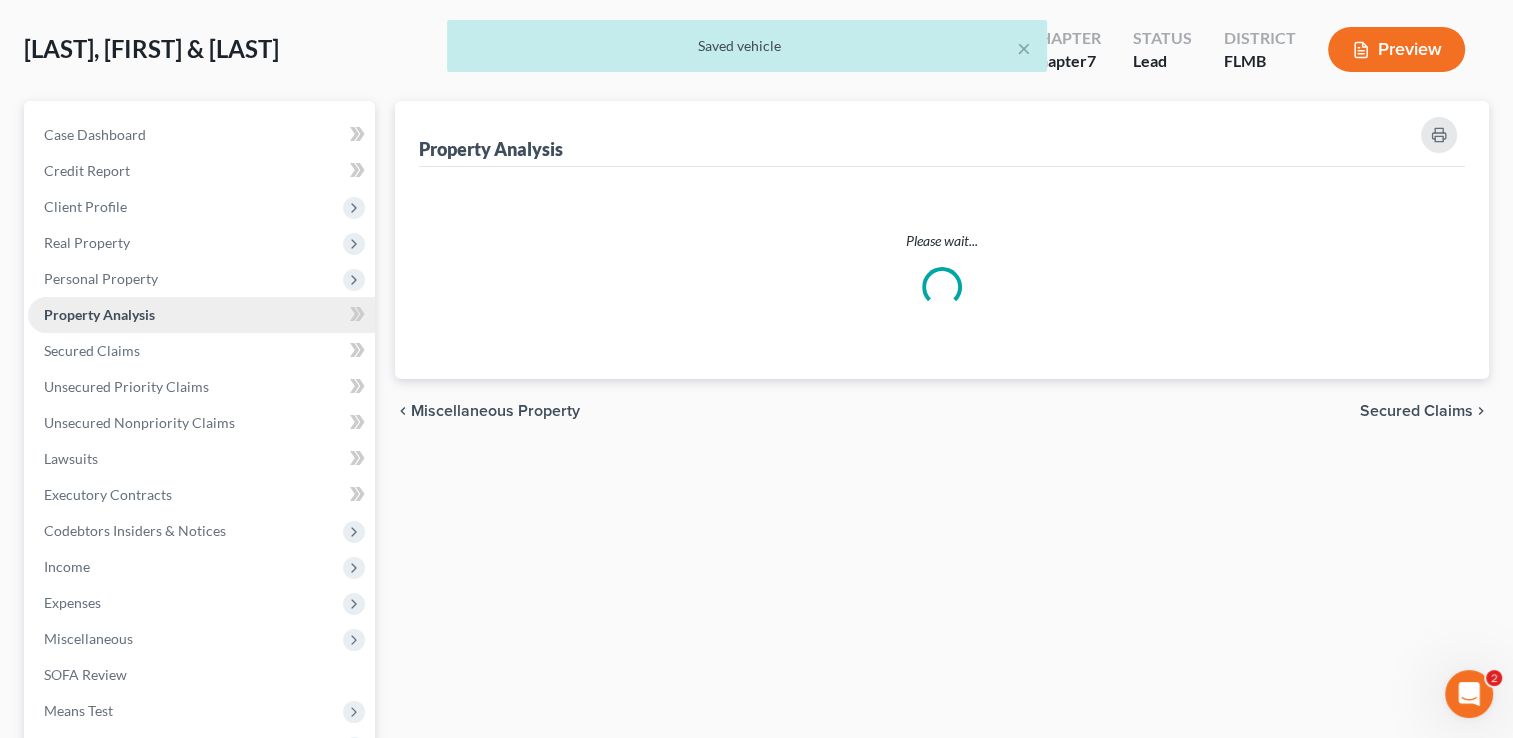 scroll, scrollTop: 0, scrollLeft: 0, axis: both 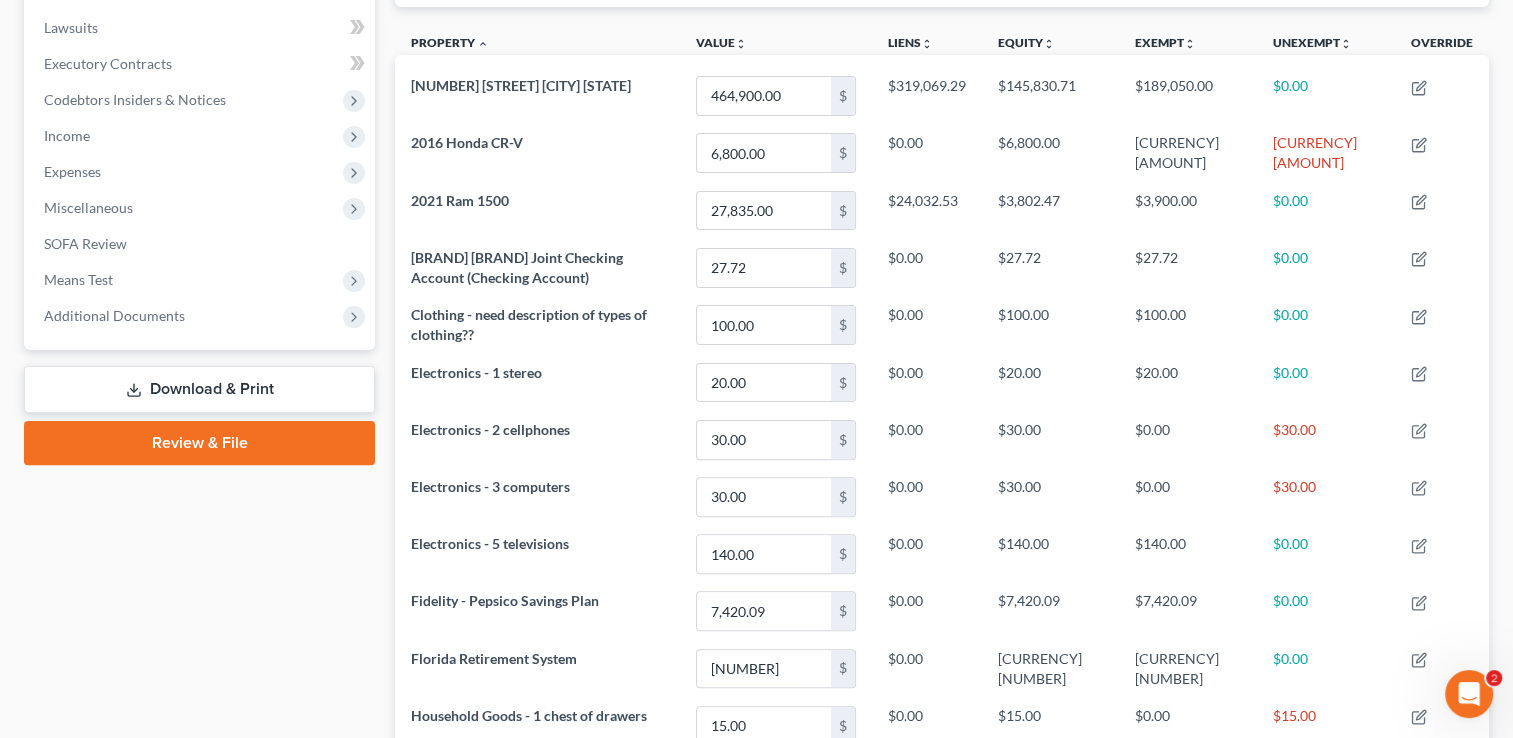 click on "[LAST], [FIRST] & [NAME] Upgraded Chapter Chapter 7 Status Lead District FLMB Preview Petition Navigation
Case Dashboard
Payments
Invoices
Payments
Payments
Credit Report" at bounding box center [756, 1048] 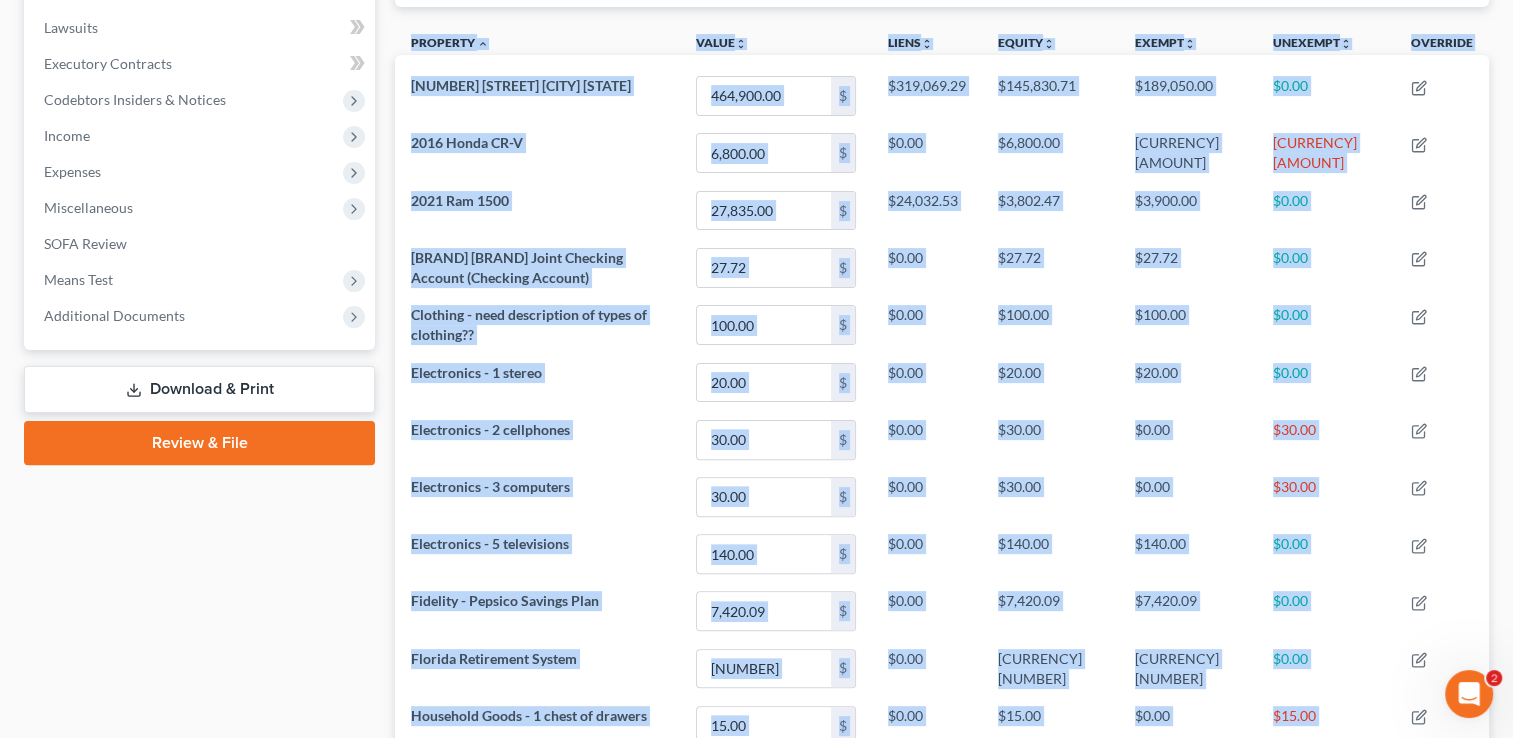 click on "[LAST], [FIRST] & [NAME] Upgraded Chapter Chapter 7 Status Lead District FLMB Preview Petition Navigation
Case Dashboard
Payments
Invoices
Payments
Payments
Credit Report" at bounding box center (756, 1048) 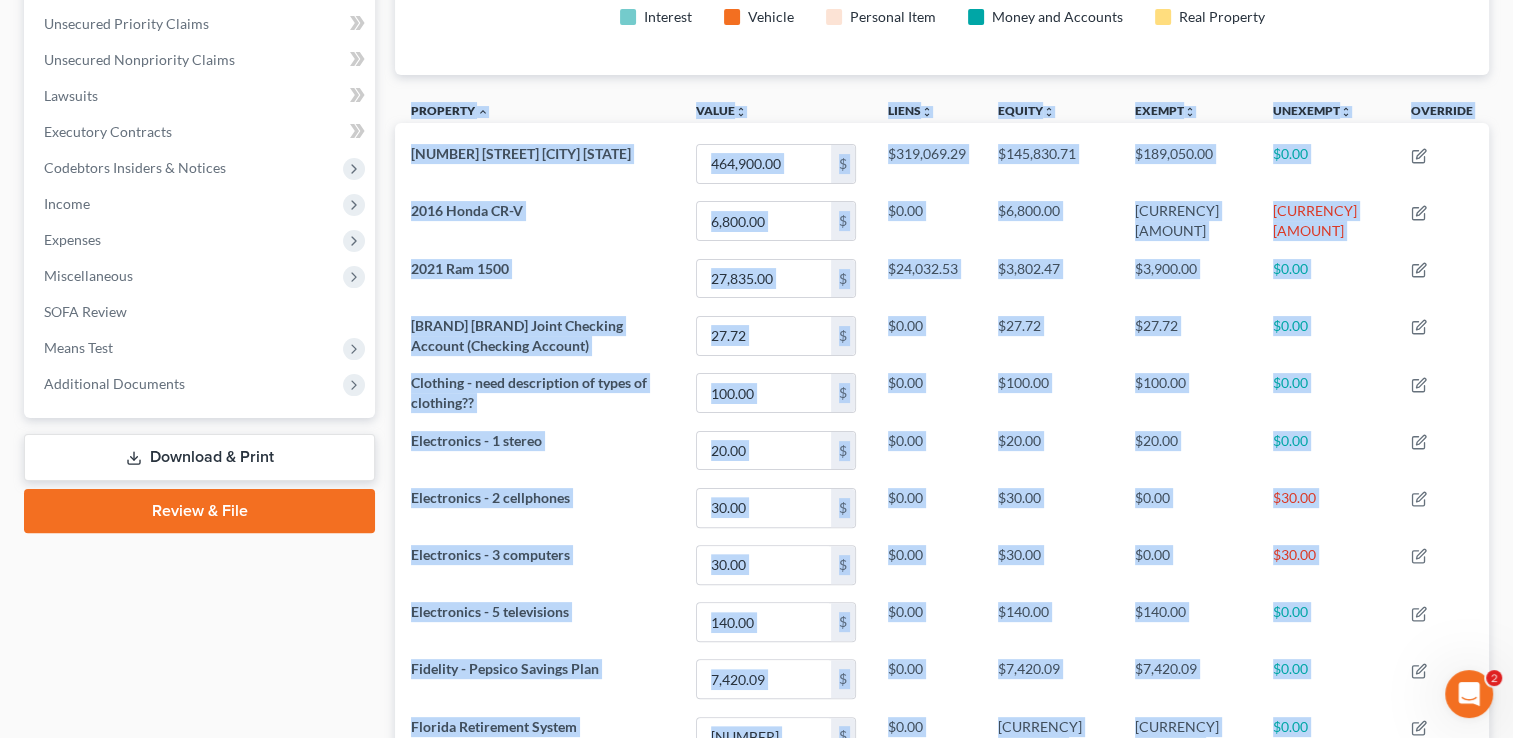 scroll, scrollTop: 442, scrollLeft: 0, axis: vertical 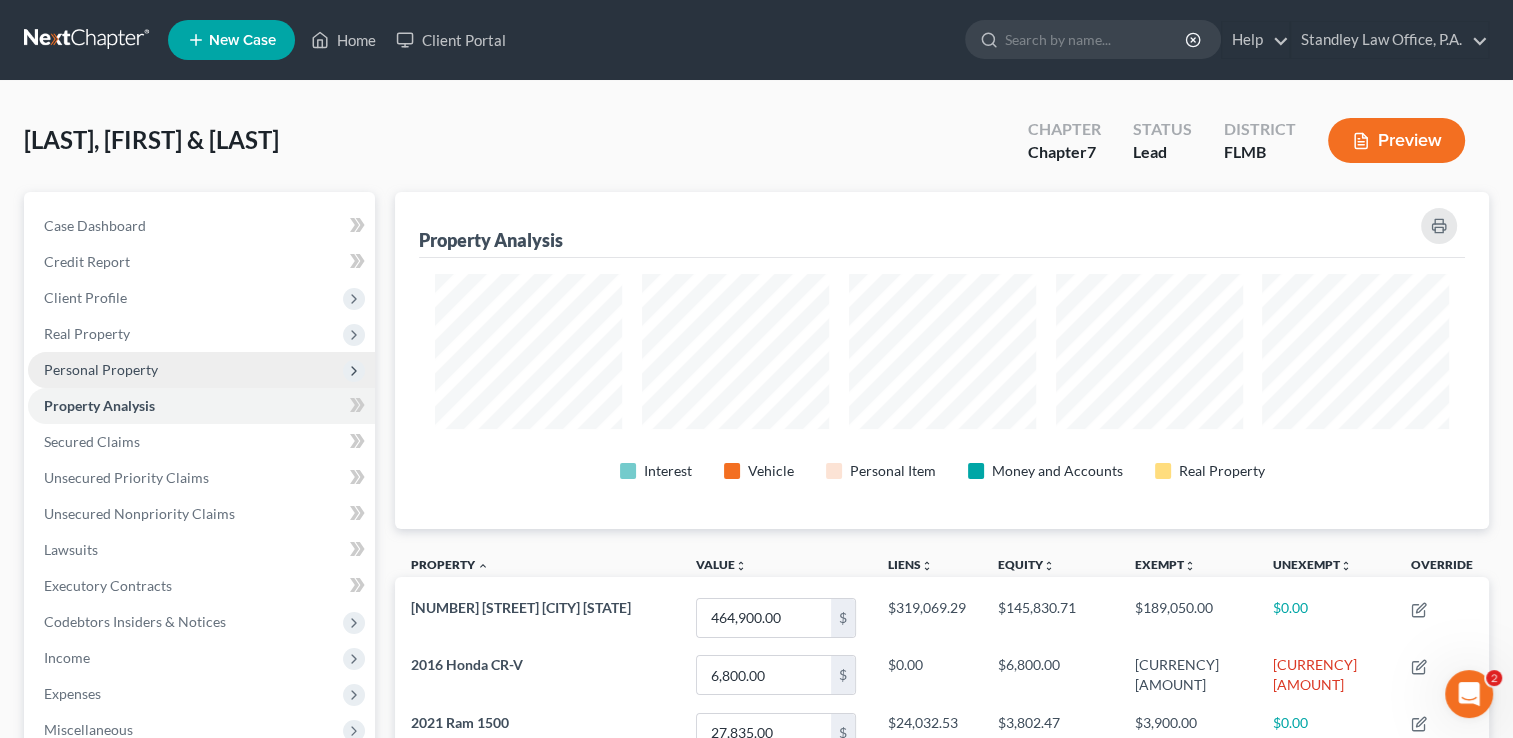 click on "Personal Property" at bounding box center [101, 369] 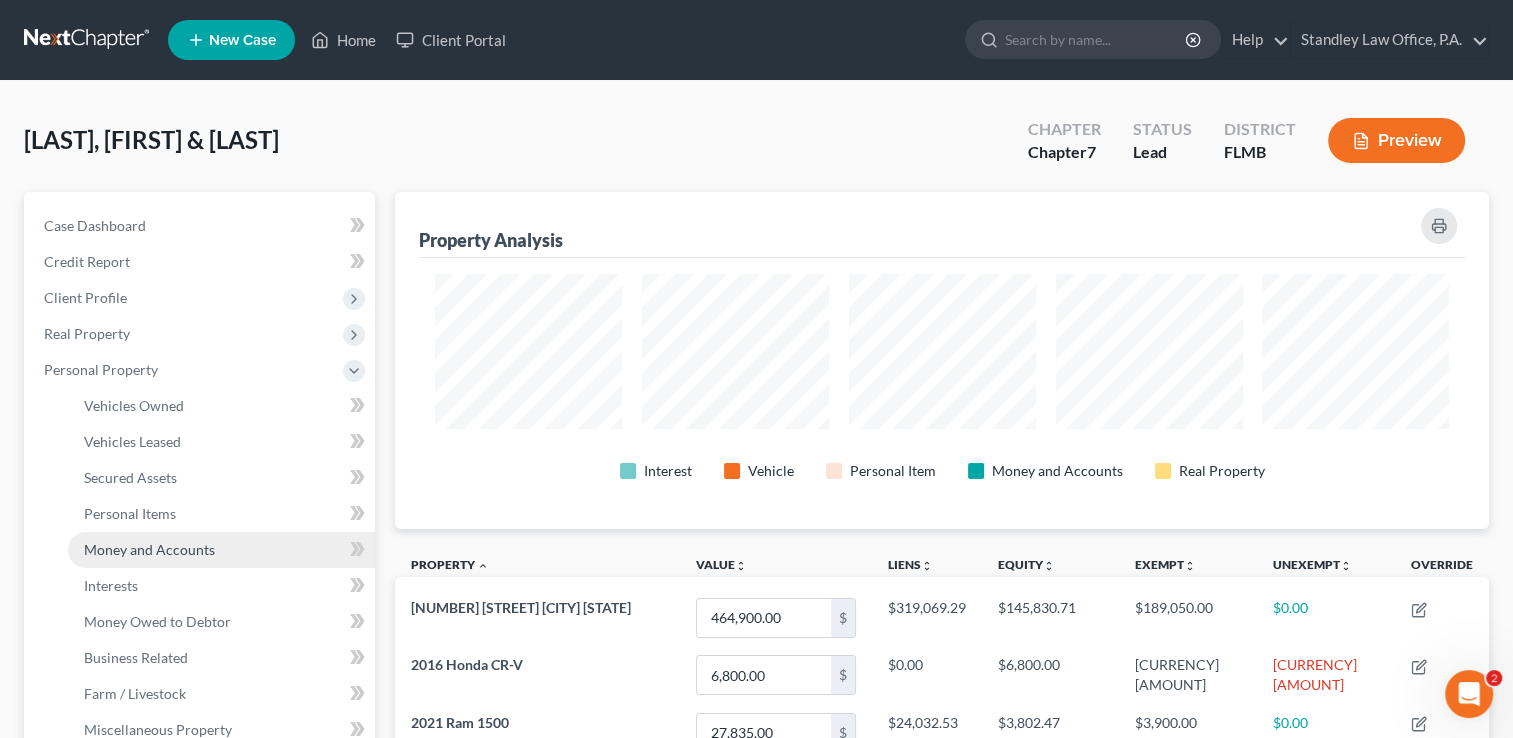 click on "Money and Accounts" at bounding box center [149, 549] 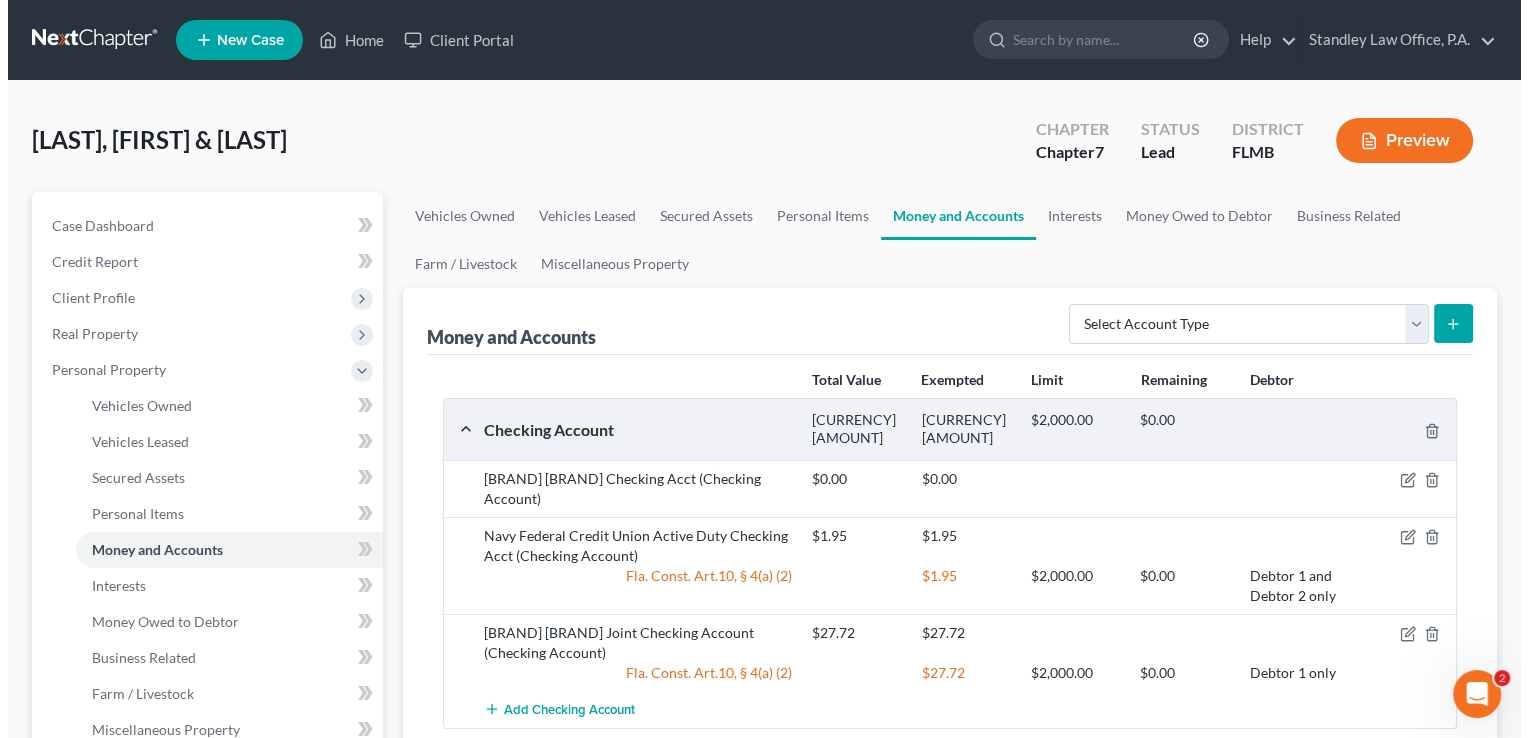 scroll, scrollTop: 645, scrollLeft: 0, axis: vertical 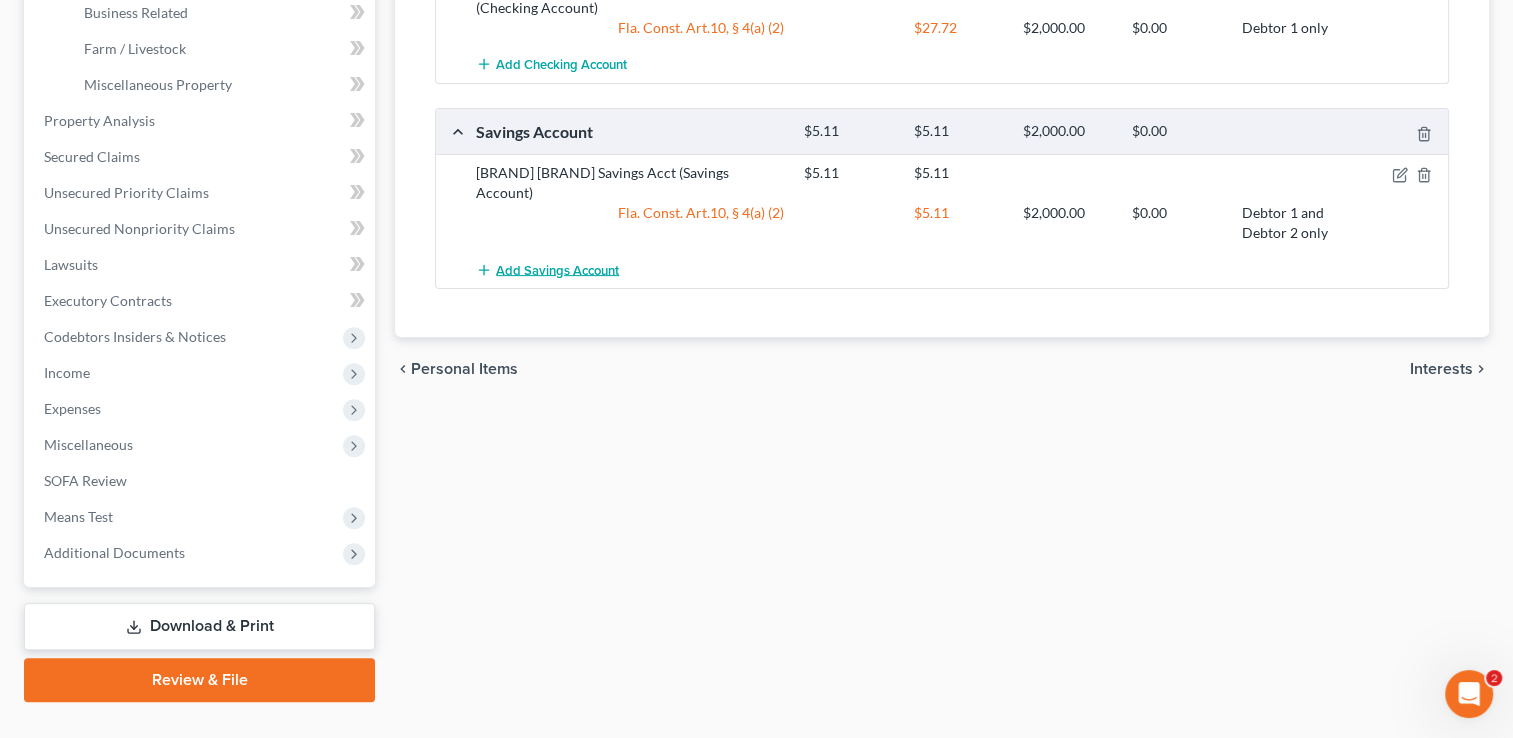 click on "Add Savings Account" at bounding box center (557, 270) 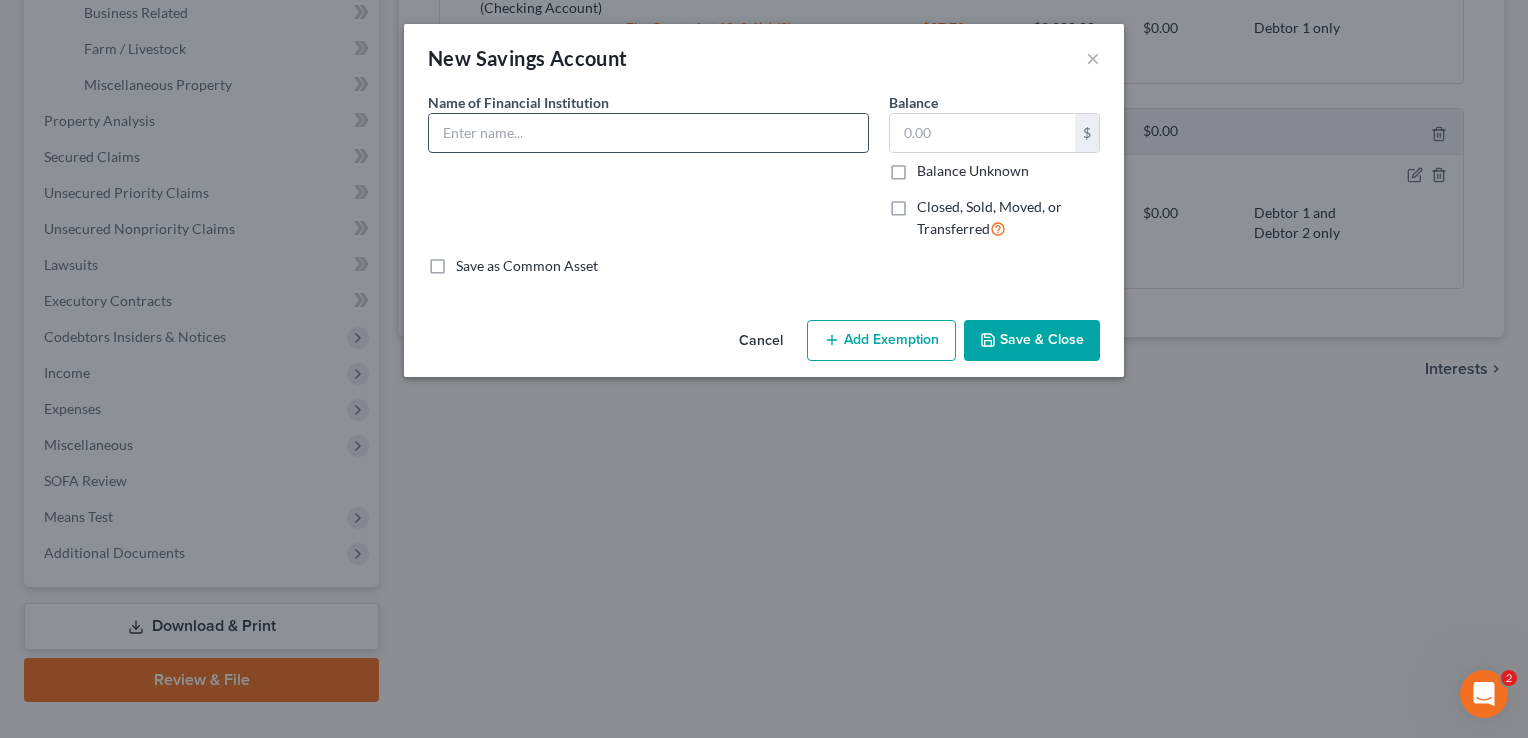 click at bounding box center [648, 133] 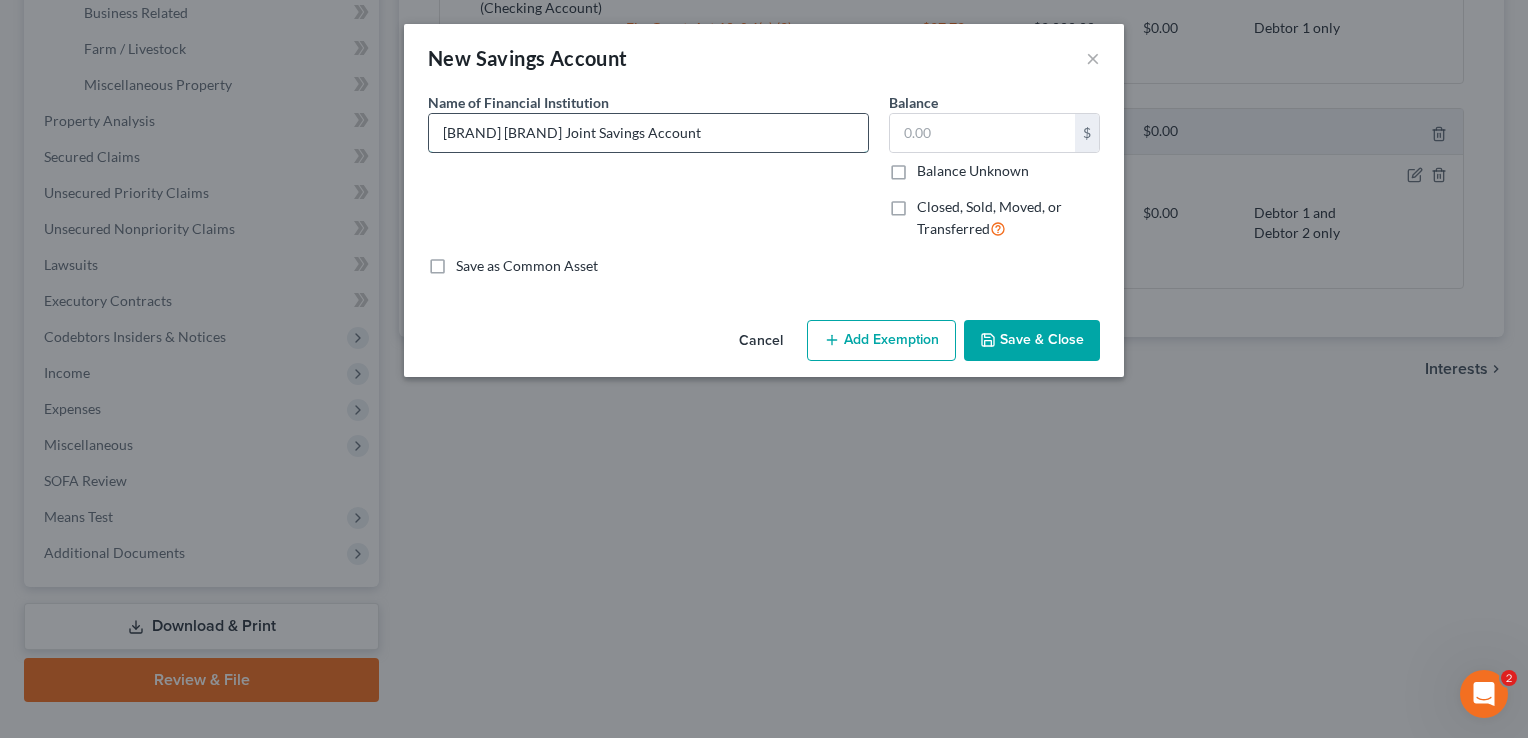 type on "[BRAND] [BRAND] Joint Savings Account" 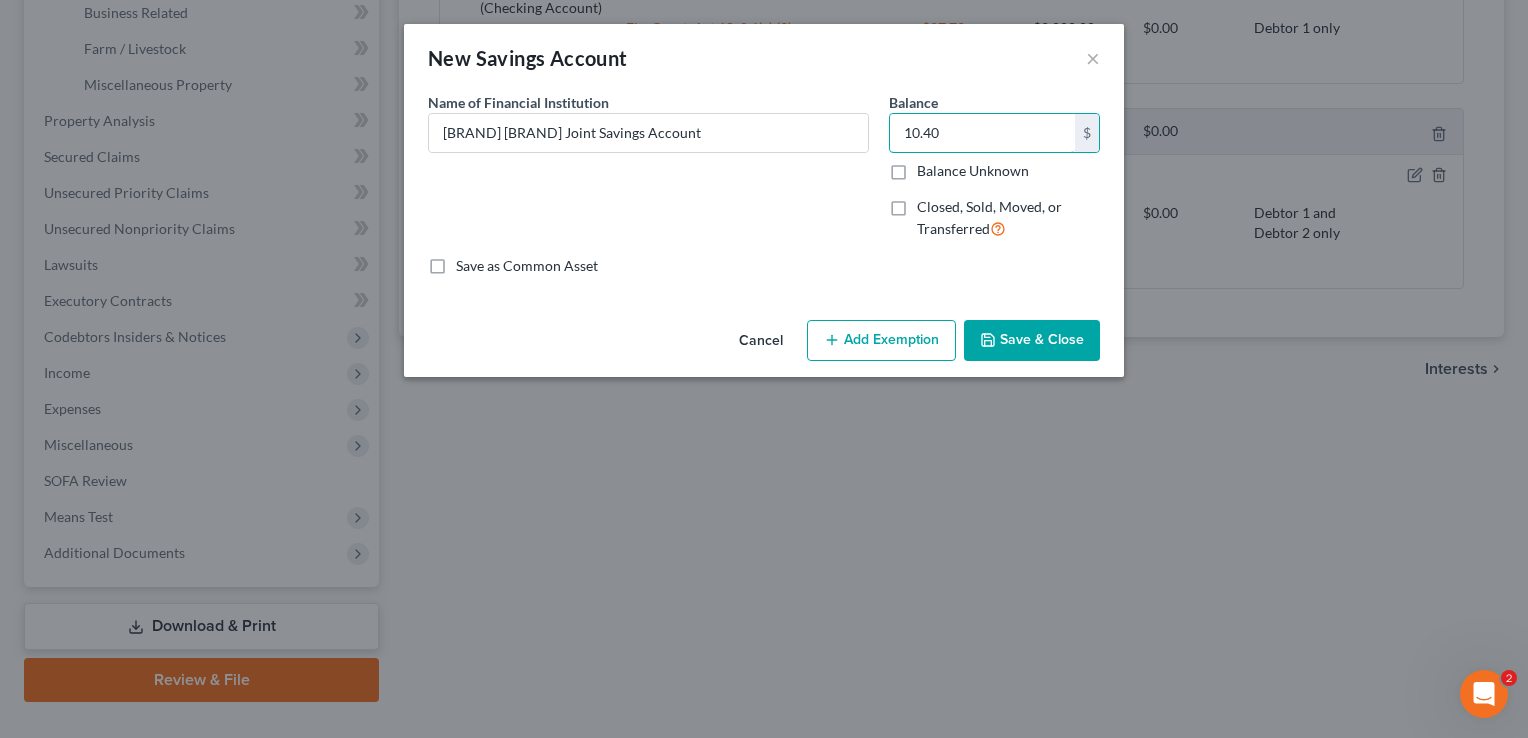 type on "10.40" 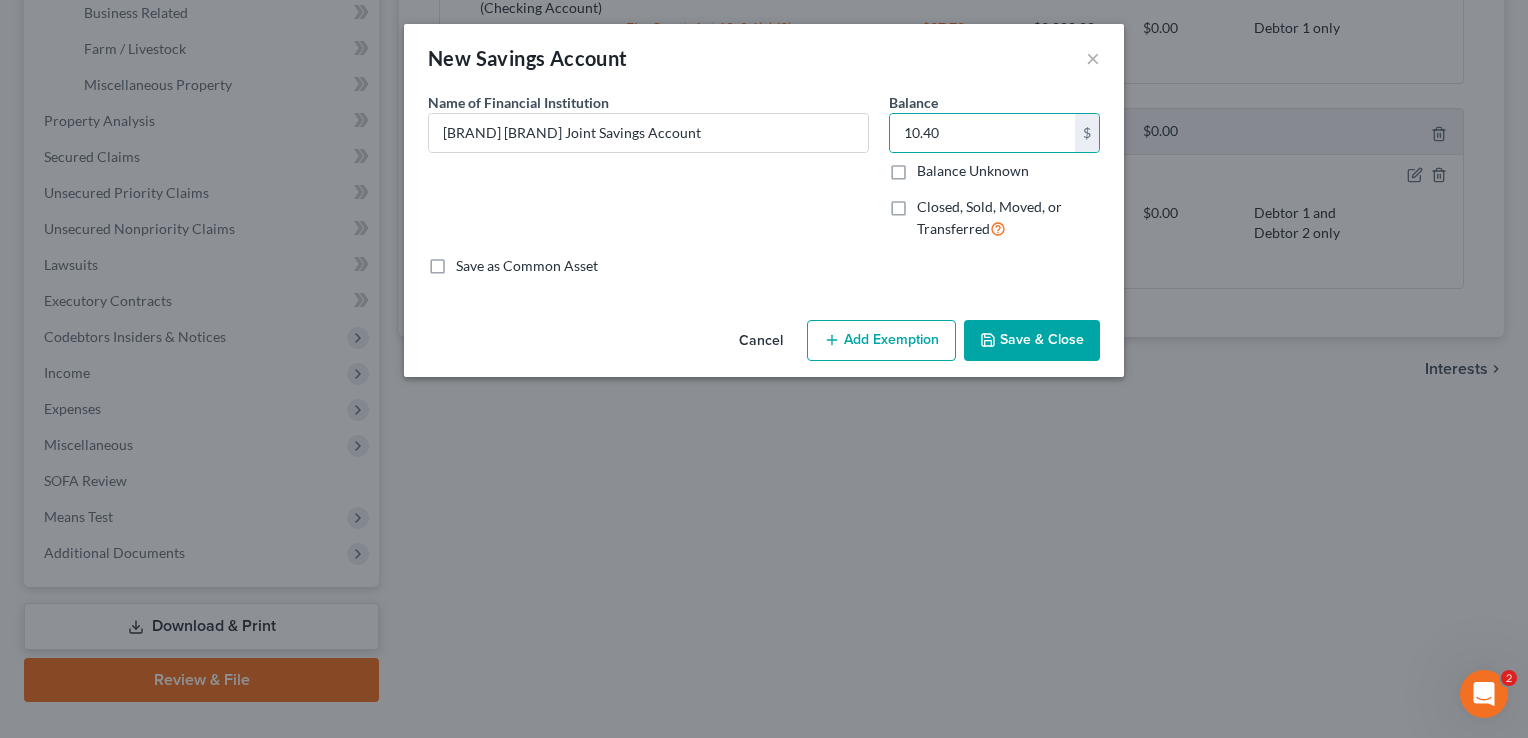 click on "Add Exemption" at bounding box center [881, 341] 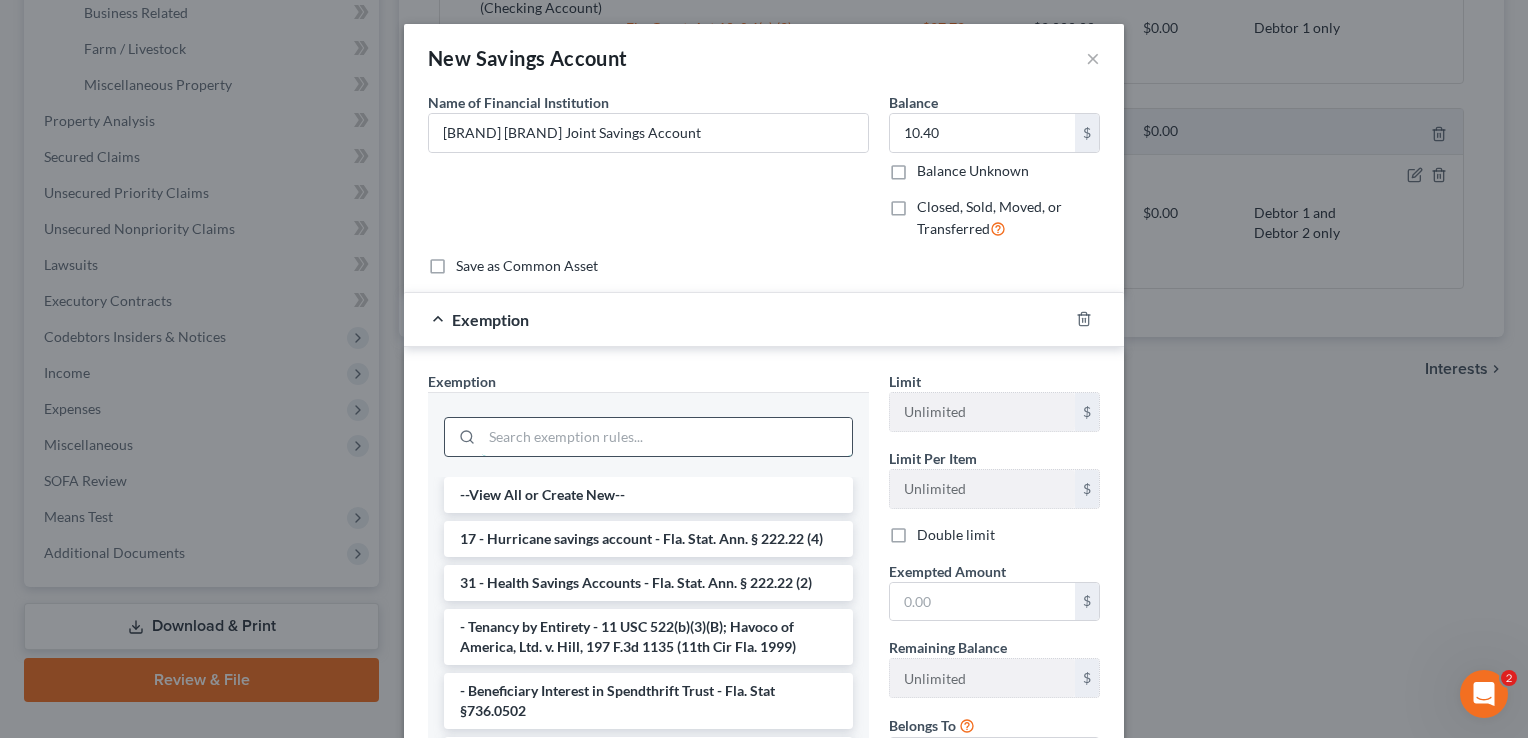 click at bounding box center [667, 437] 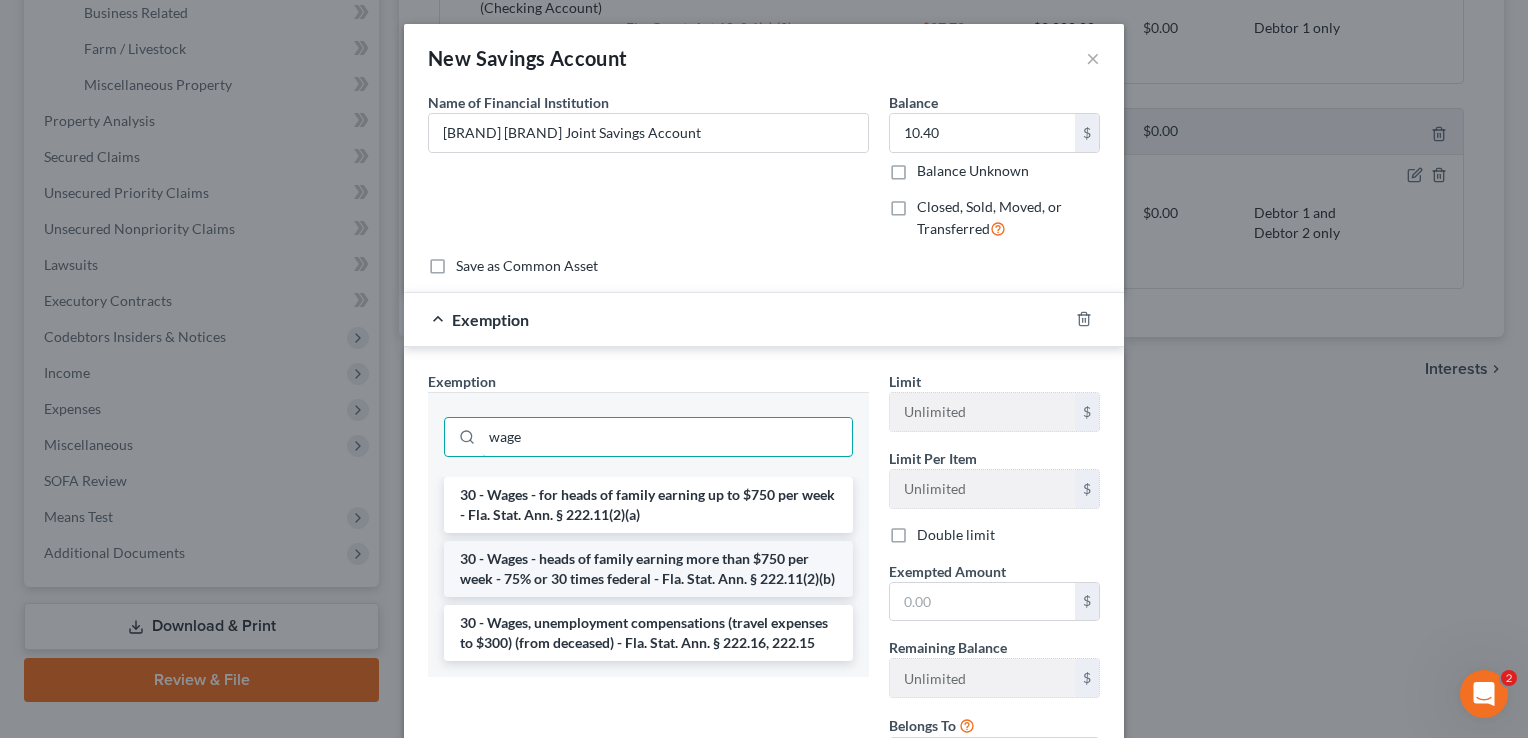type on "wage" 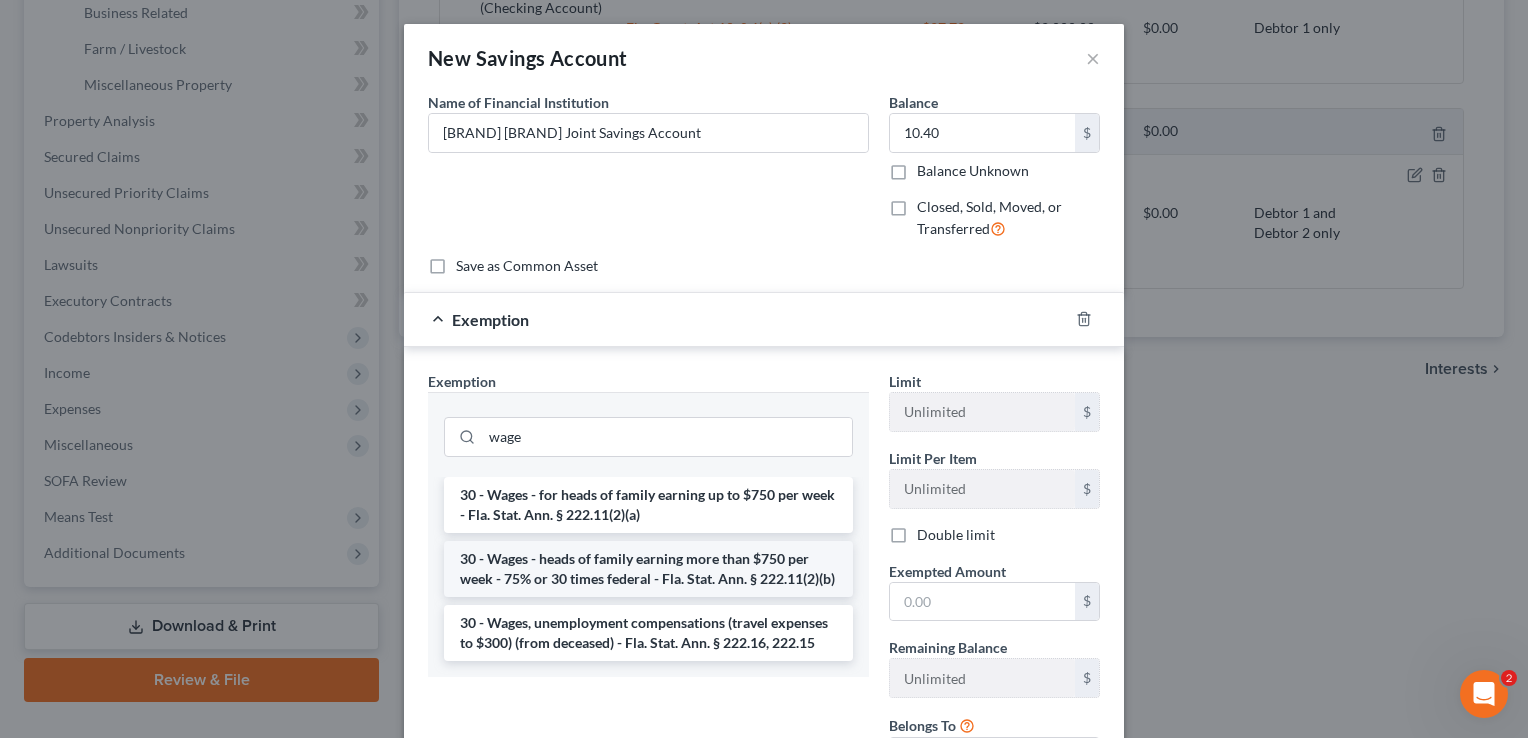 click on "30 - Wages - heads of family earning more than $750 per week - 75% or 30 times federal - Fla. Stat. Ann. § 222.11(2)(b)" at bounding box center (648, 569) 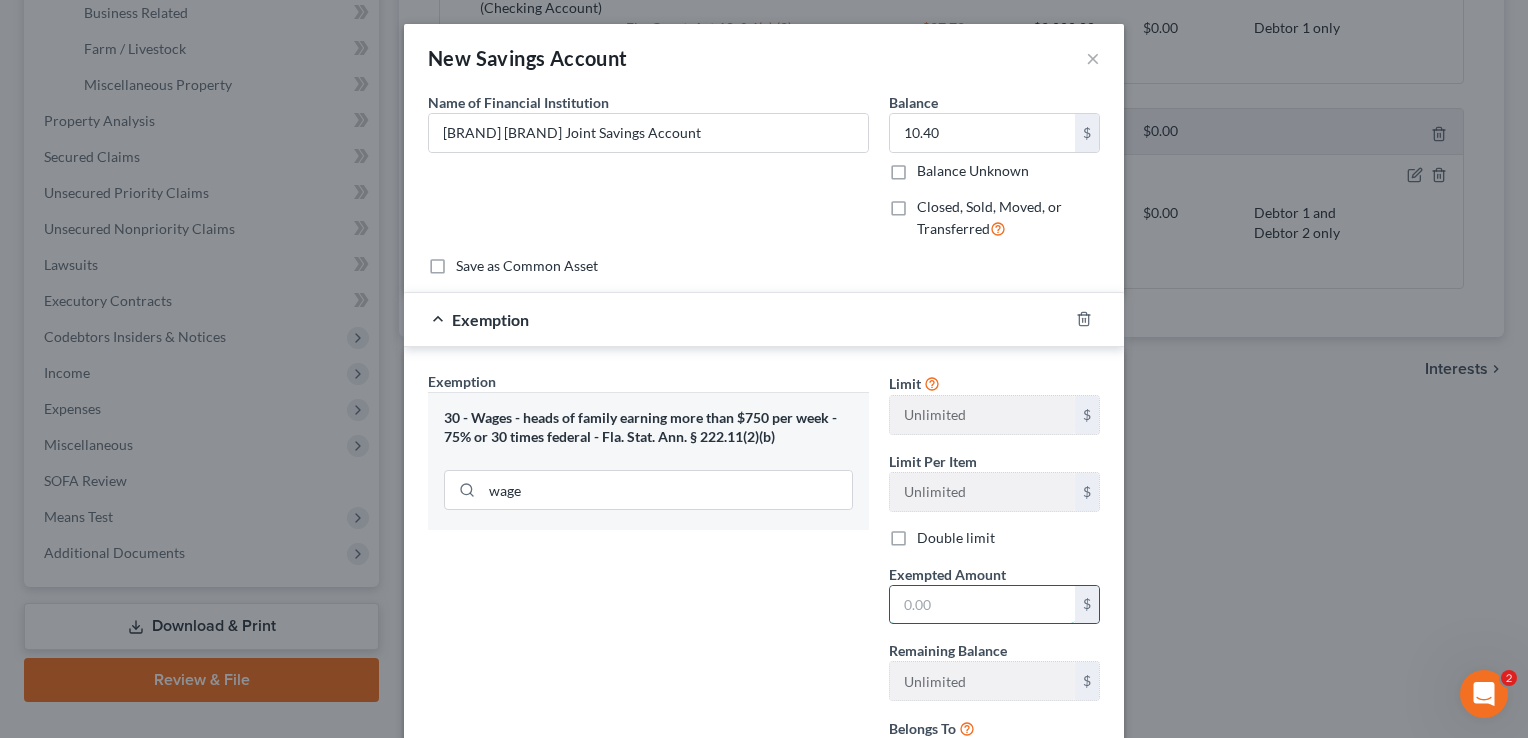 click at bounding box center (982, 605) 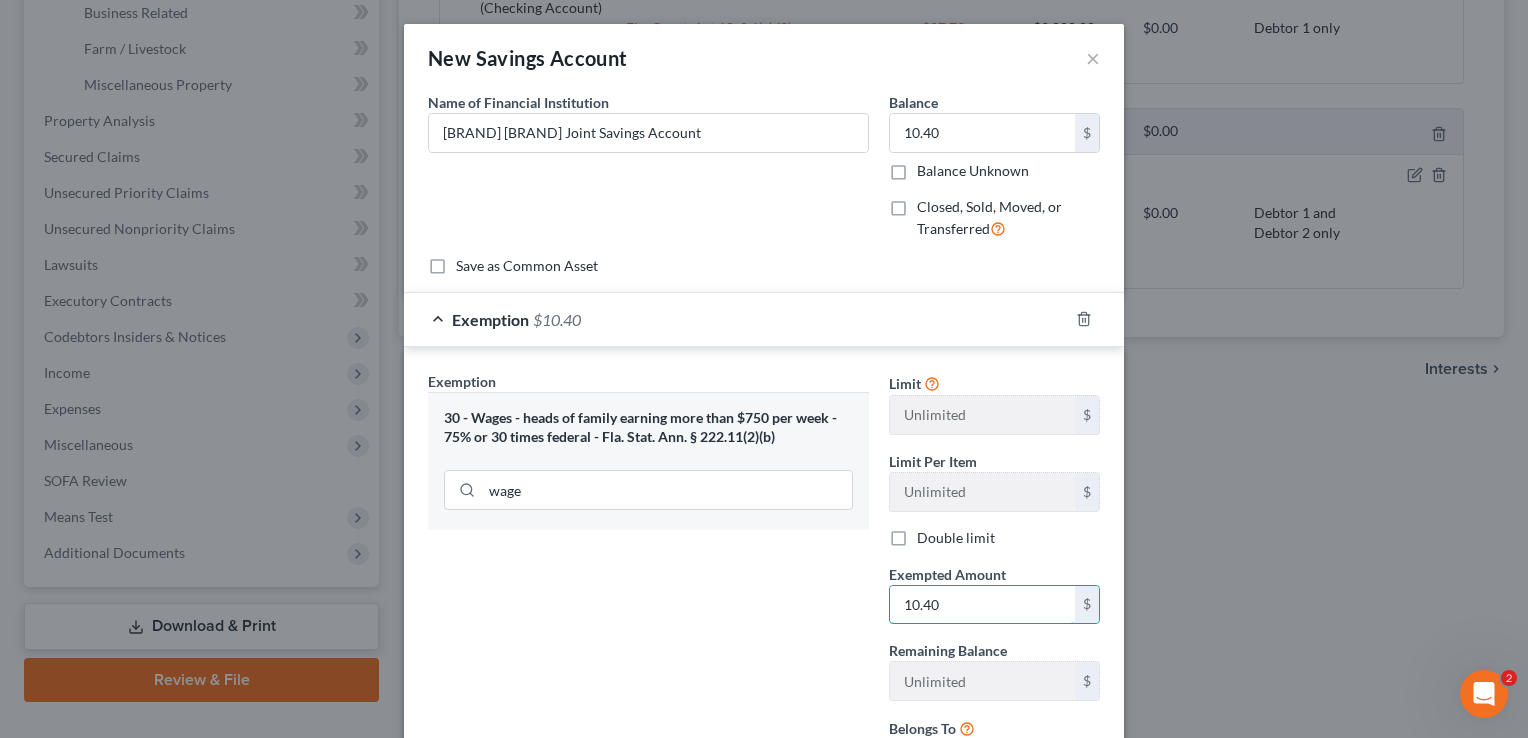 type on "10.40" 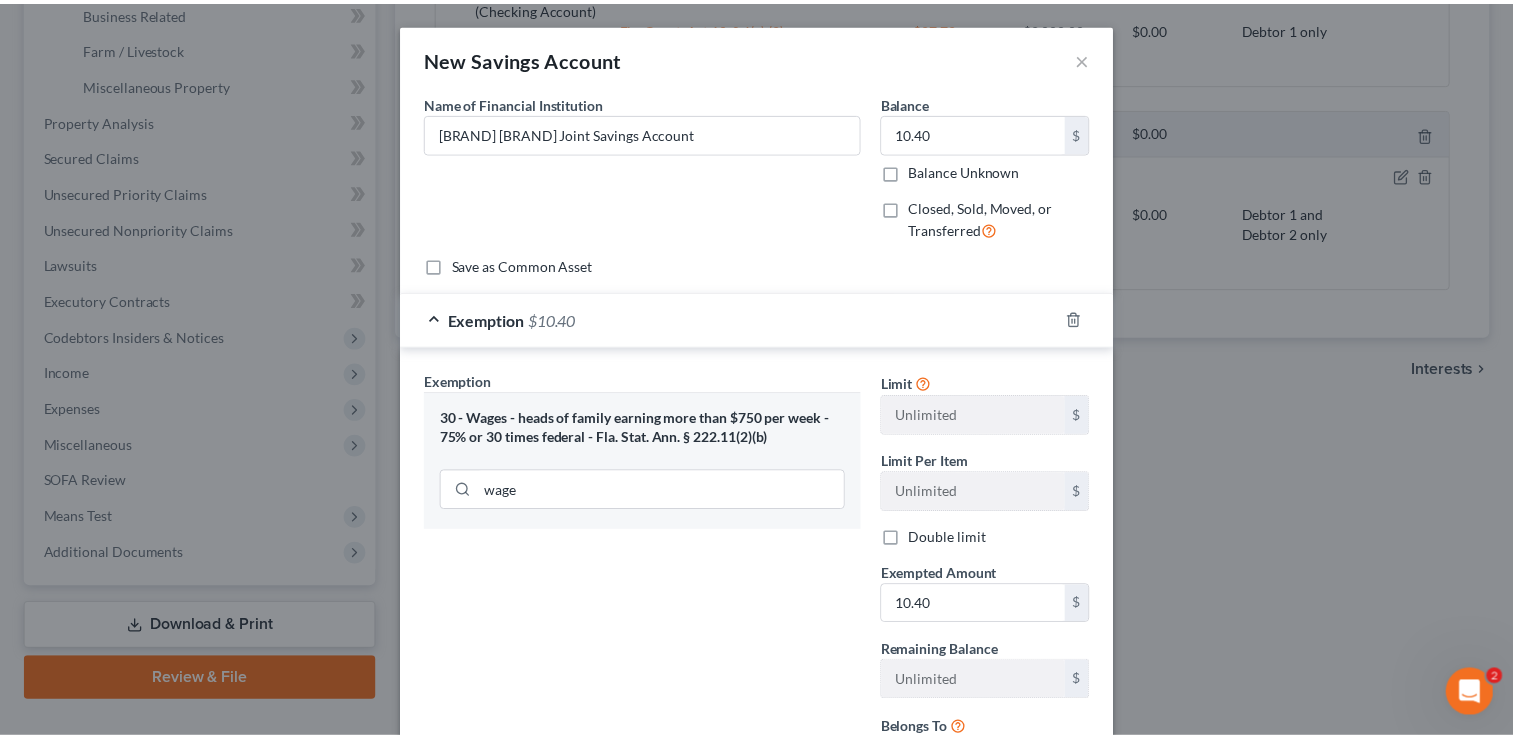 scroll, scrollTop: 181, scrollLeft: 0, axis: vertical 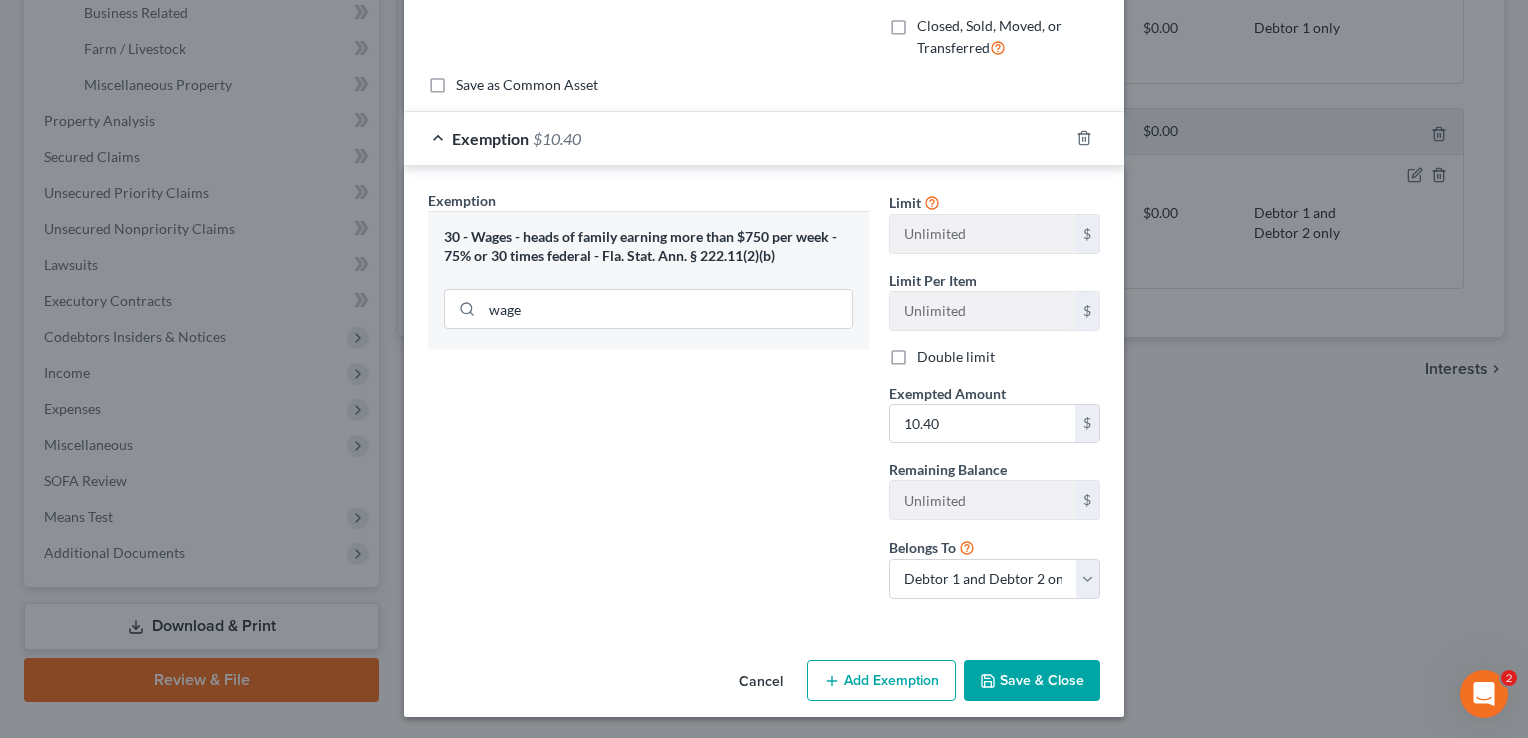 click on "Save & Close" at bounding box center (1032, 681) 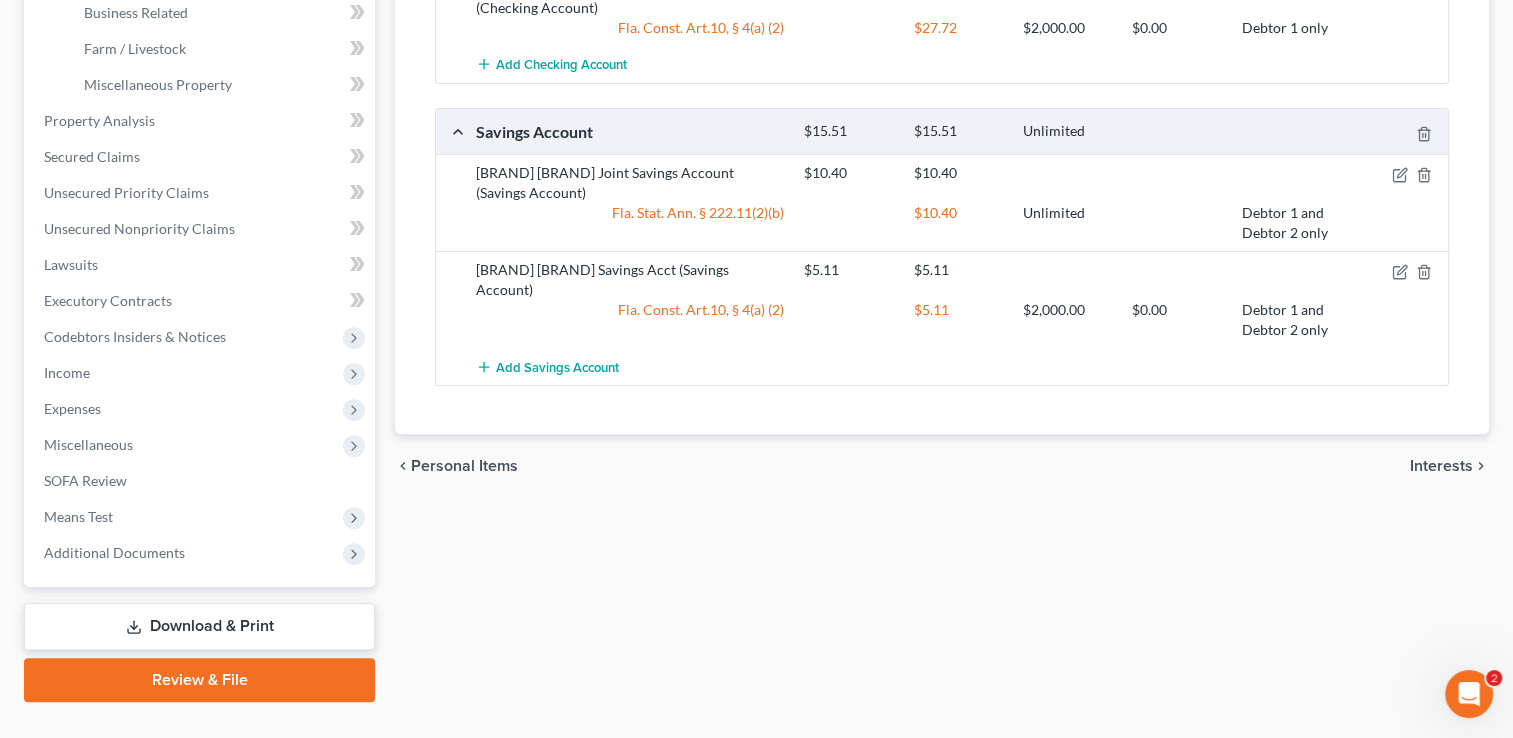 scroll, scrollTop: 0, scrollLeft: 0, axis: both 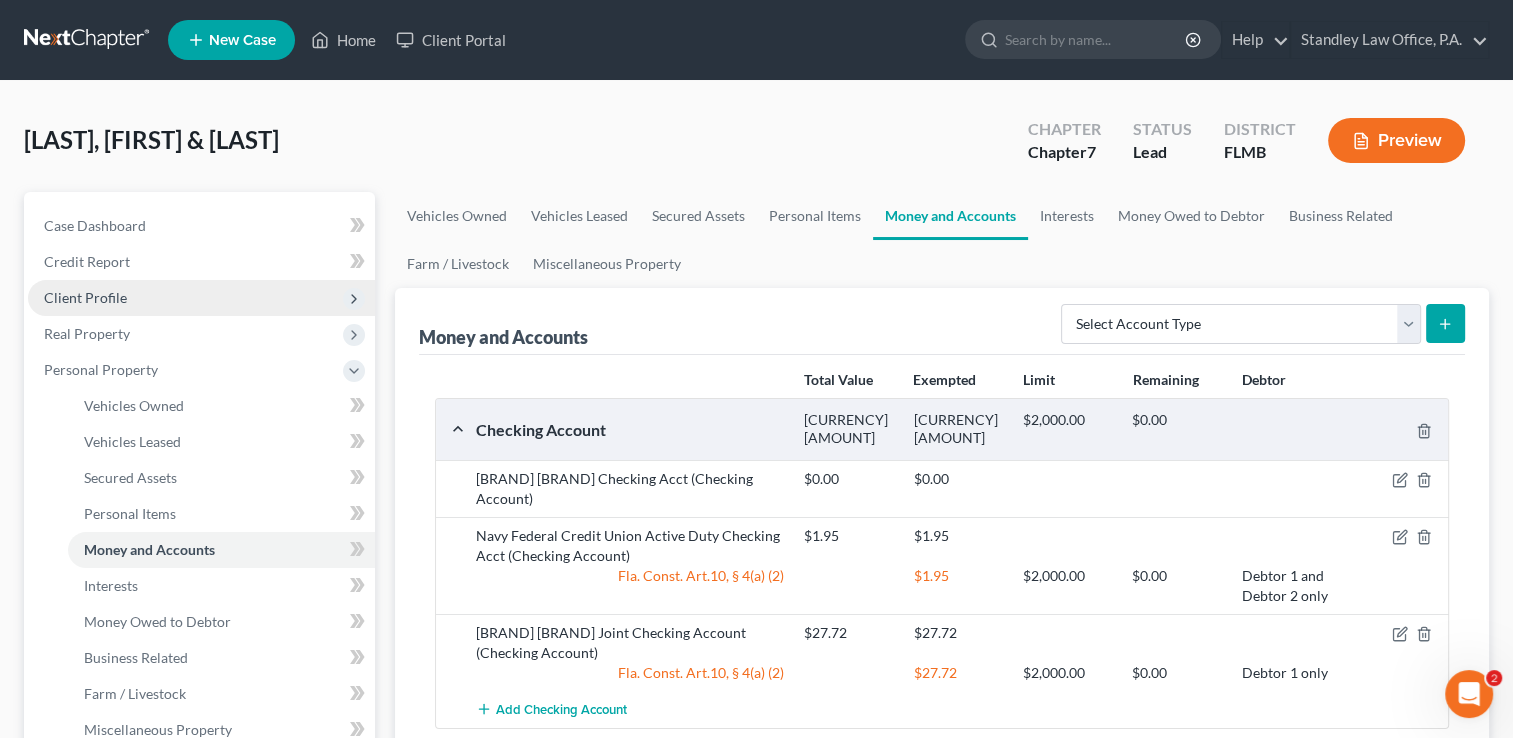 click on "Client Profile" at bounding box center [201, 298] 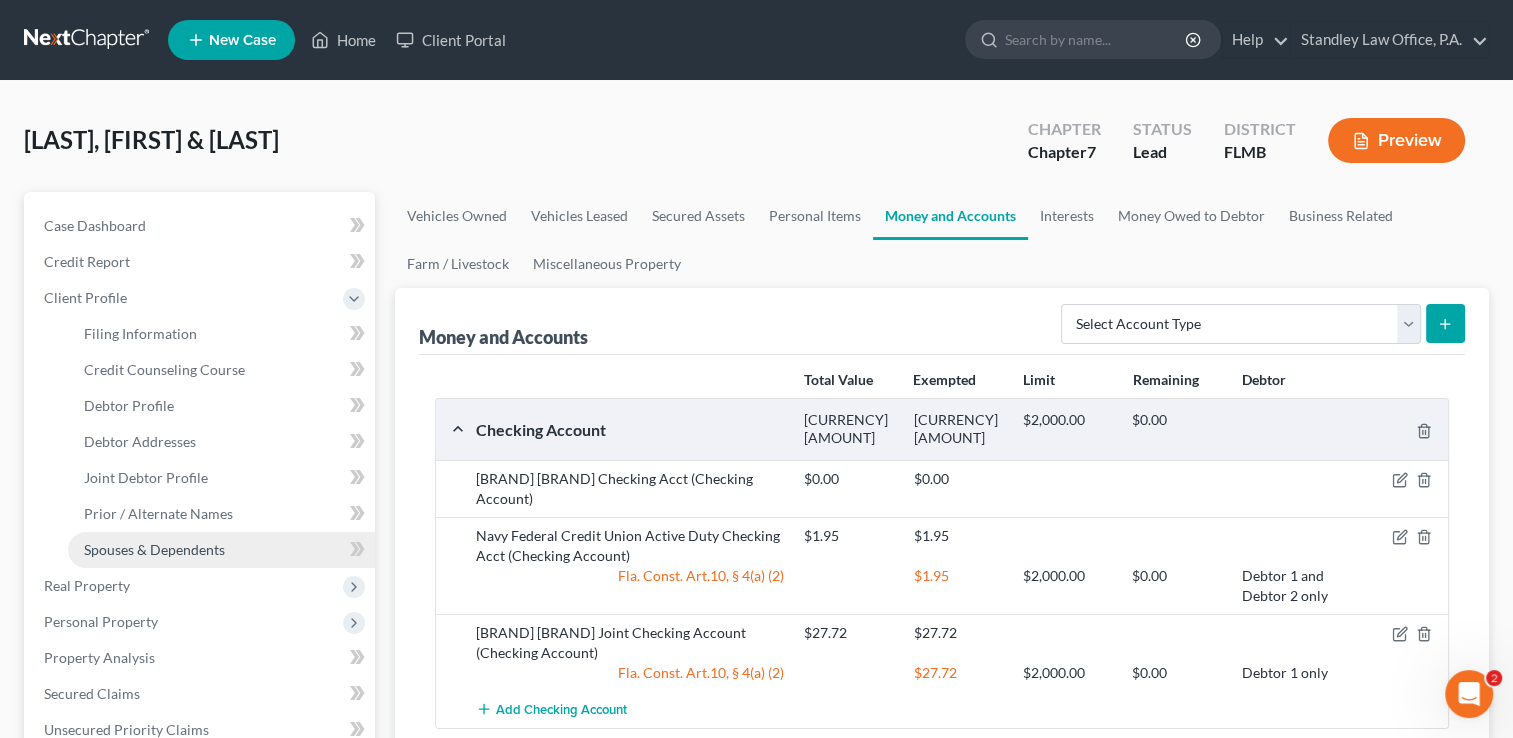 click on "Spouses & Dependents" at bounding box center [221, 550] 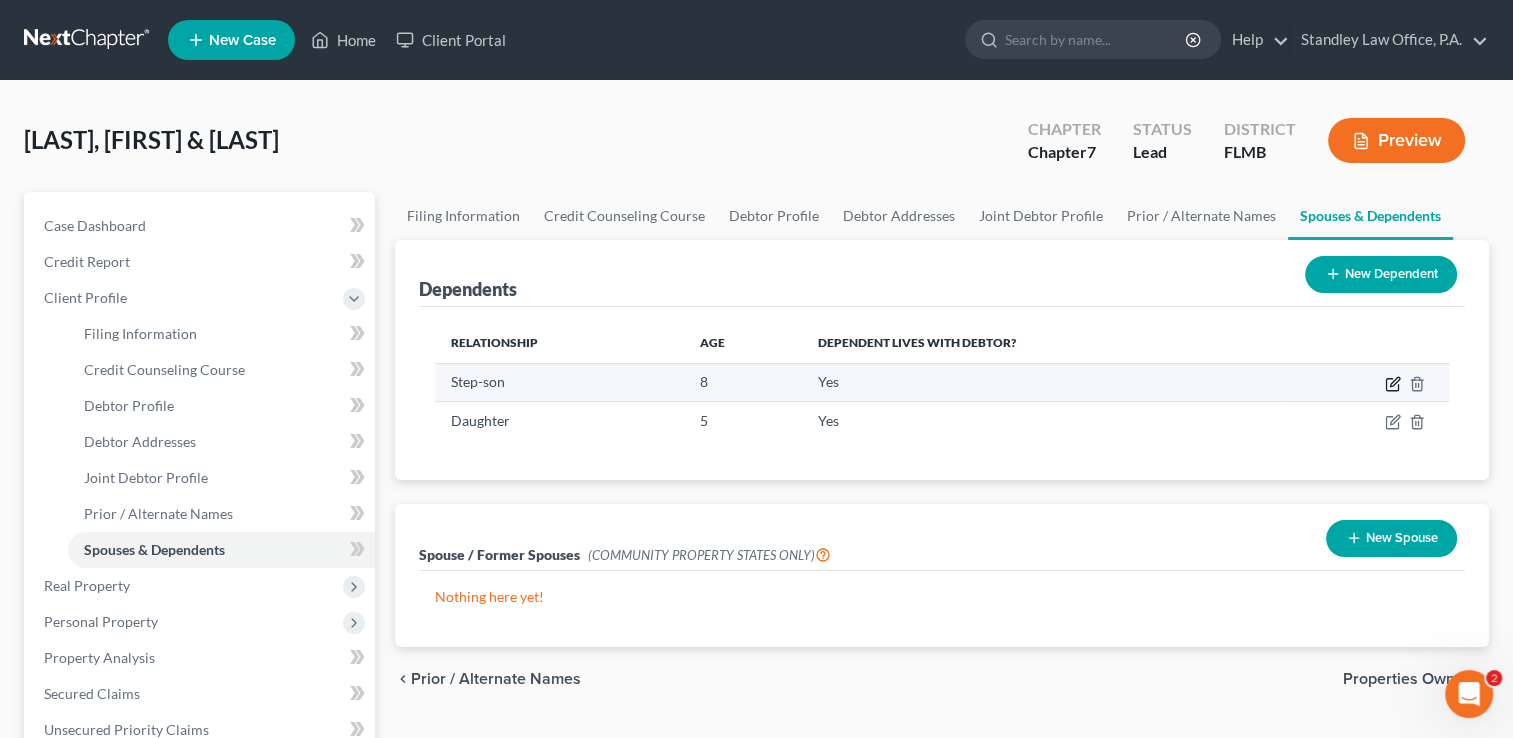 click 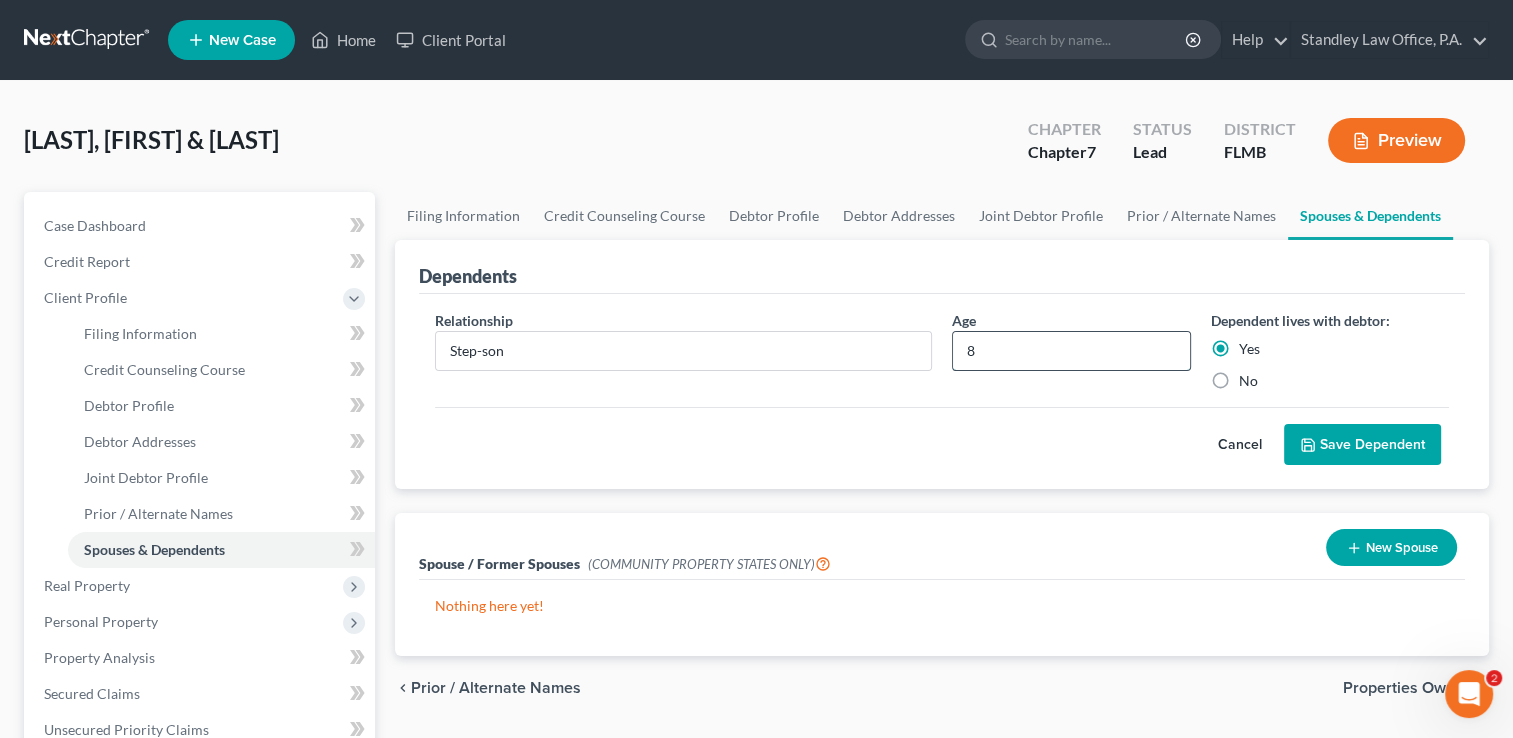 click on "8" at bounding box center [1071, 351] 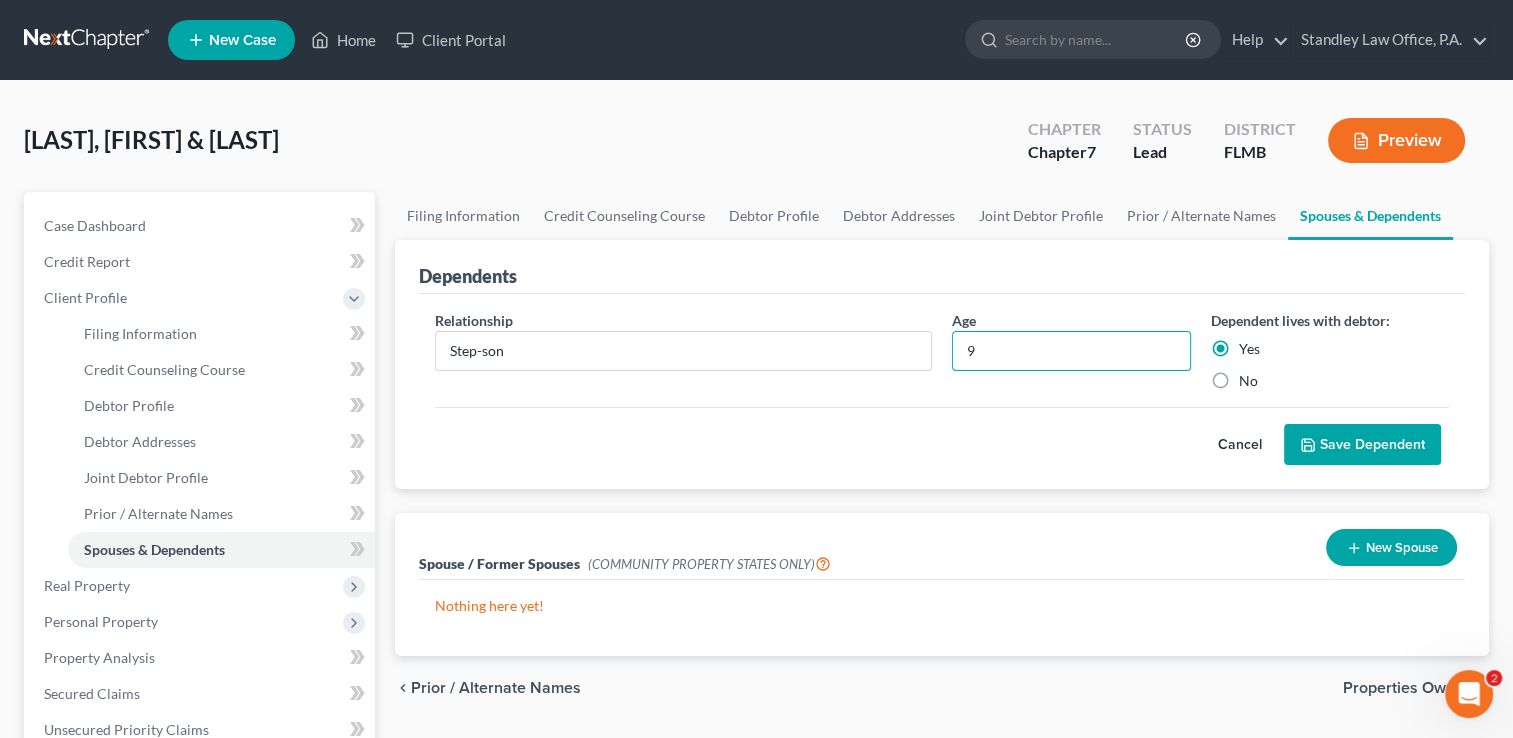 type on "9" 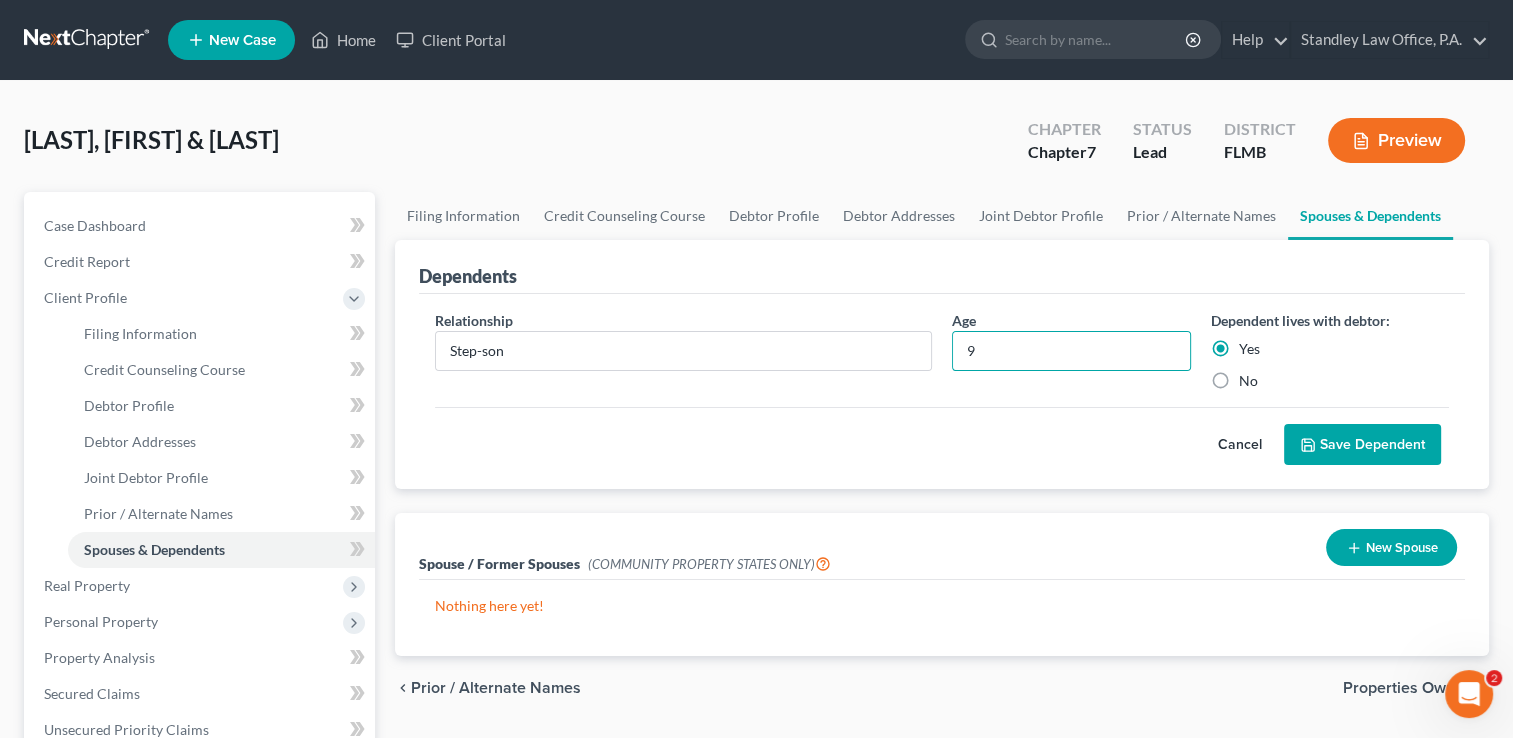 click on "Save Dependent" at bounding box center [1362, 445] 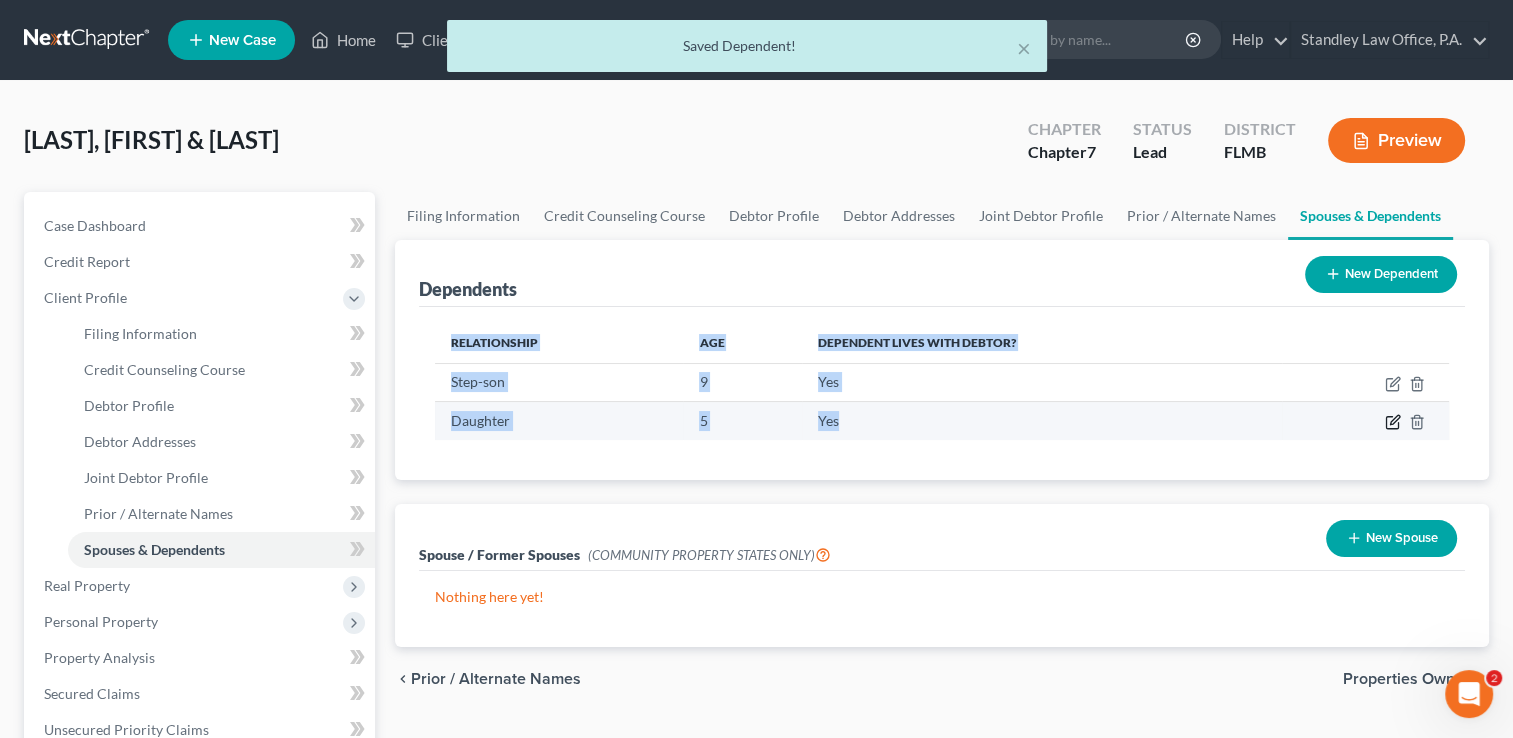 drag, startPoint x: 1386, startPoint y: 437, endPoint x: 1389, endPoint y: 420, distance: 17.262676 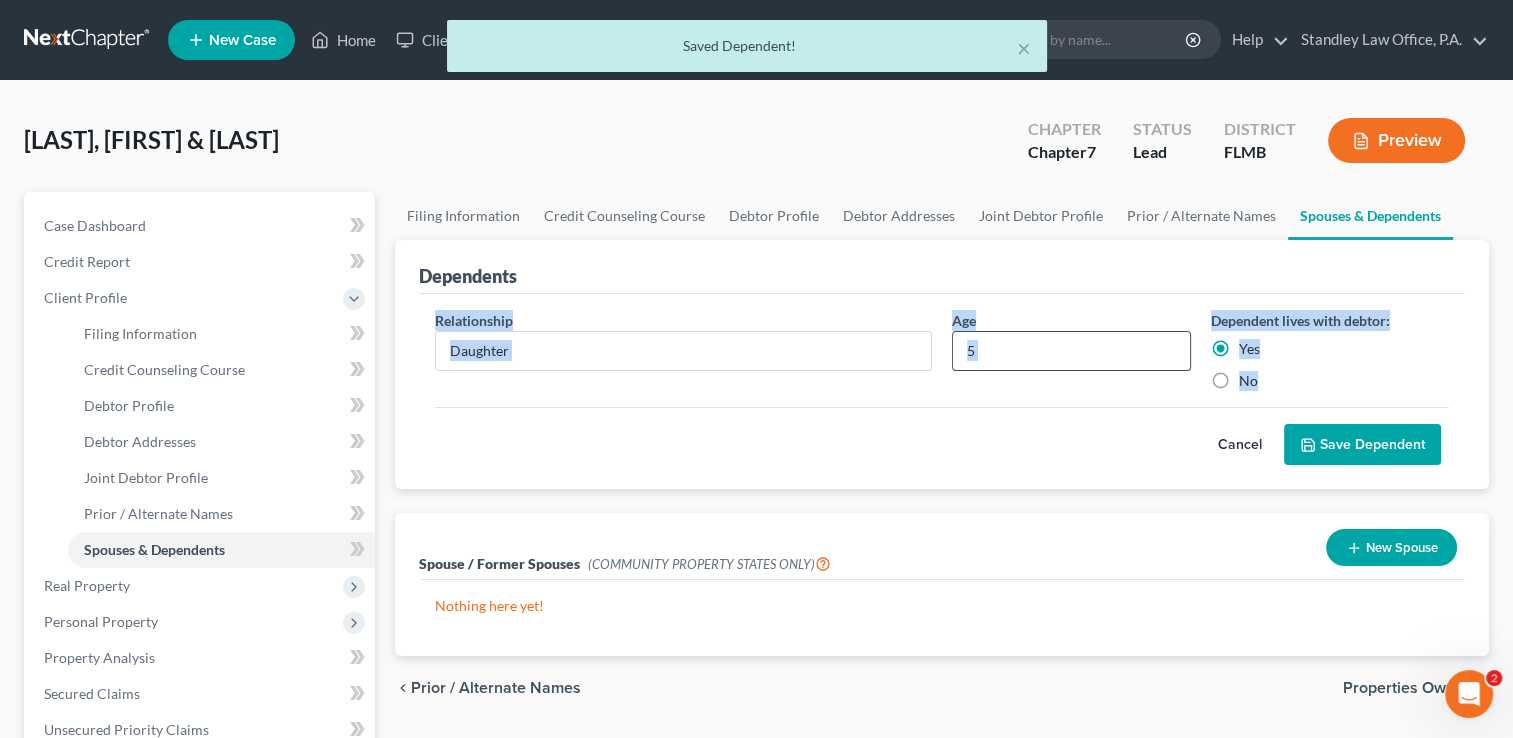 click on "5" at bounding box center [1071, 351] 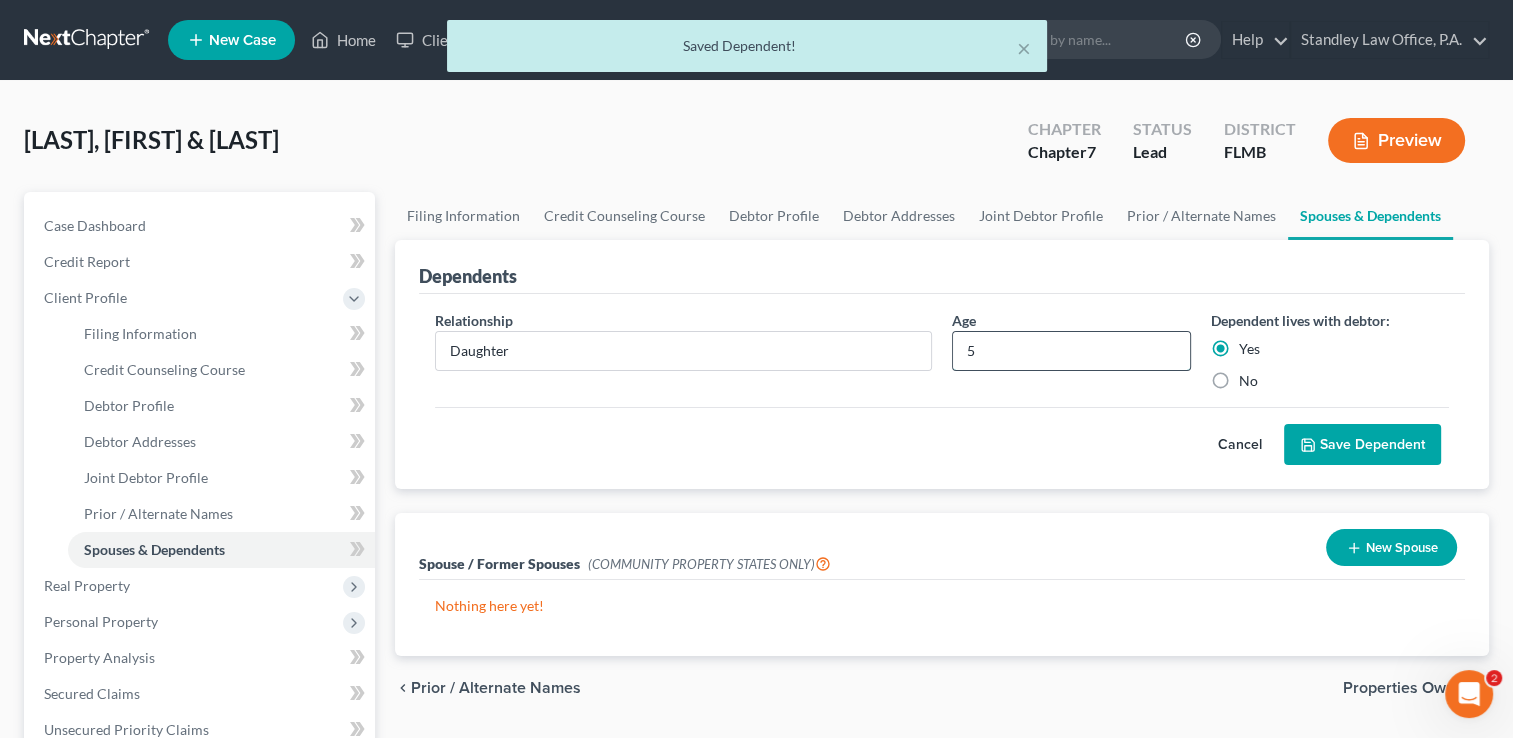 click on "5" at bounding box center (1071, 351) 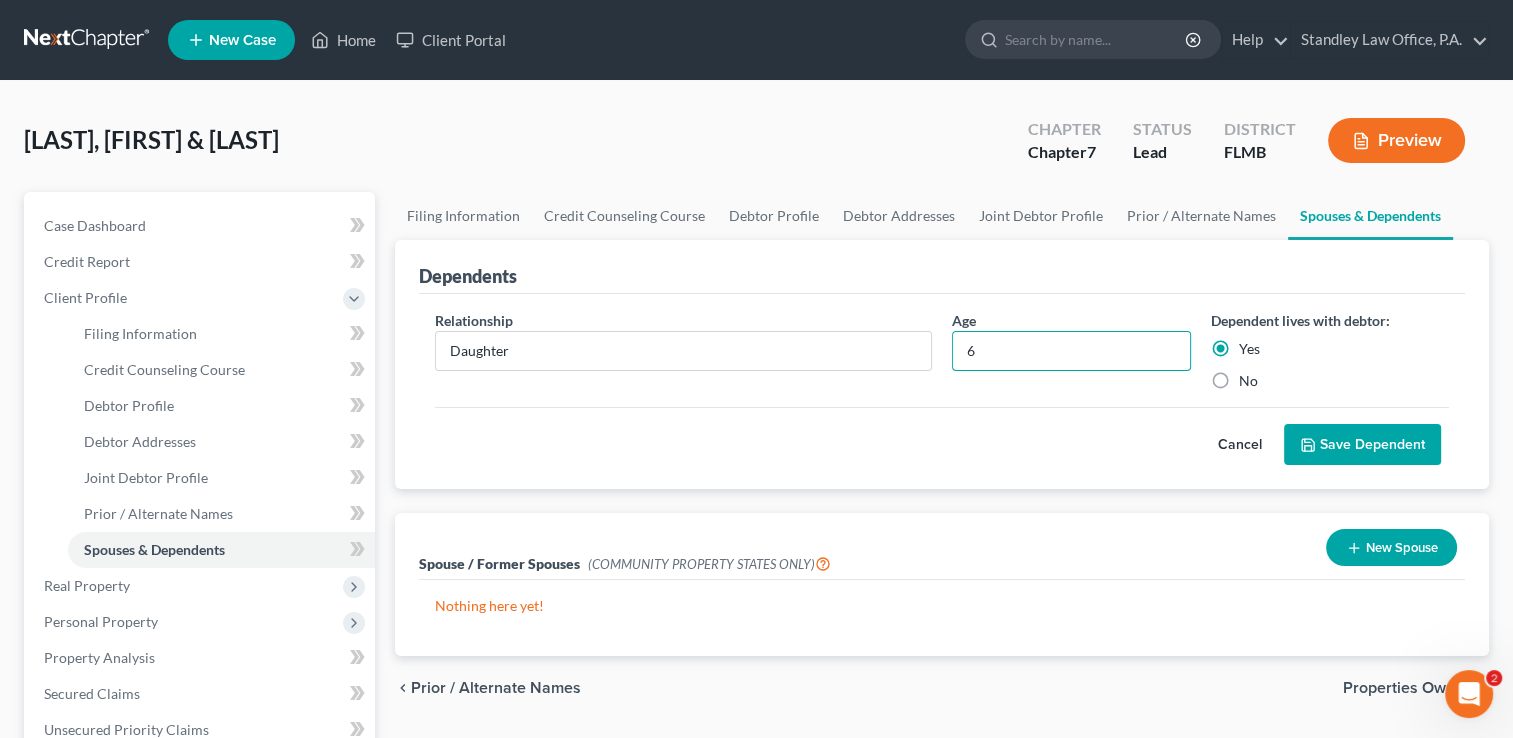 type on "6" 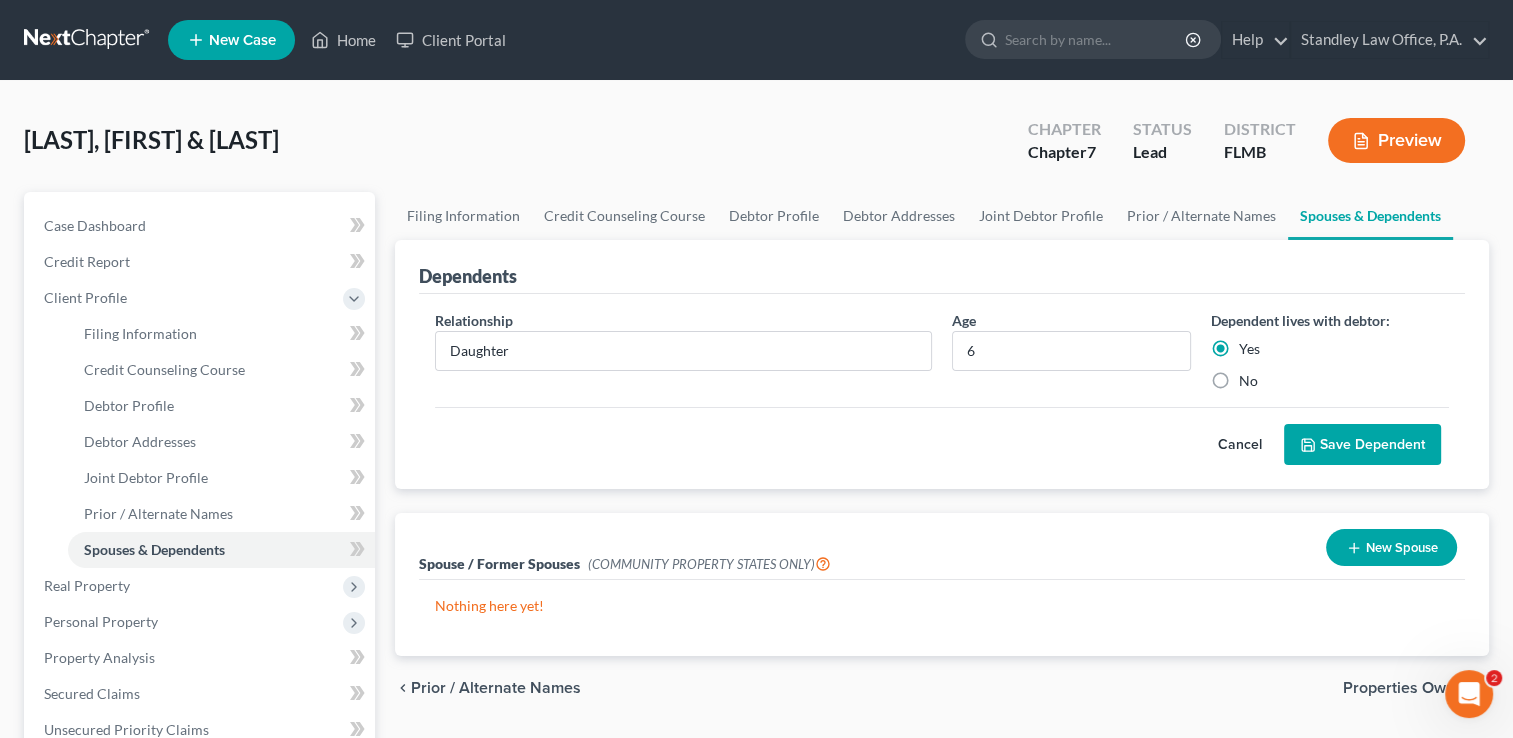 click on "Save Dependent" at bounding box center [1362, 445] 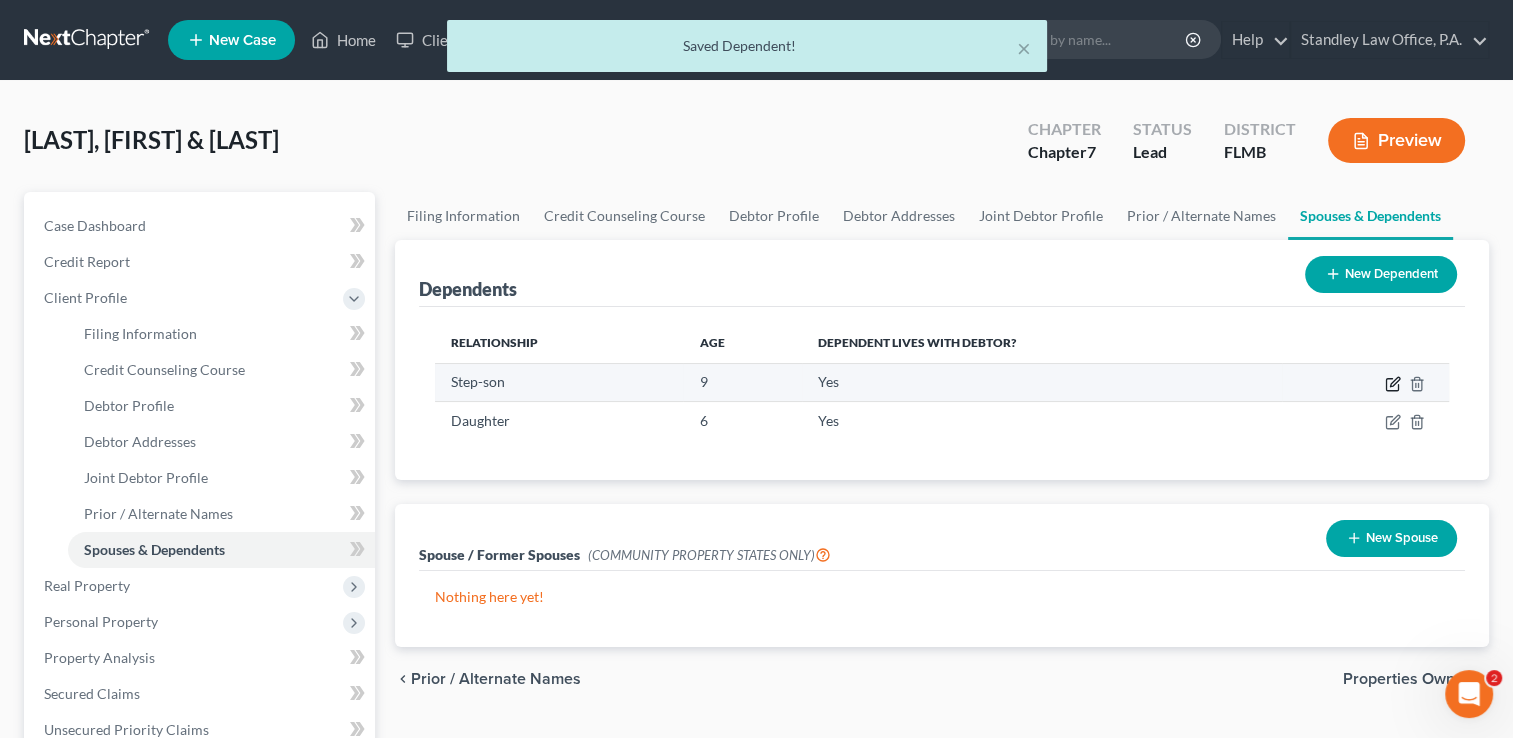click 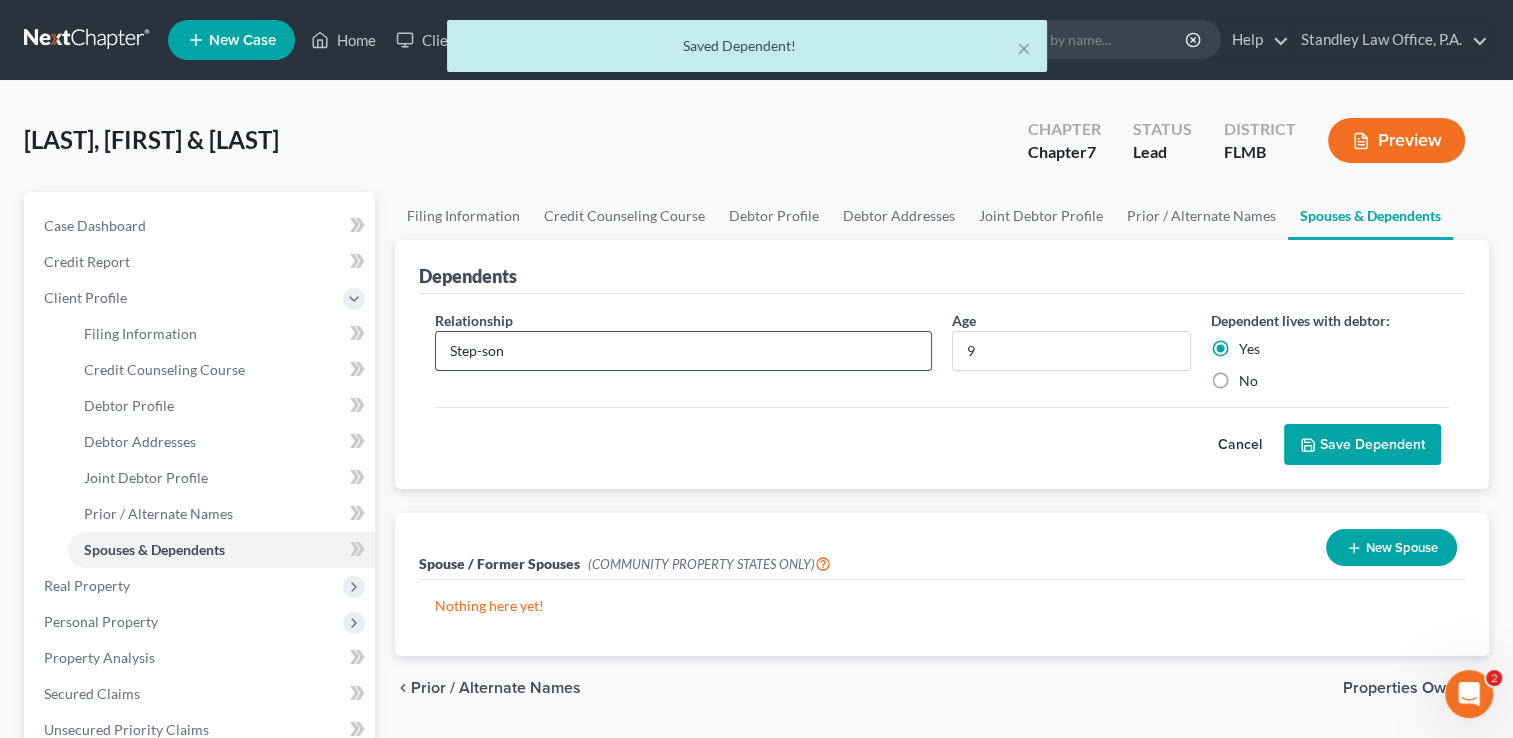 click on "Step-son" at bounding box center (683, 351) 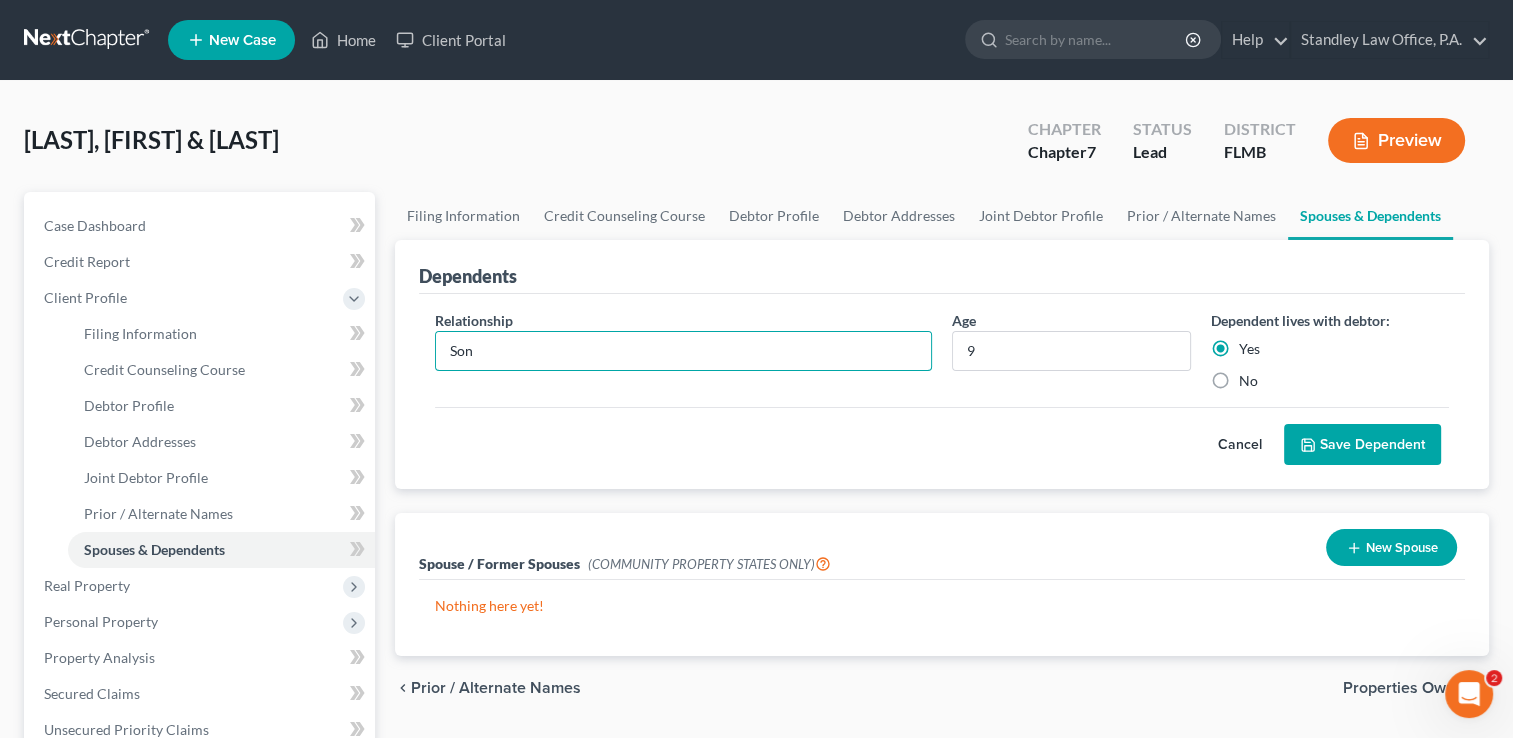 type on "Son" 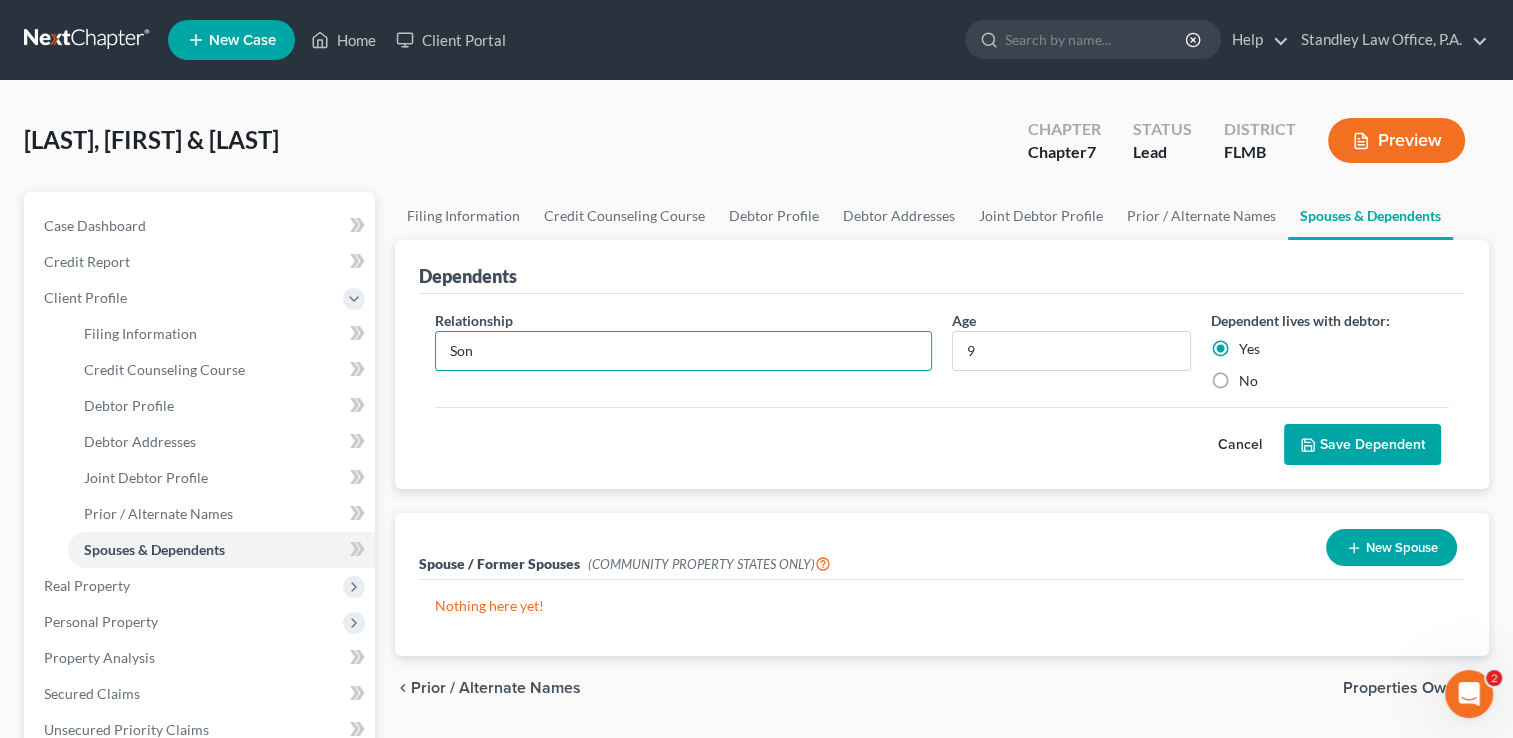 click on "Save Dependent" at bounding box center [1362, 445] 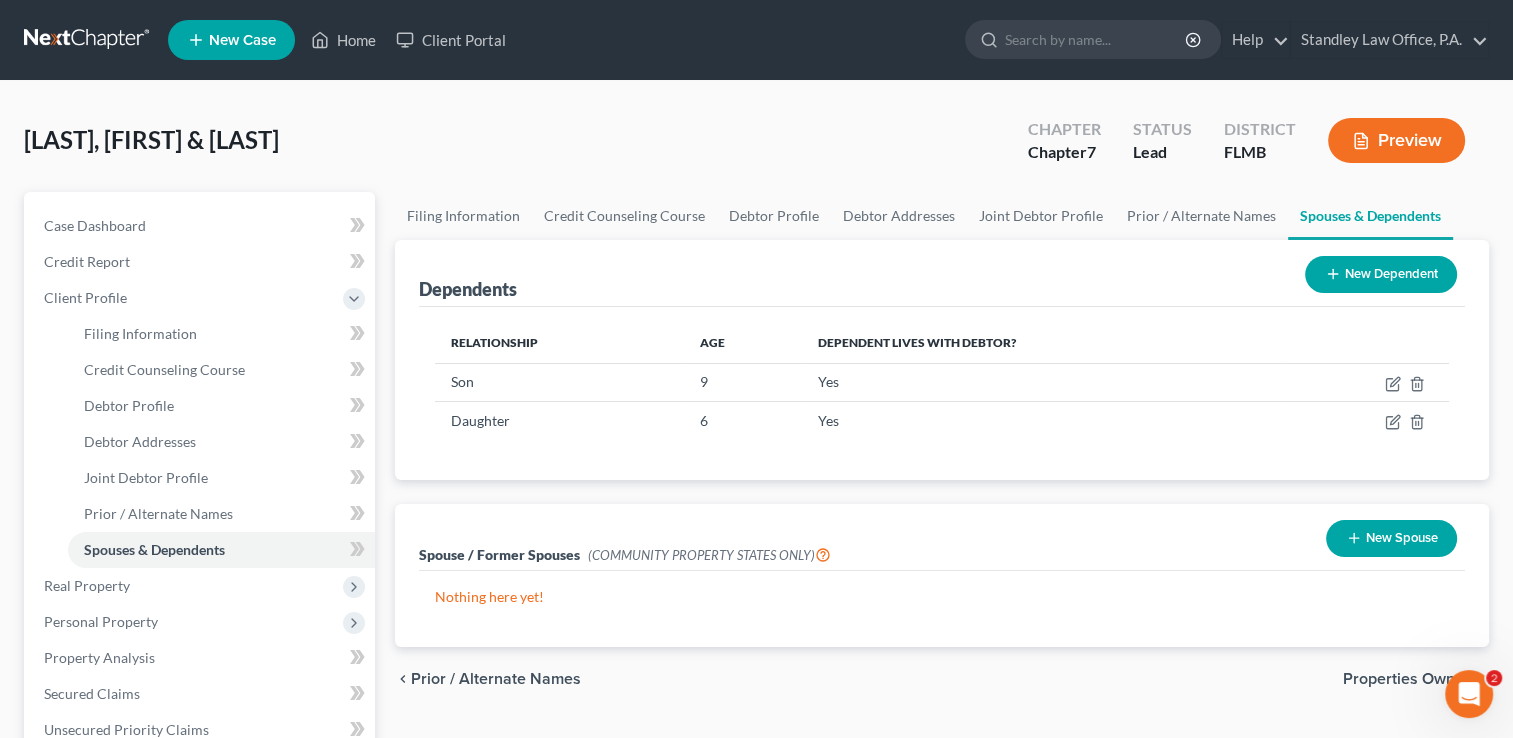 scroll, scrollTop: 575, scrollLeft: 0, axis: vertical 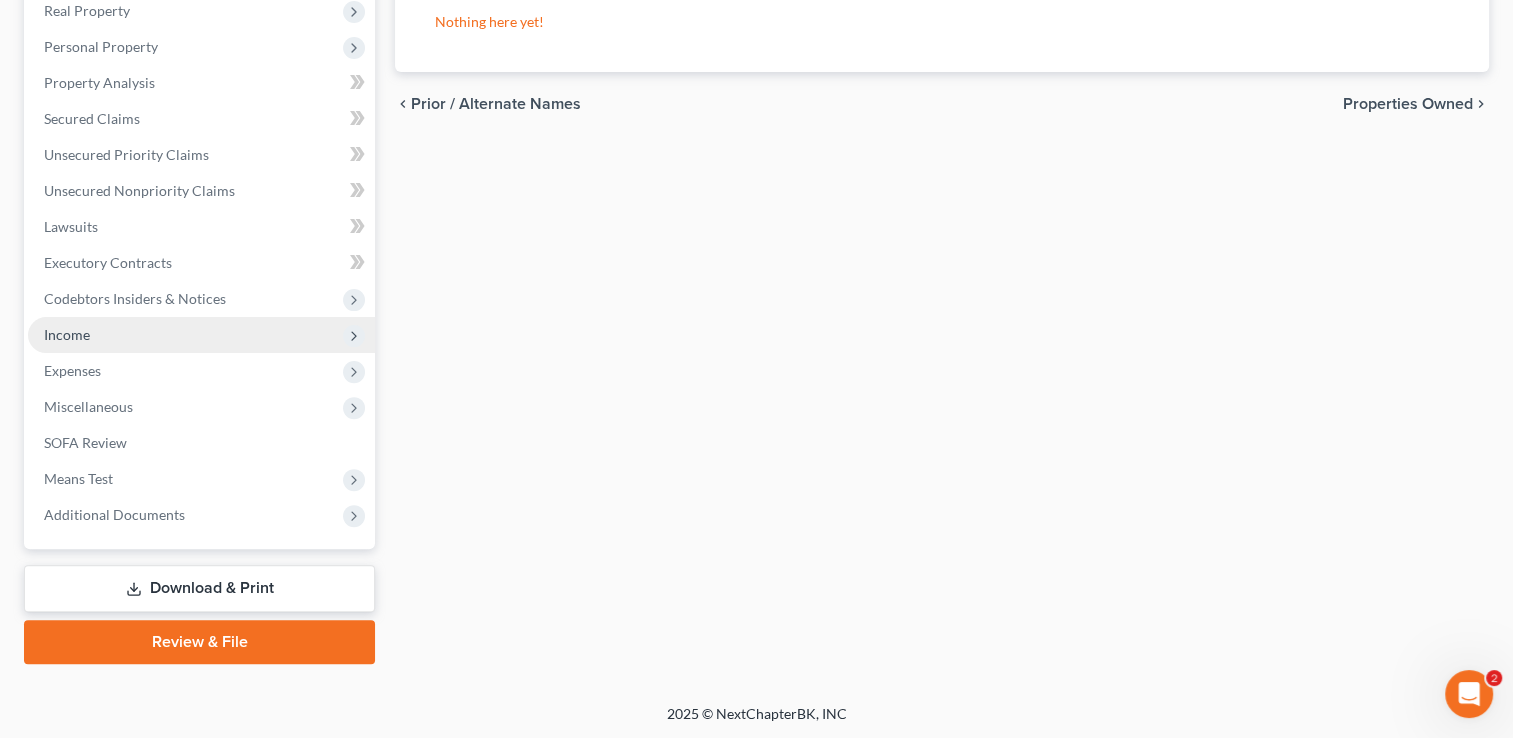 click on "Income" at bounding box center [201, 335] 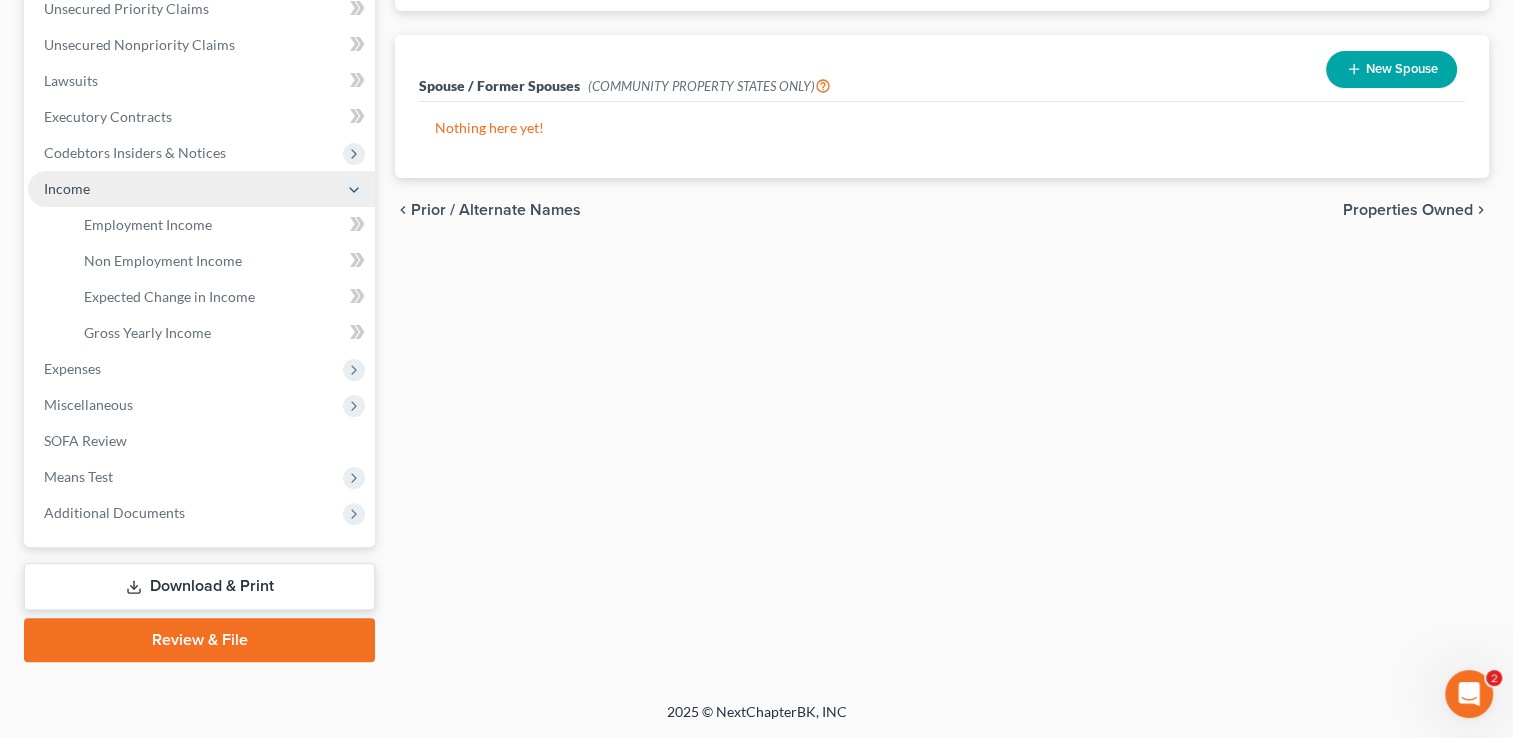 scroll, scrollTop: 323, scrollLeft: 0, axis: vertical 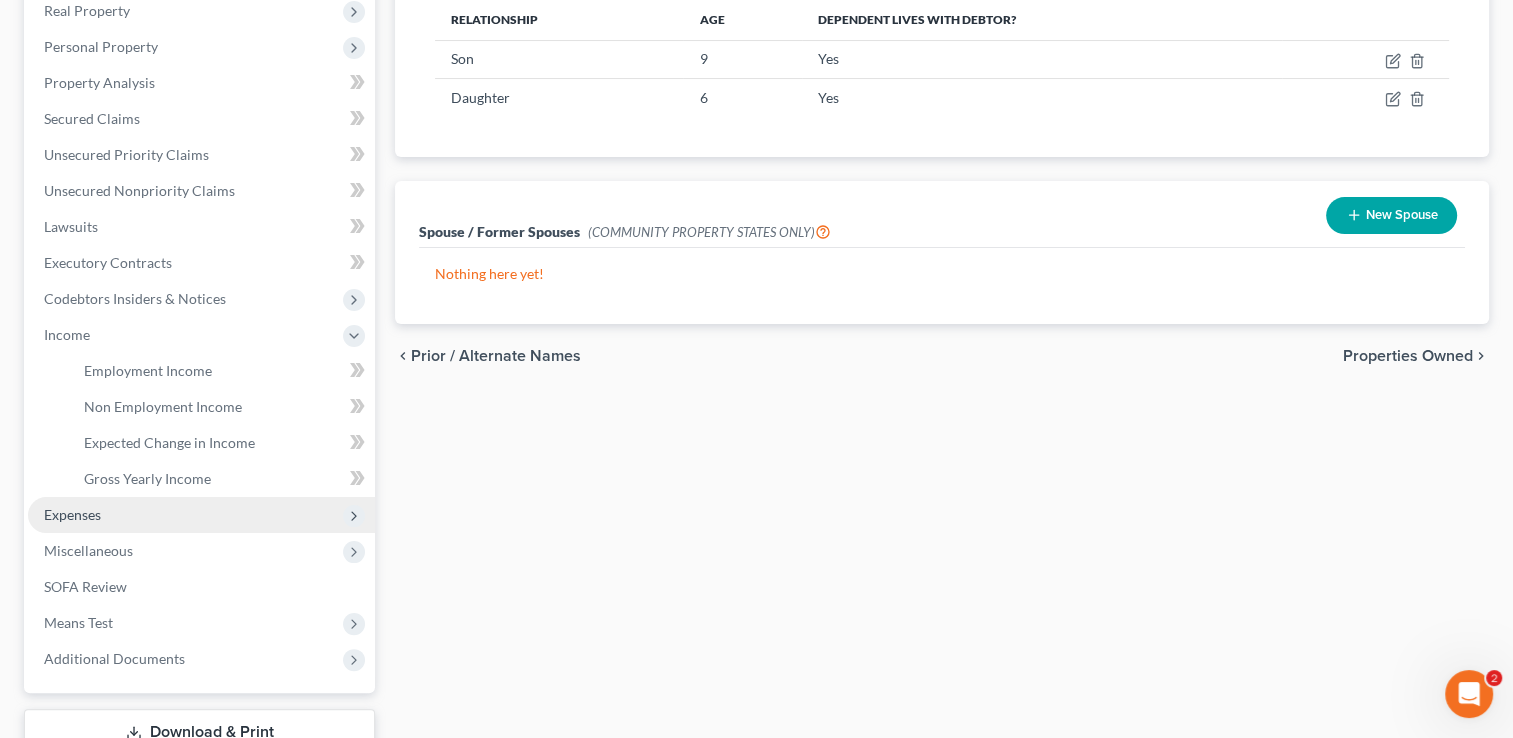 click on "Expenses" at bounding box center [201, 515] 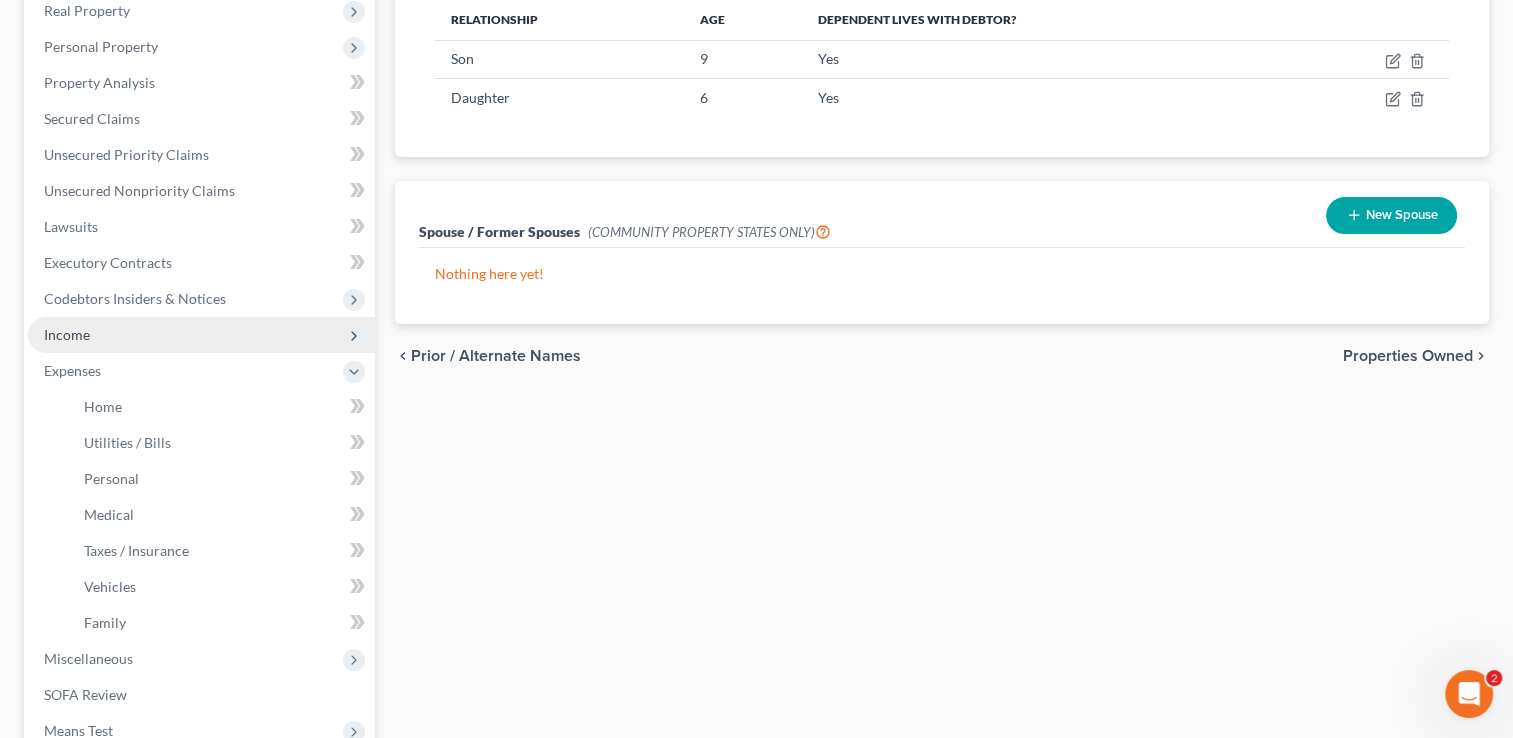 click on "Income" at bounding box center (201, 335) 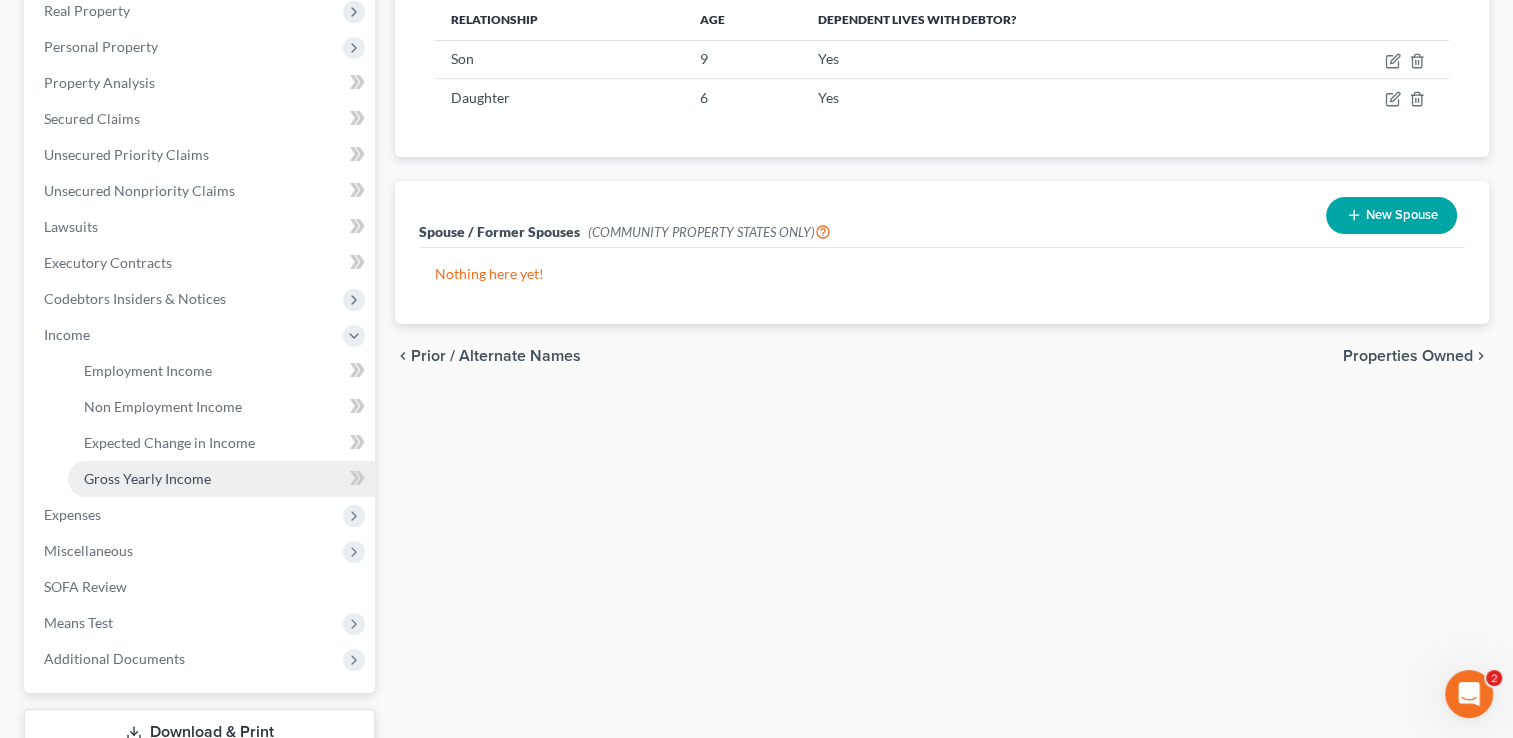 click on "Gross Yearly Income" at bounding box center (221, 479) 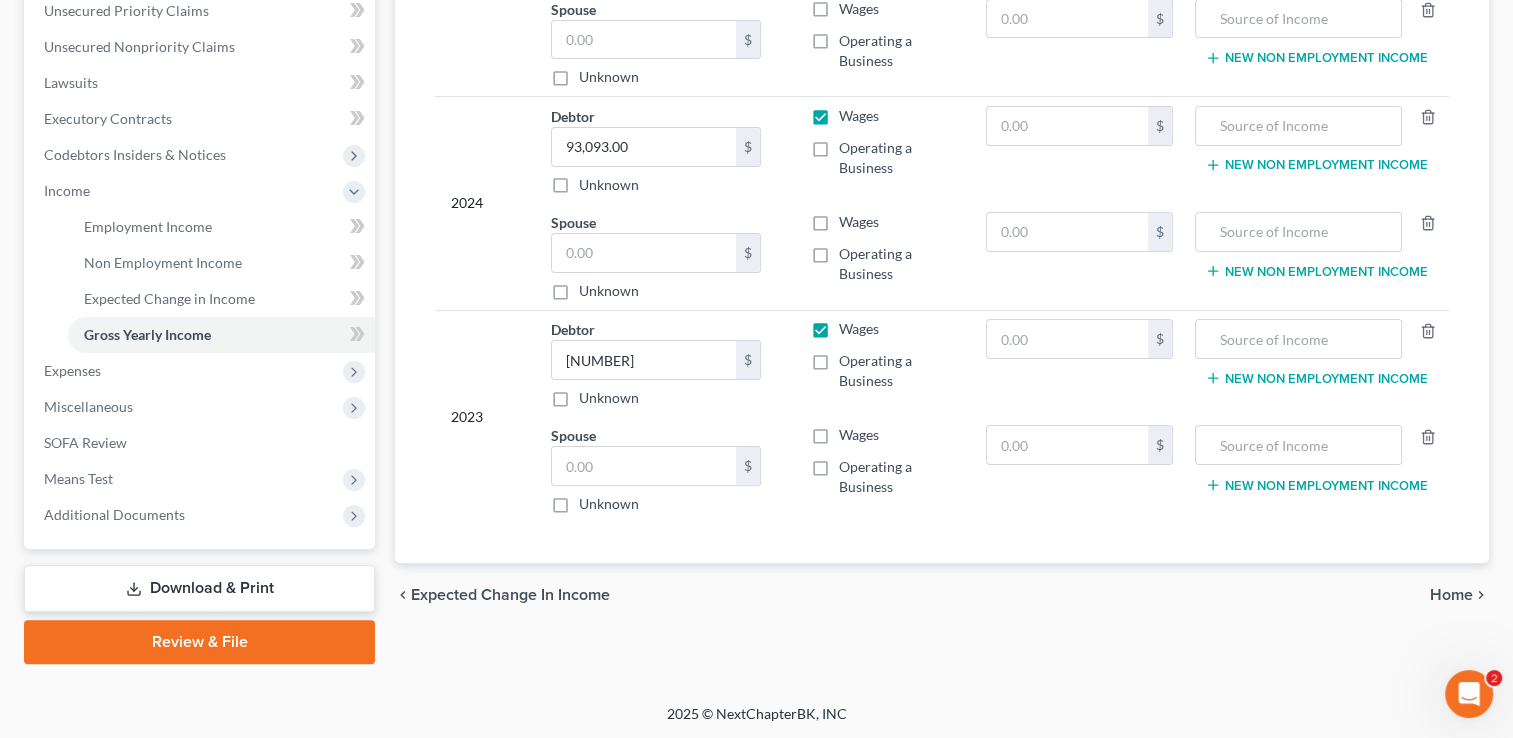 scroll, scrollTop: 0, scrollLeft: 0, axis: both 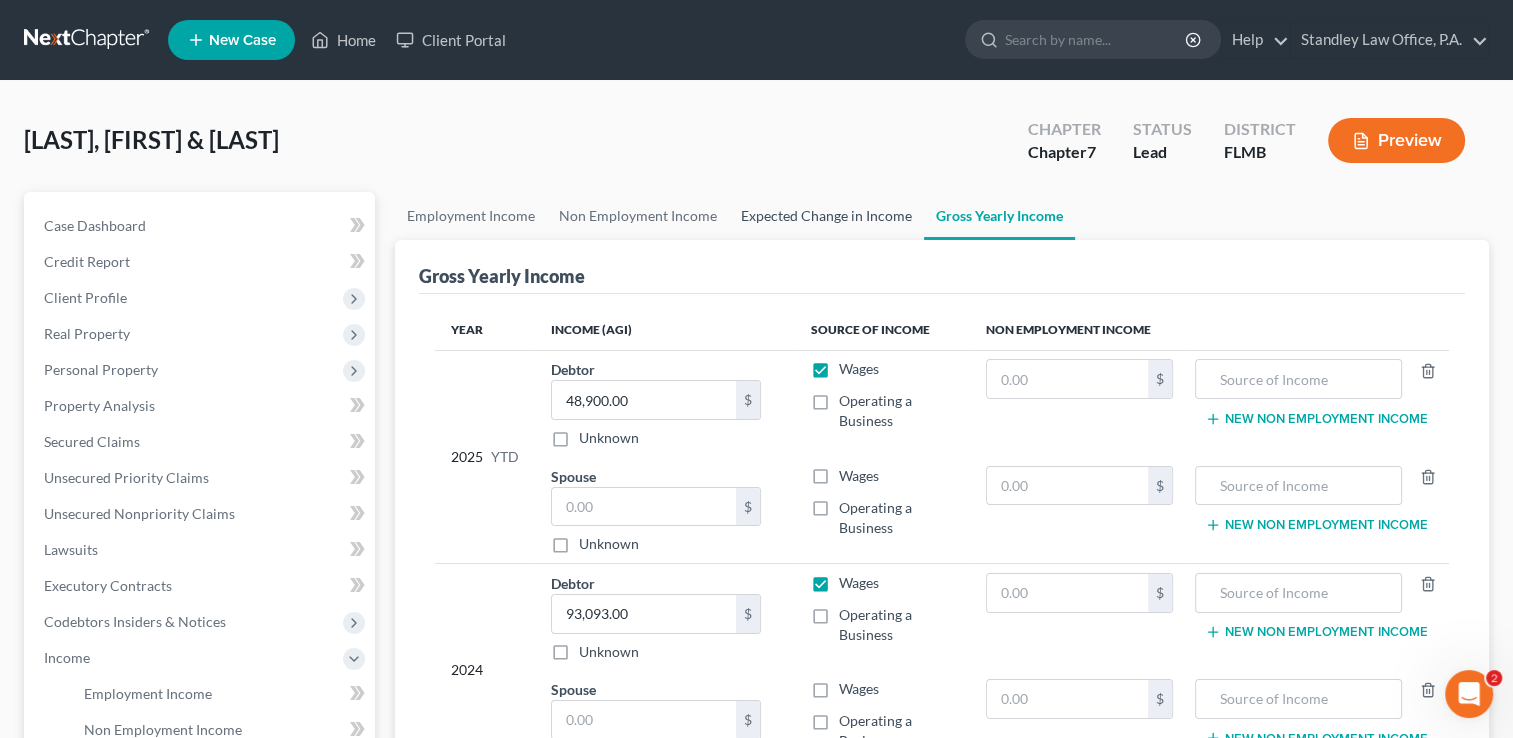 click on "Expected Change in Income" at bounding box center (826, 216) 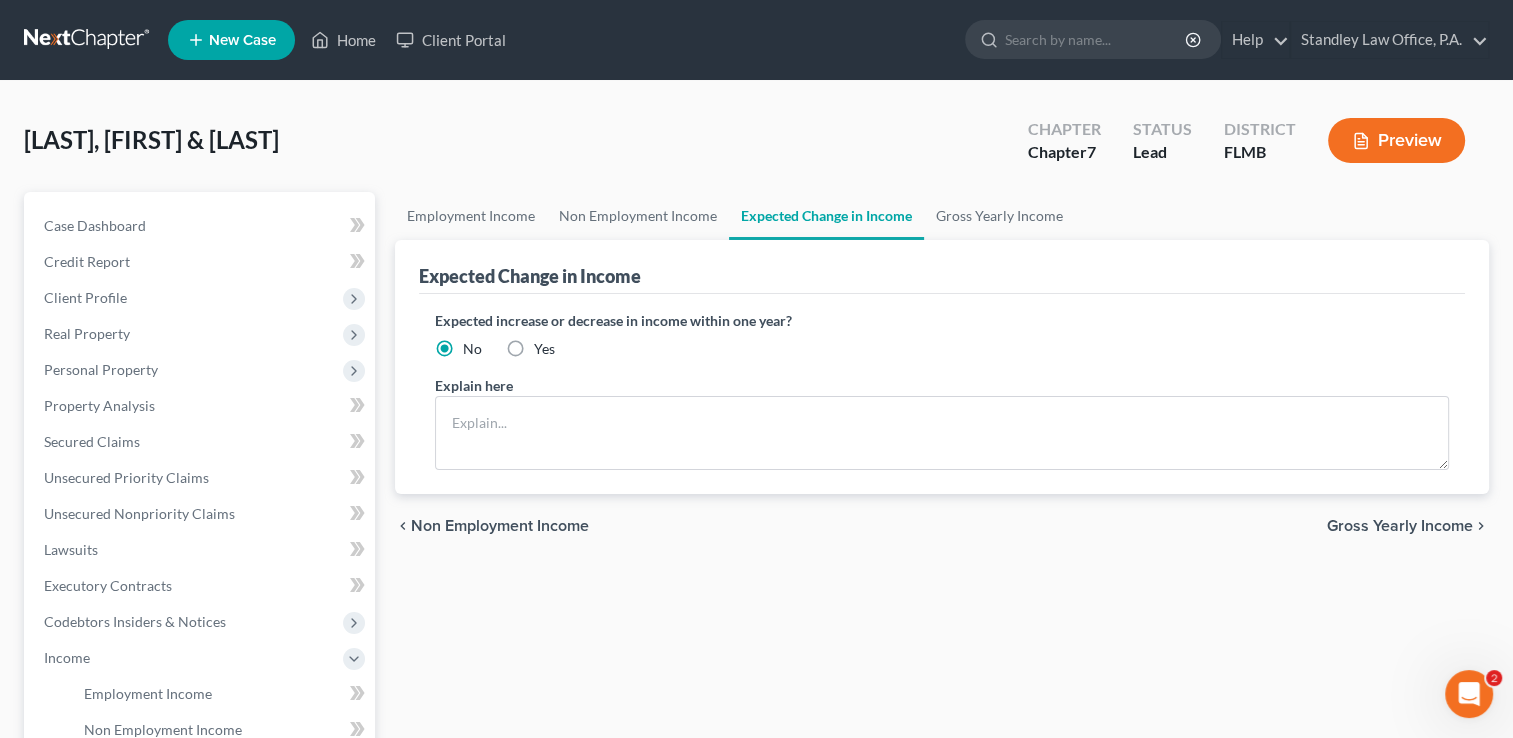 click on "Yes" at bounding box center [544, 349] 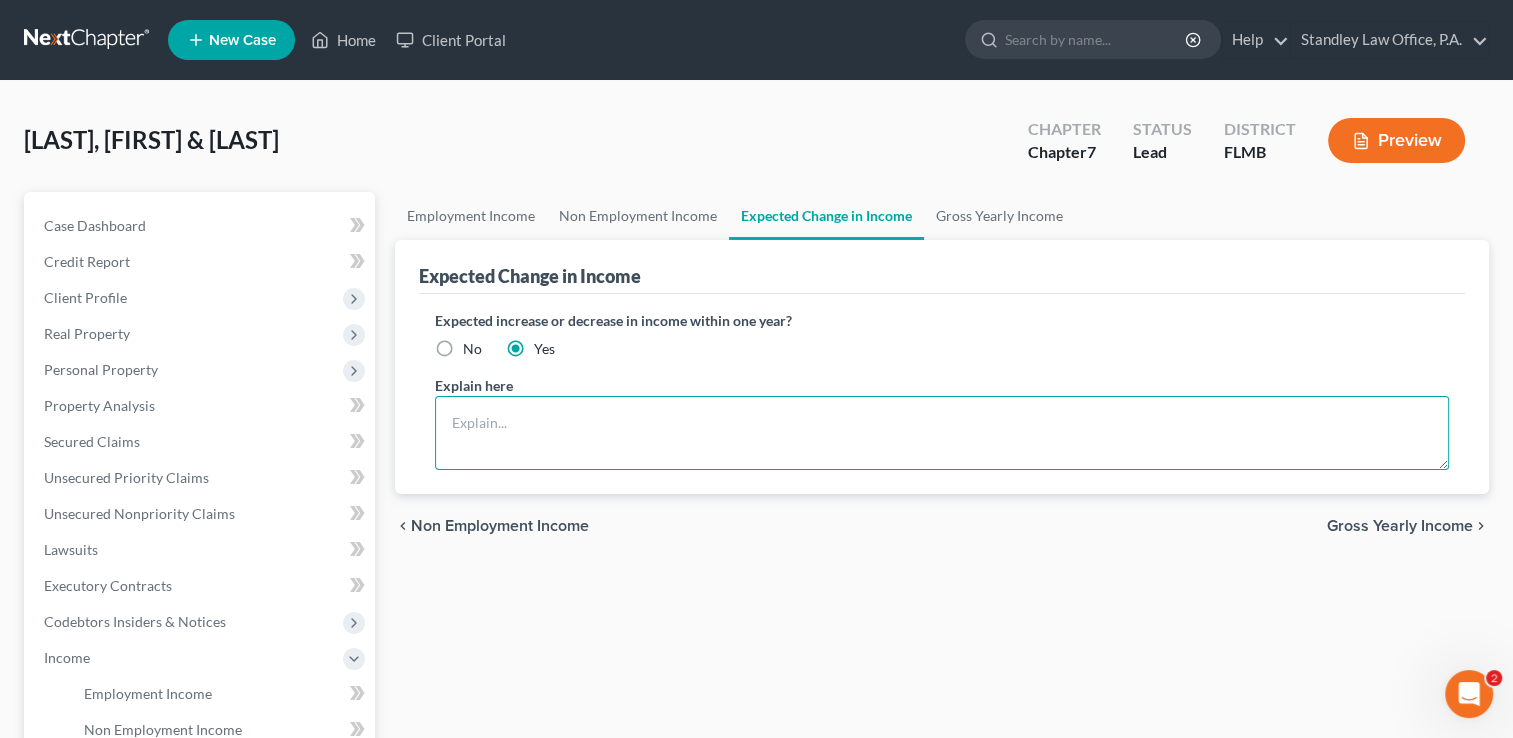 click at bounding box center (942, 433) 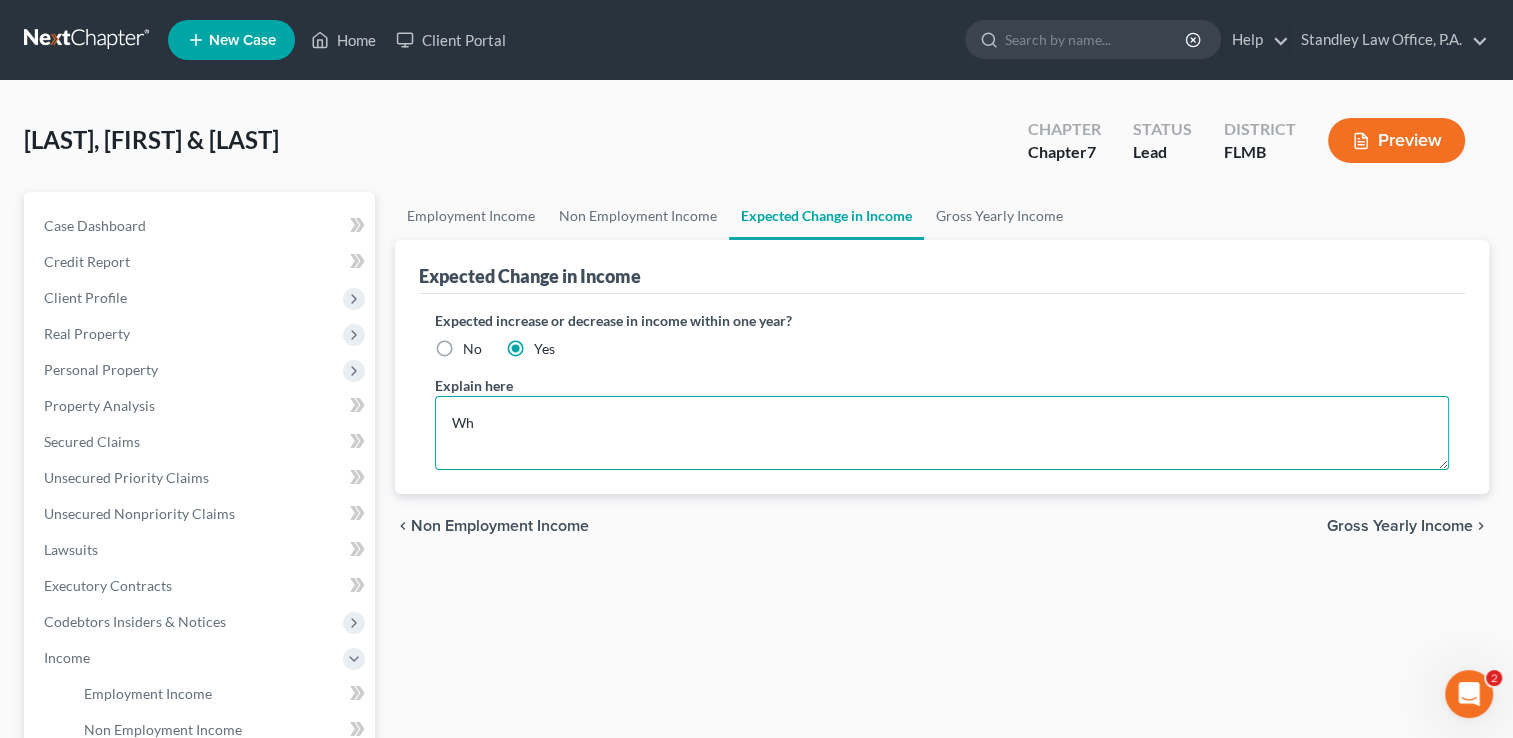 type on "W" 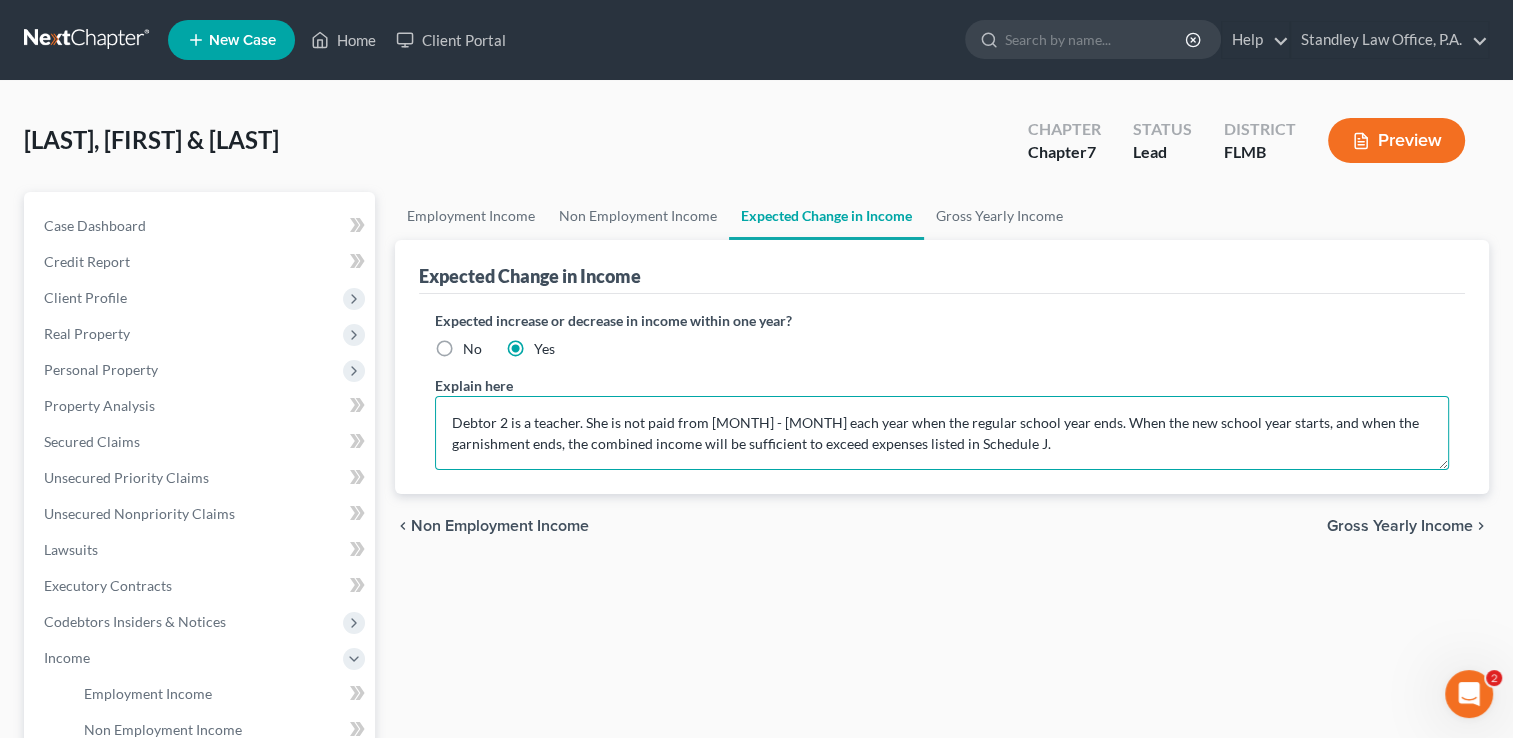 type on "Debtor 2 is a teacher. She is not paid from [MONTH] - [MONTH] each year when the regular school year ends. When the new school year starts, and when the garnishment ends, the combined income will be sufficient to exceed expenses listed in Schedule J." 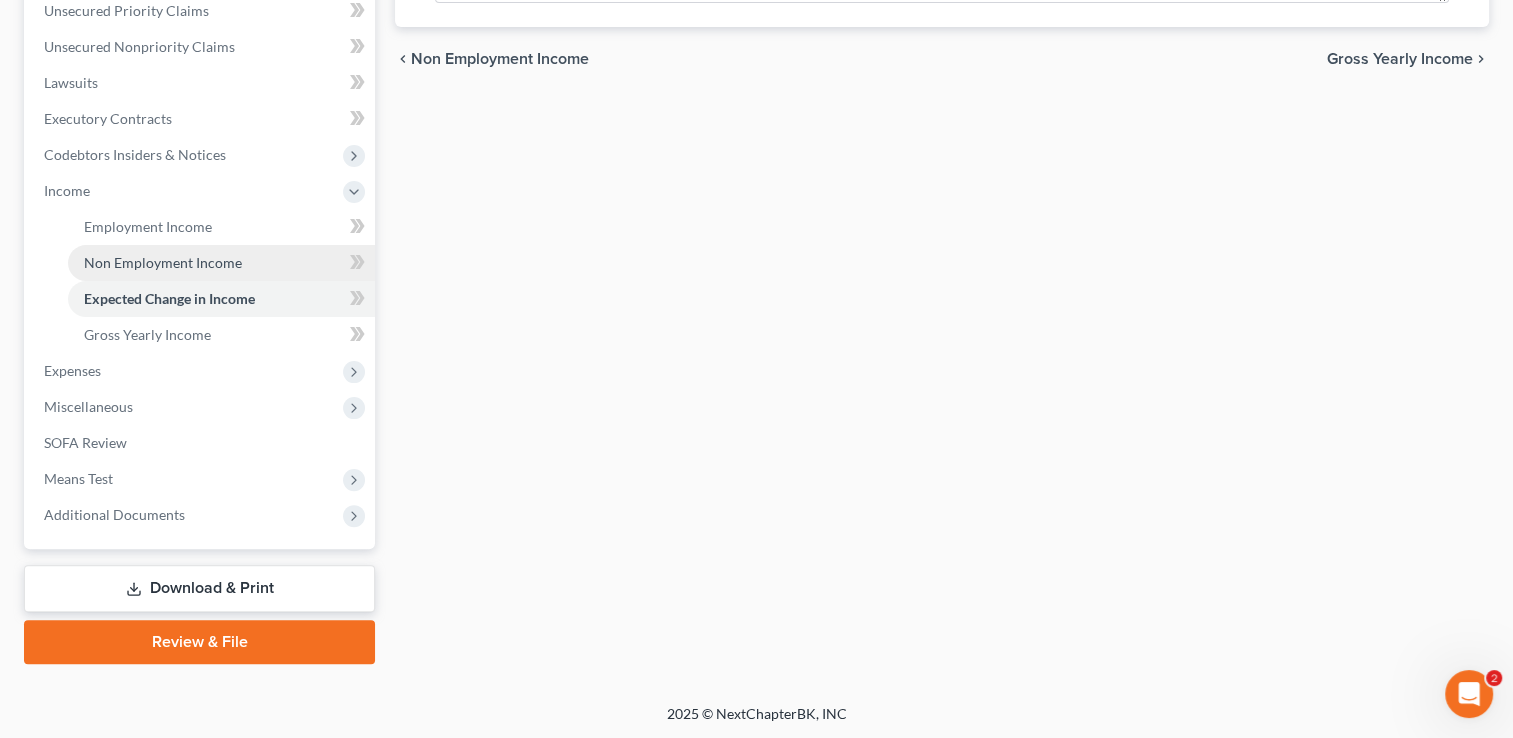 click on "Non Employment Income" at bounding box center [163, 262] 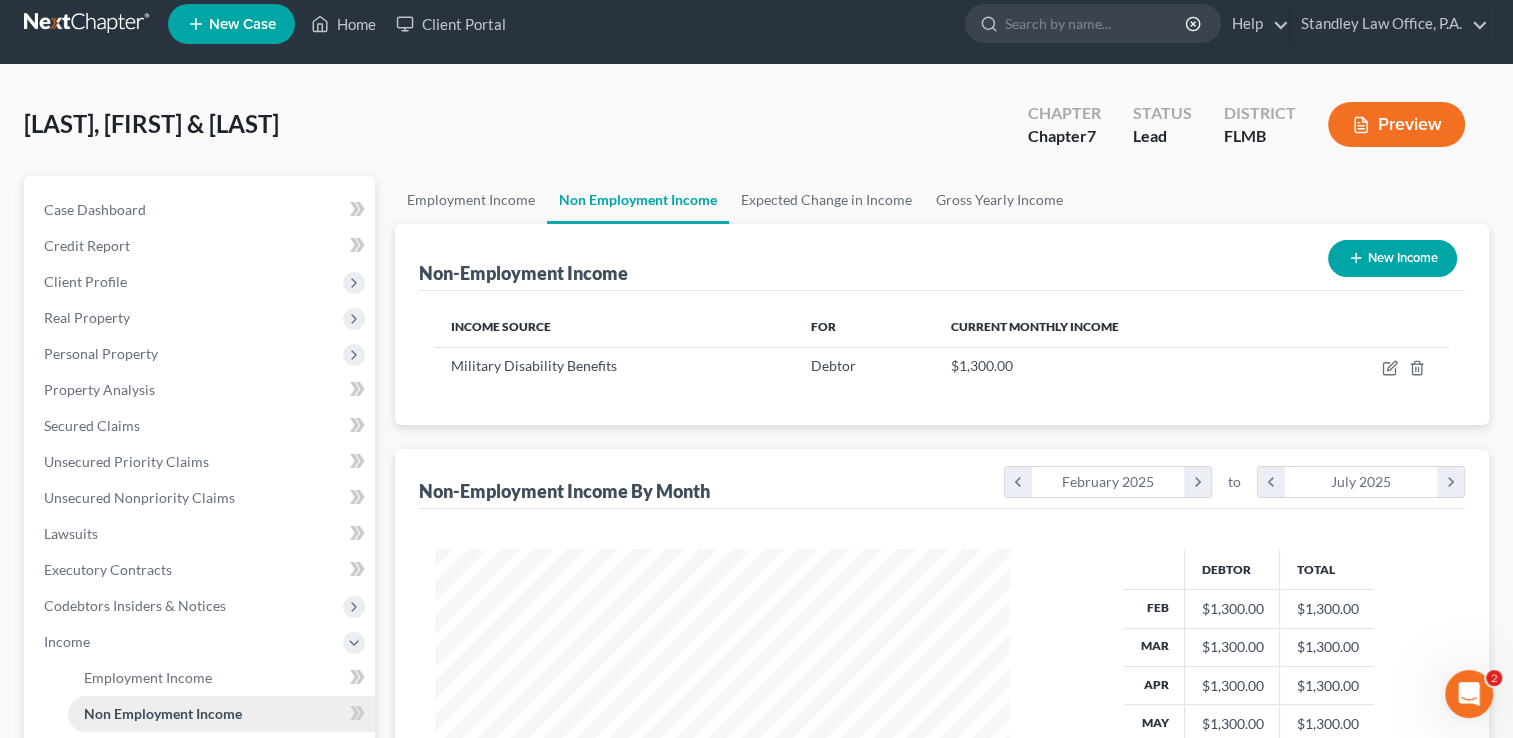 scroll, scrollTop: 0, scrollLeft: 0, axis: both 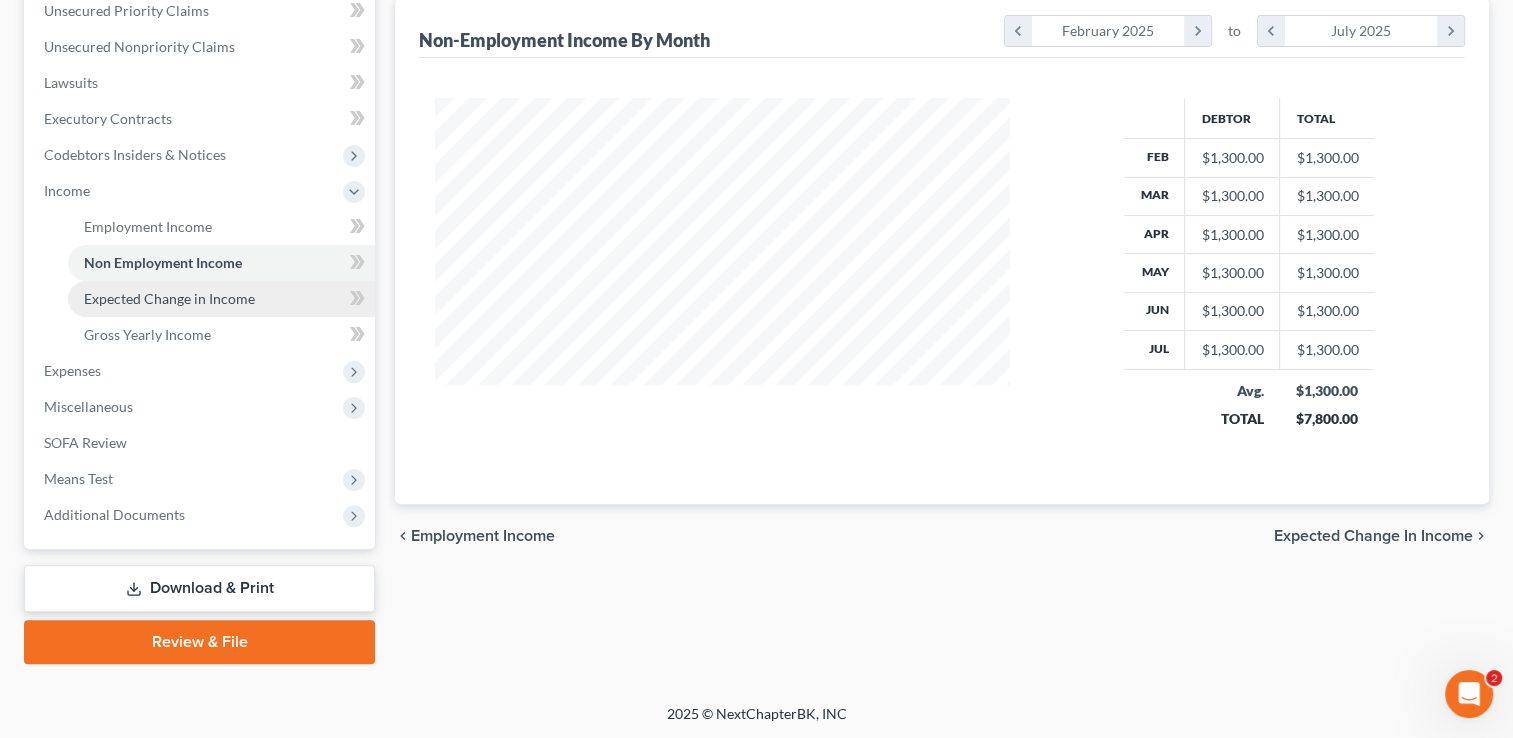click on "Expected Change in Income" at bounding box center [169, 298] 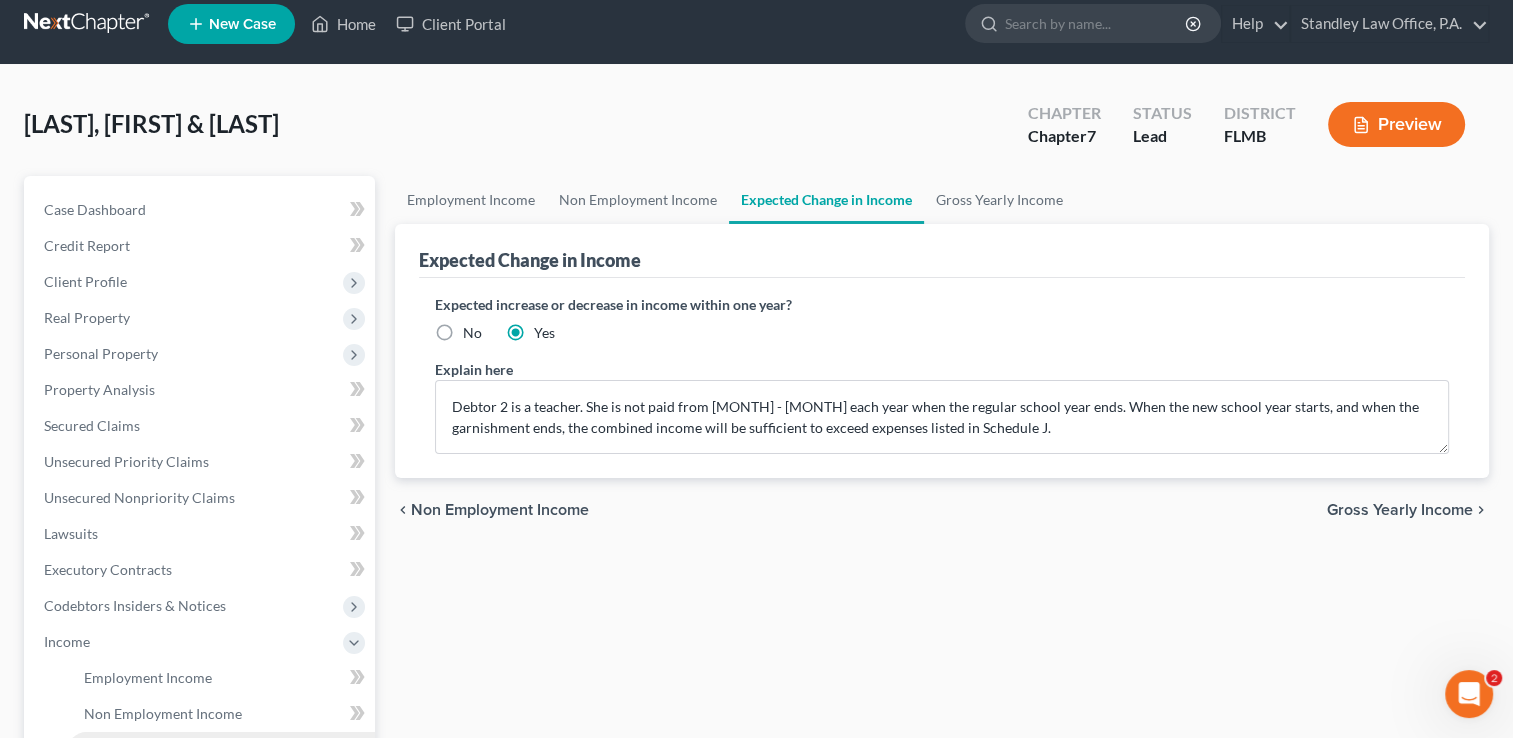scroll, scrollTop: 0, scrollLeft: 0, axis: both 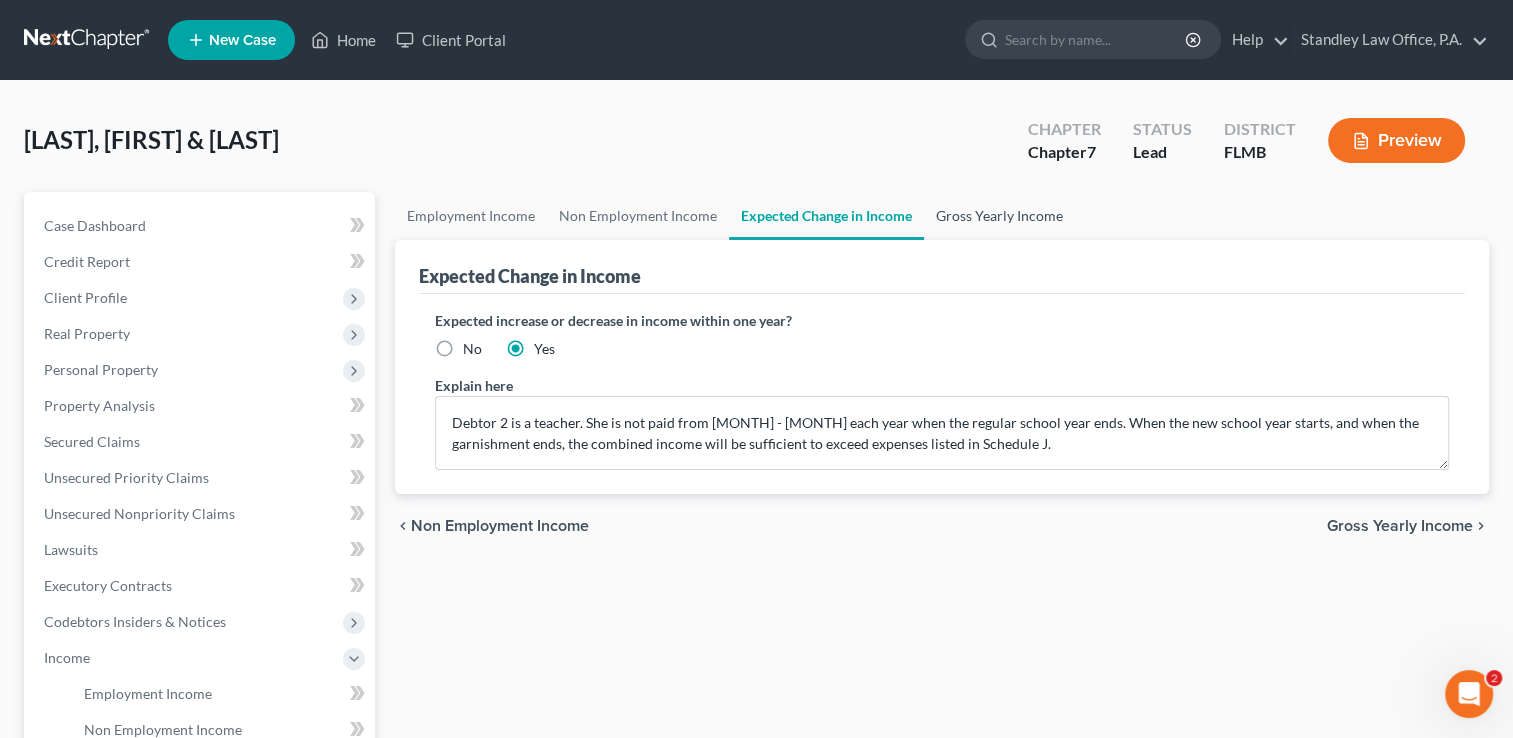 click on "Gross Yearly Income" at bounding box center [999, 216] 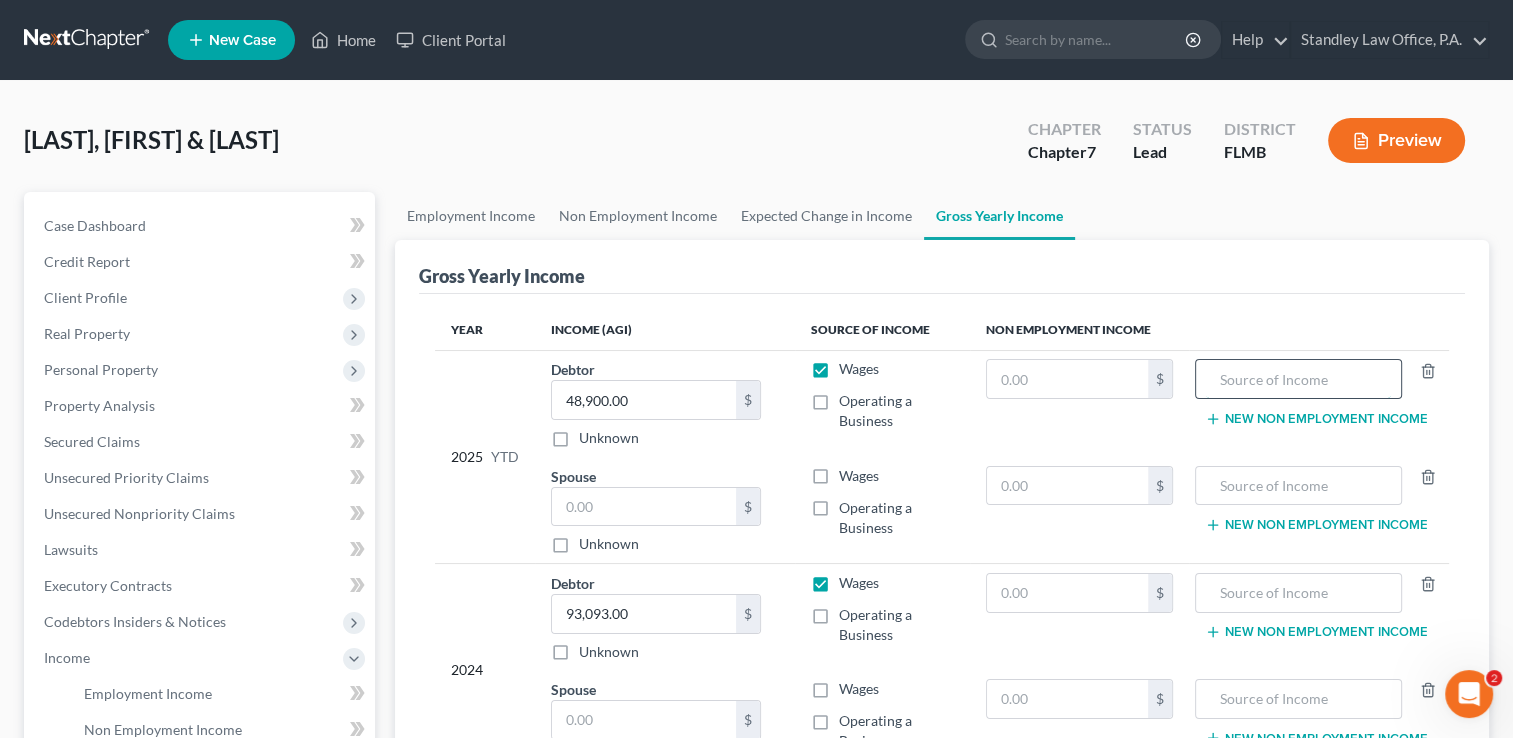 click at bounding box center [1298, 379] 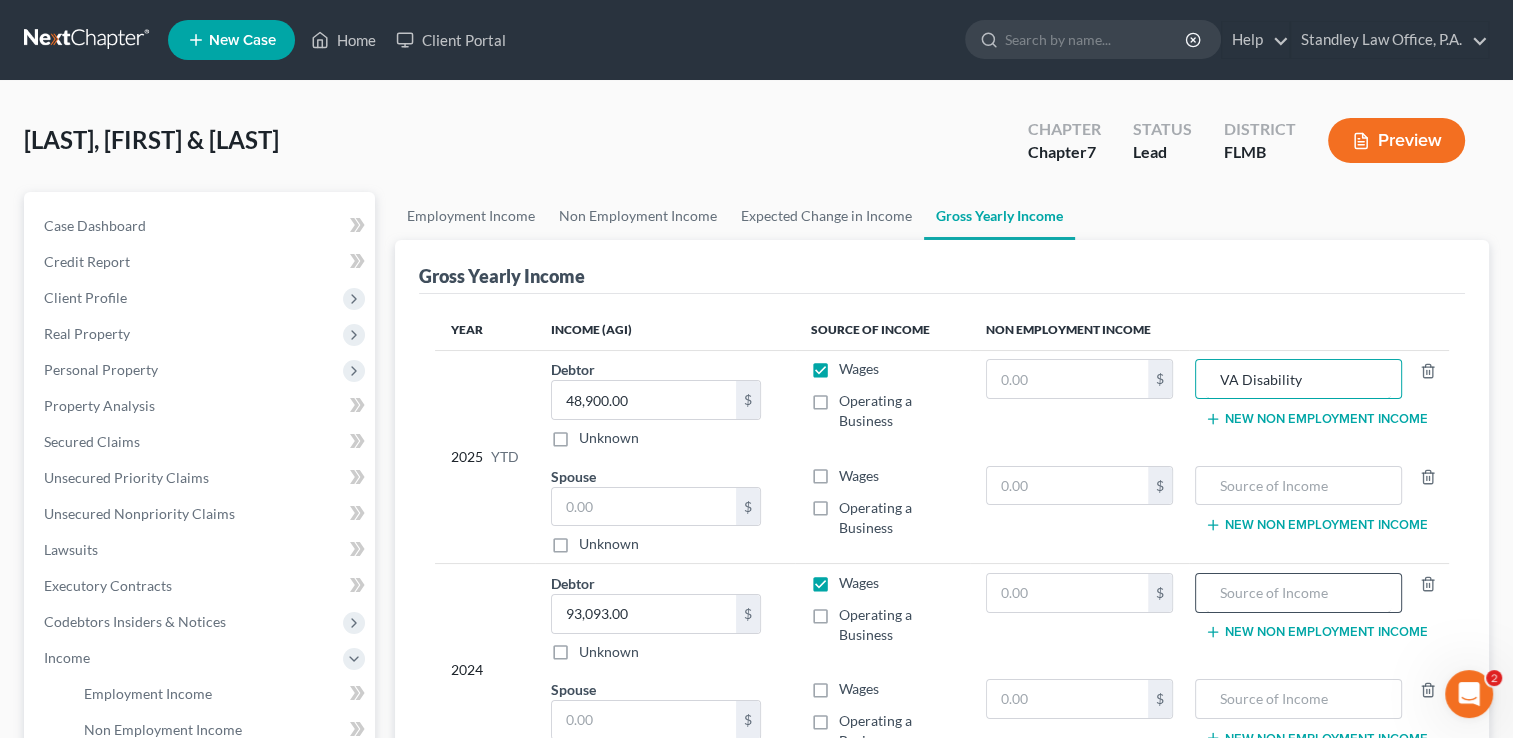 type on "VA Disability" 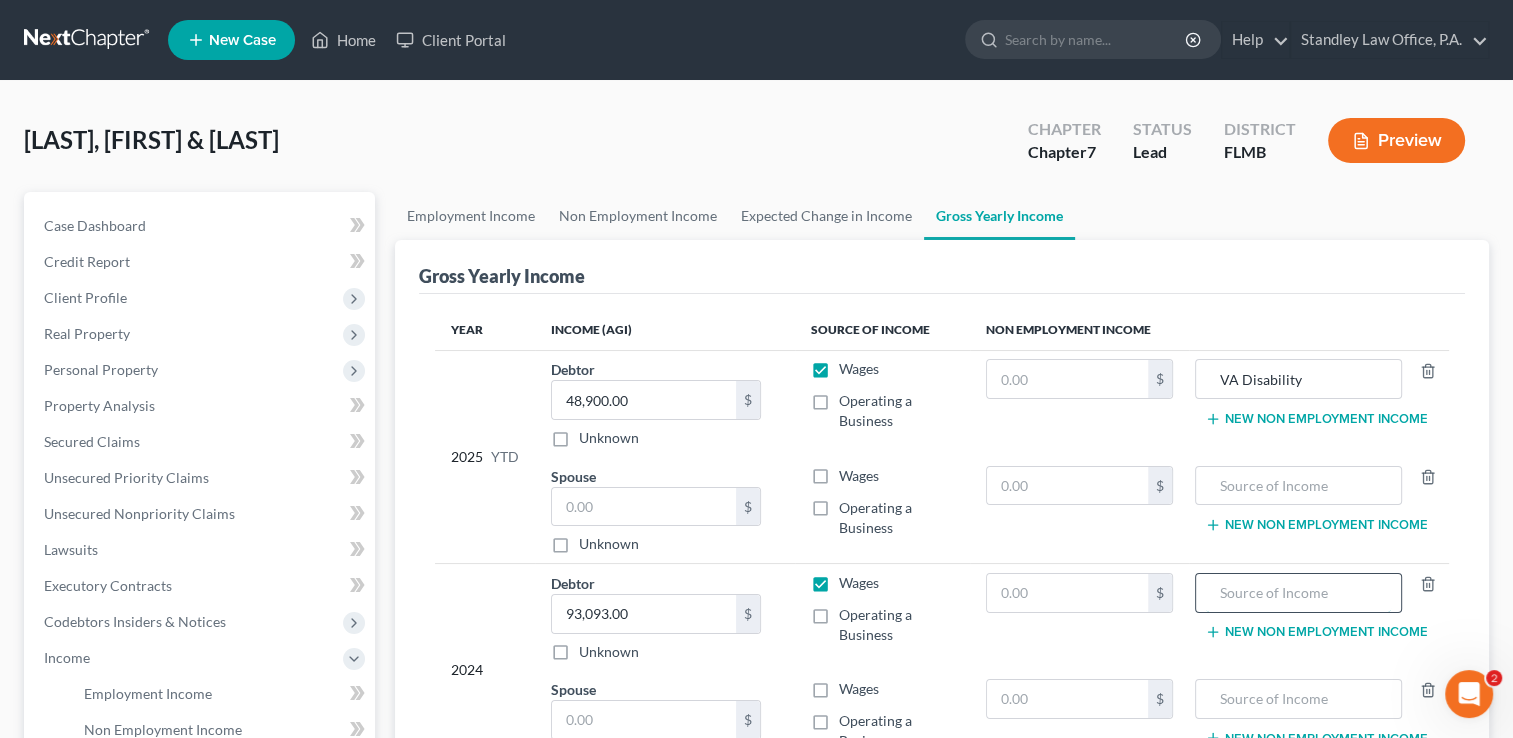 click at bounding box center [1298, 593] 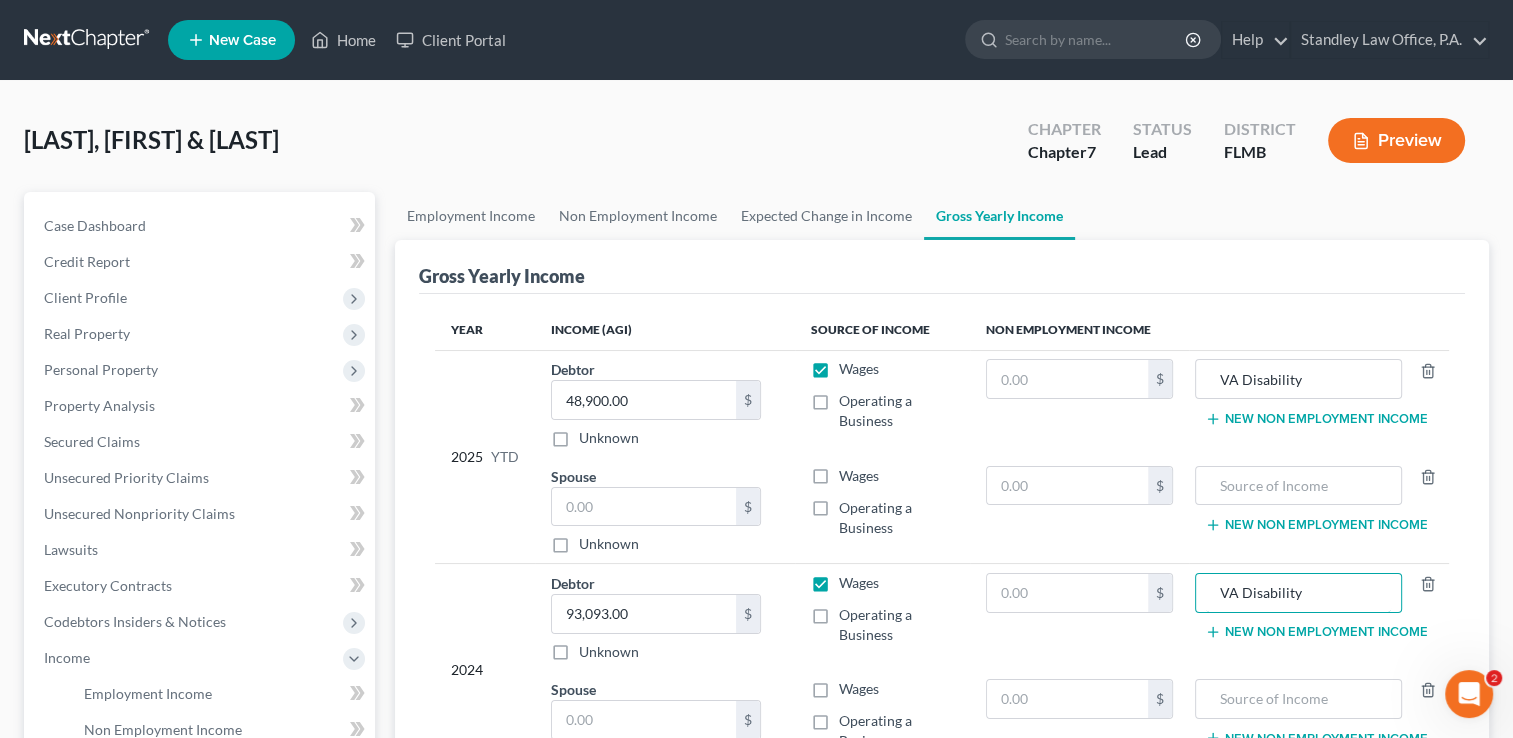 scroll, scrollTop: 467, scrollLeft: 0, axis: vertical 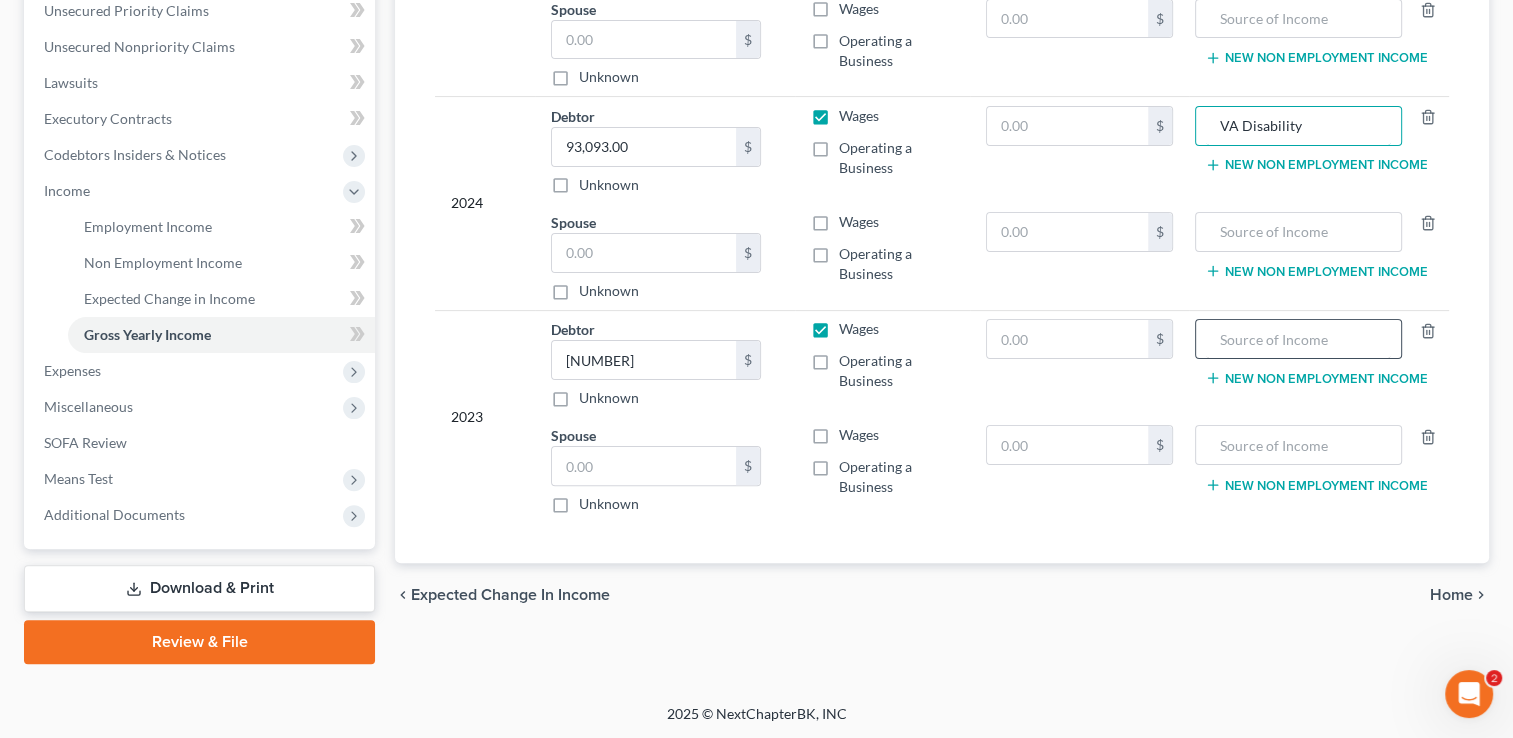 type on "VA Disability" 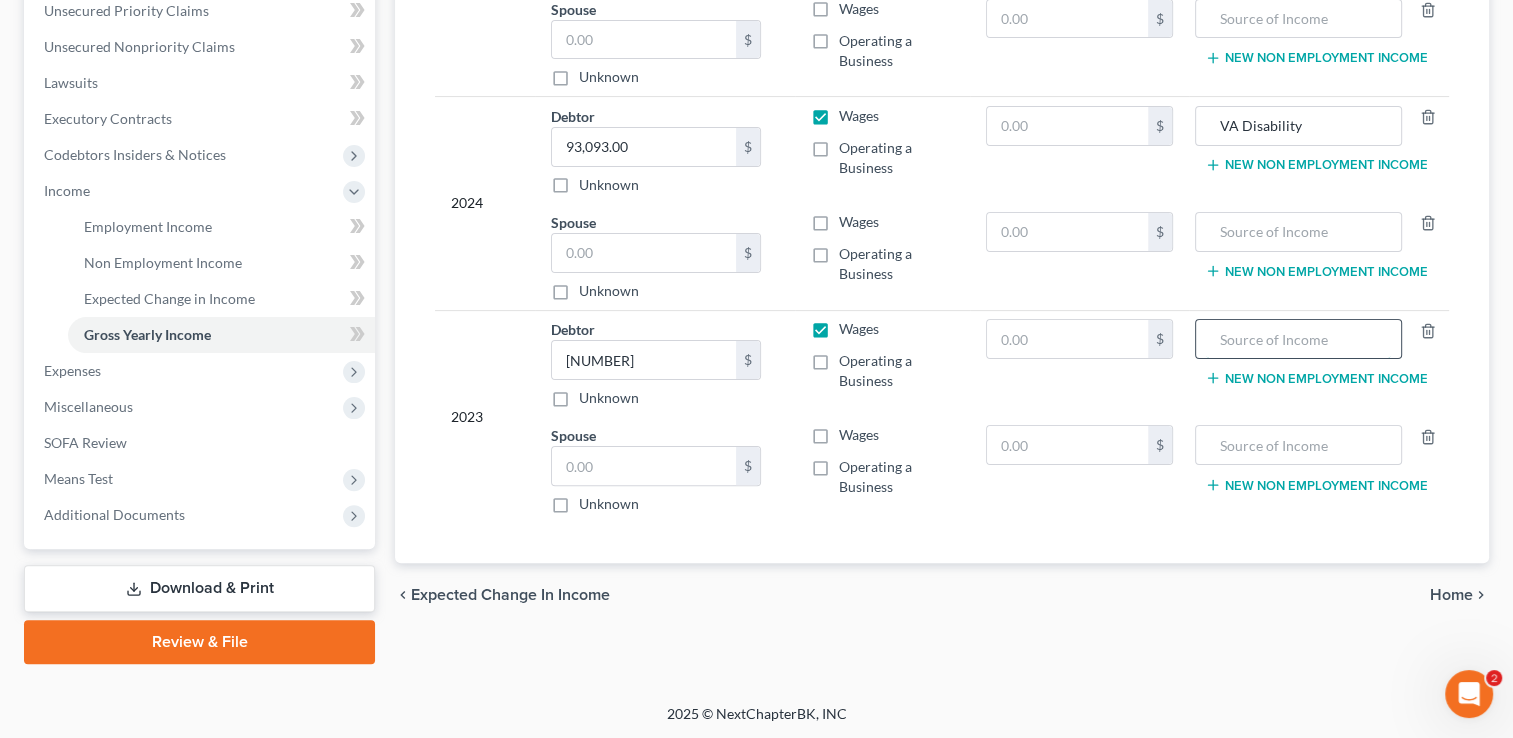 click at bounding box center [1298, 339] 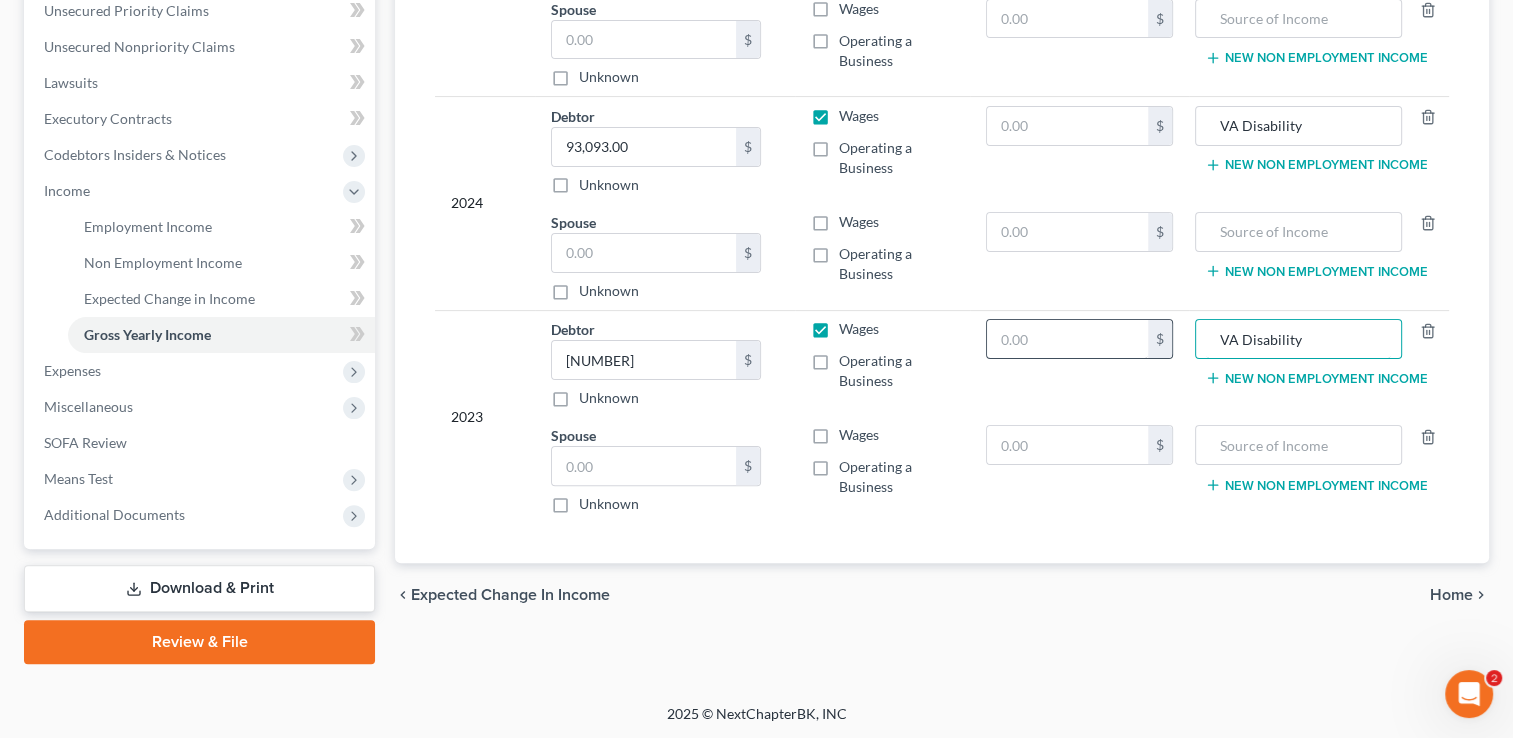 type on "VA Disability" 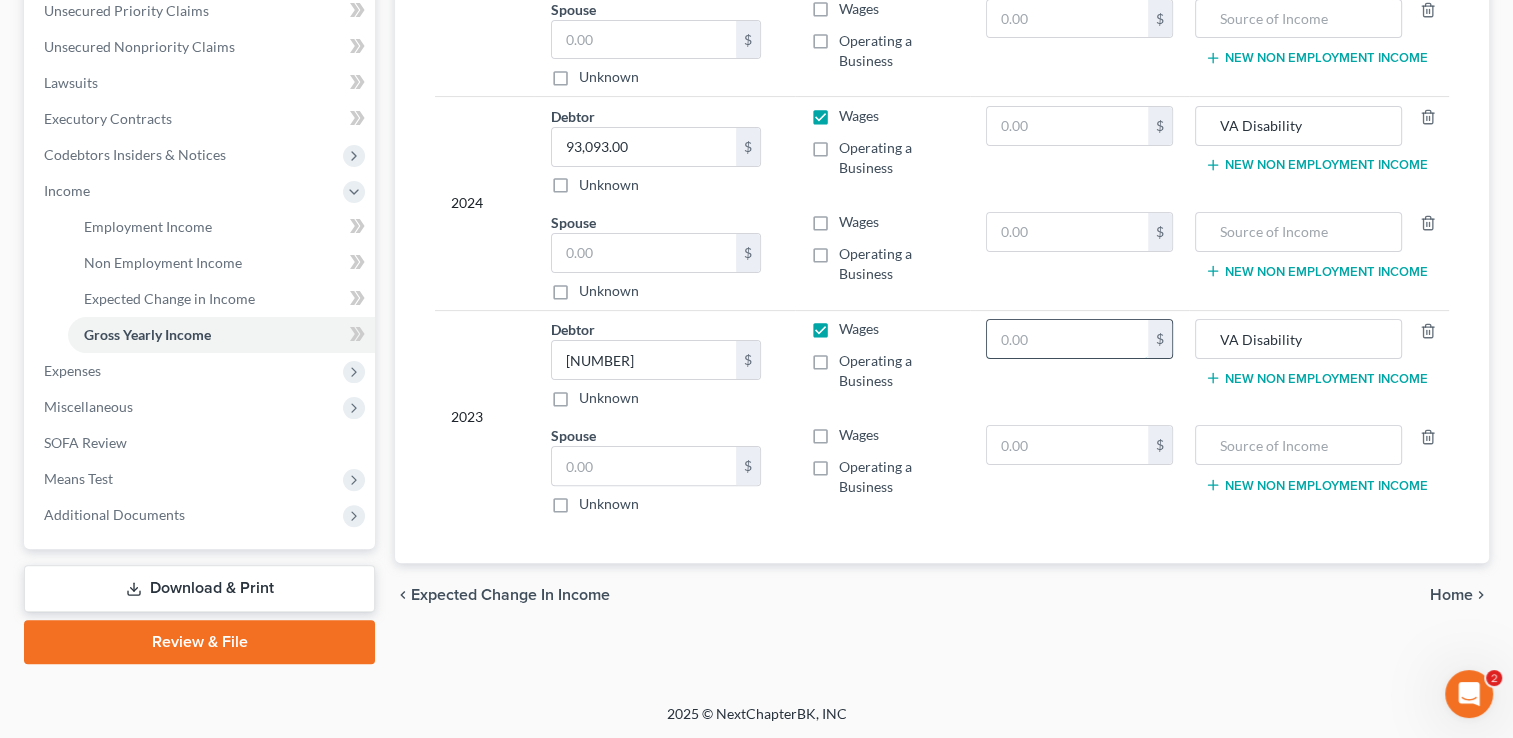 click at bounding box center [1067, 339] 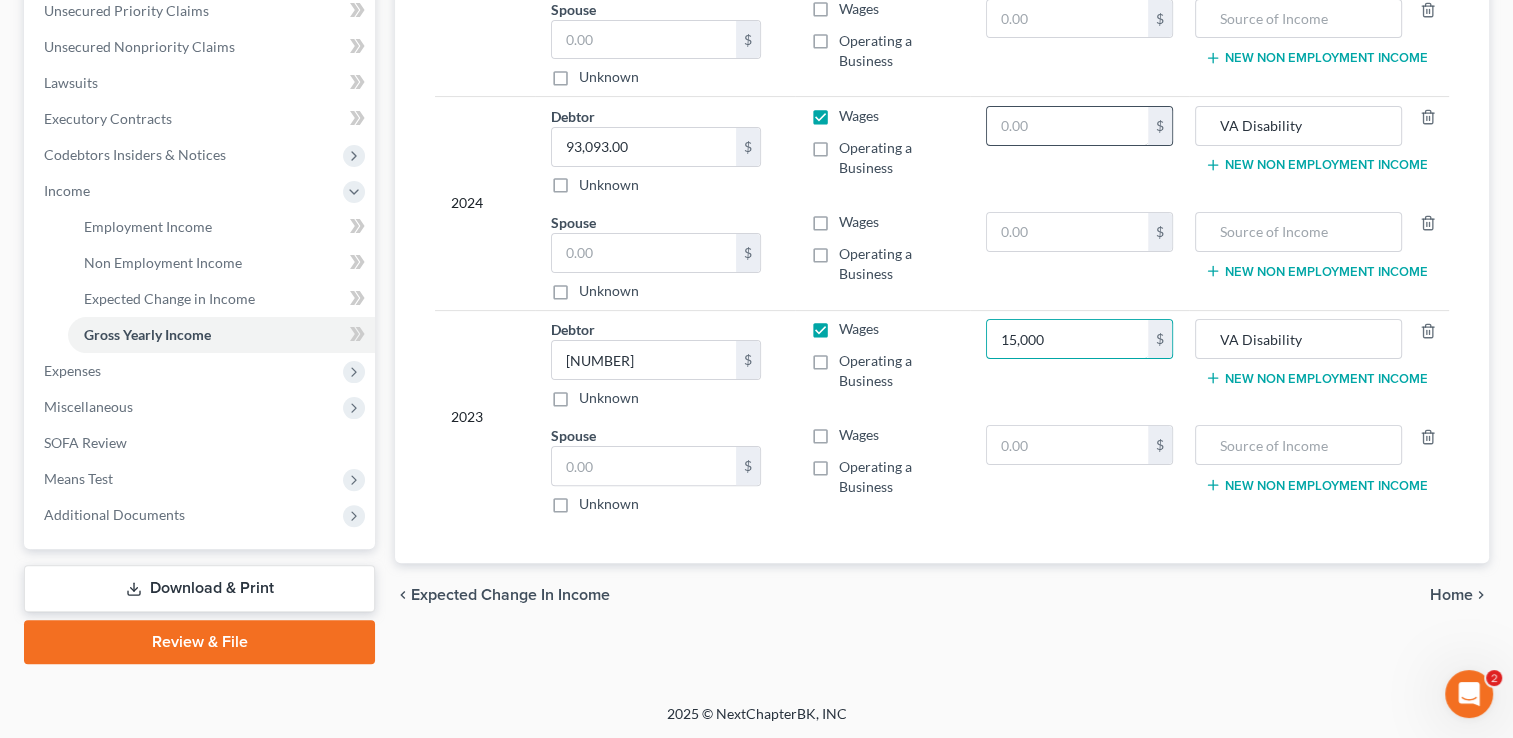 type on "15,000" 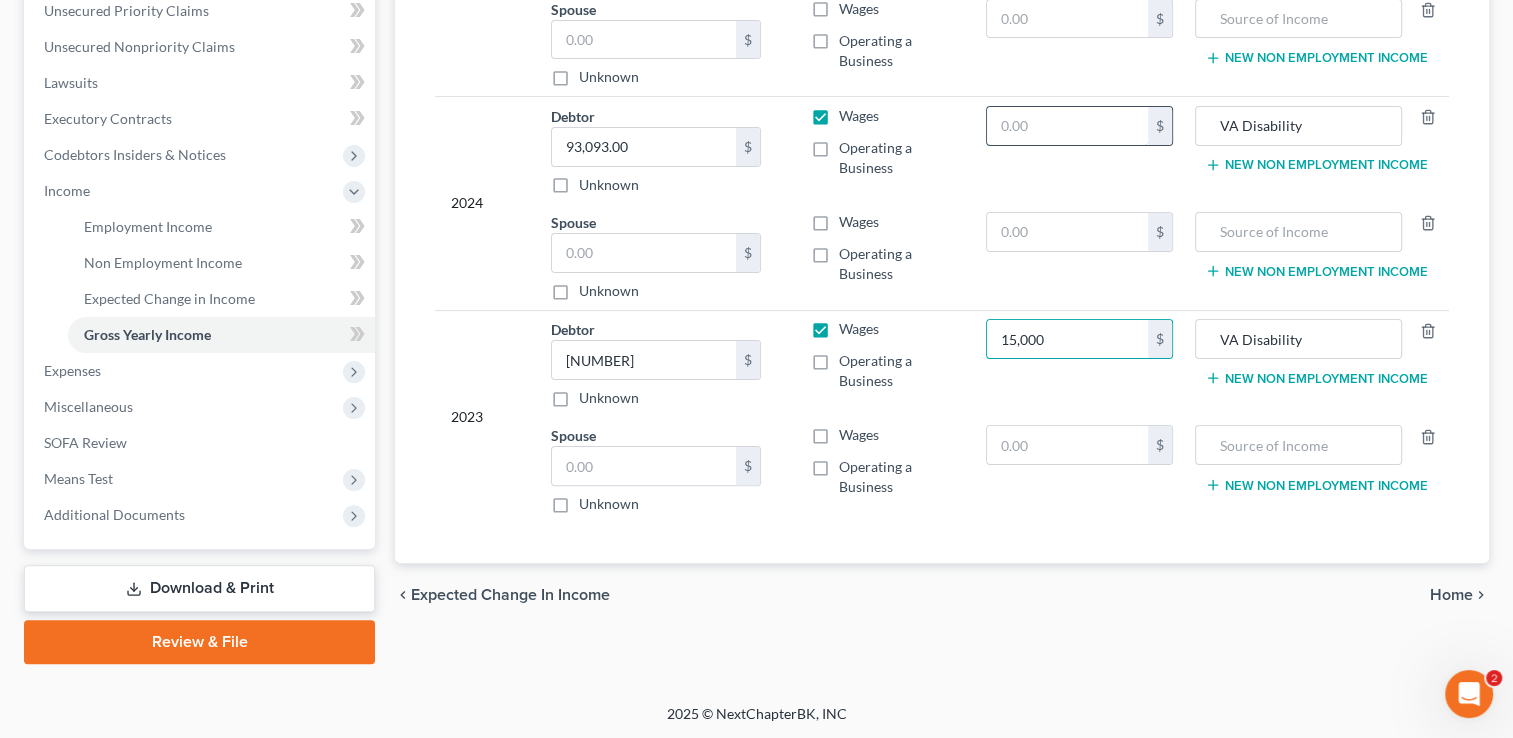 click at bounding box center [1067, 126] 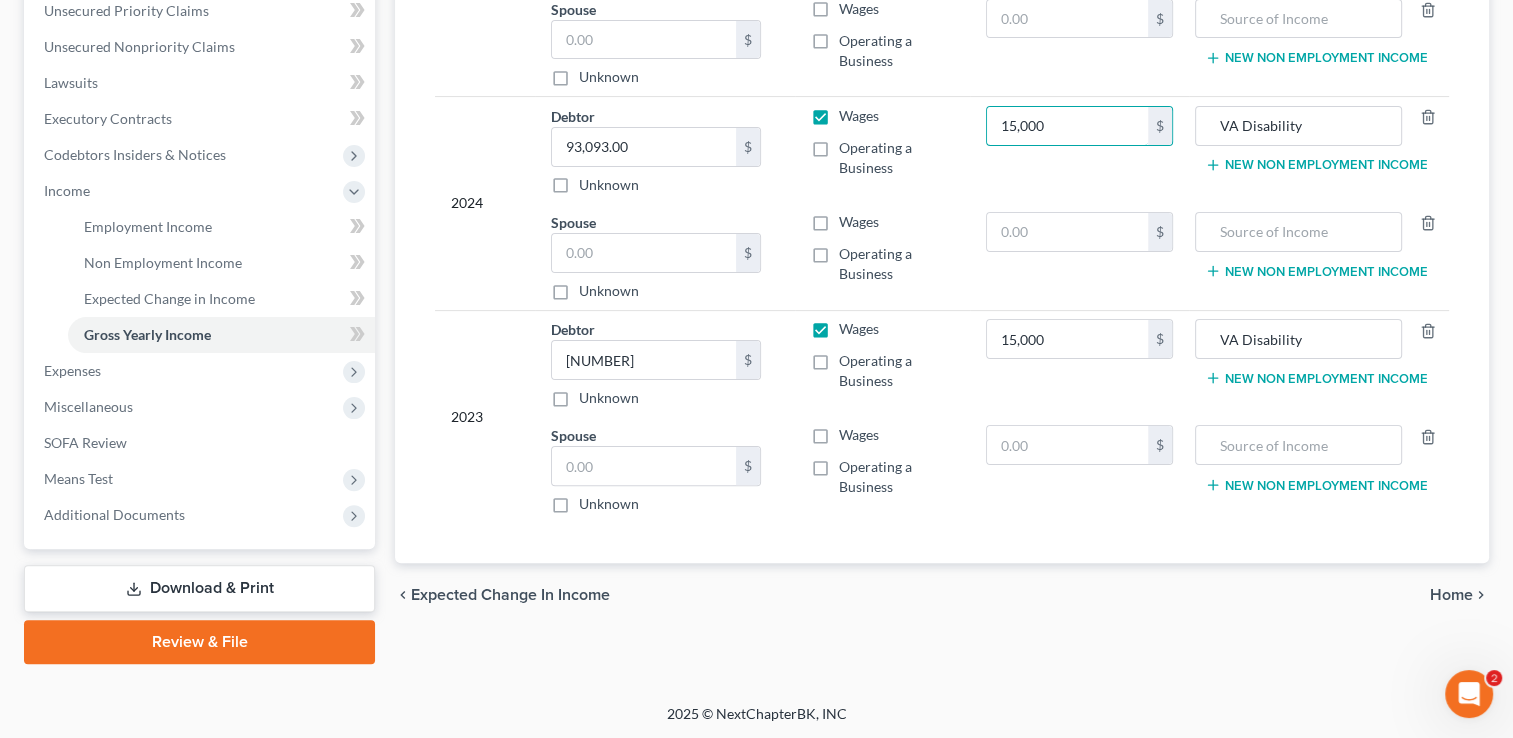 scroll, scrollTop: 0, scrollLeft: 0, axis: both 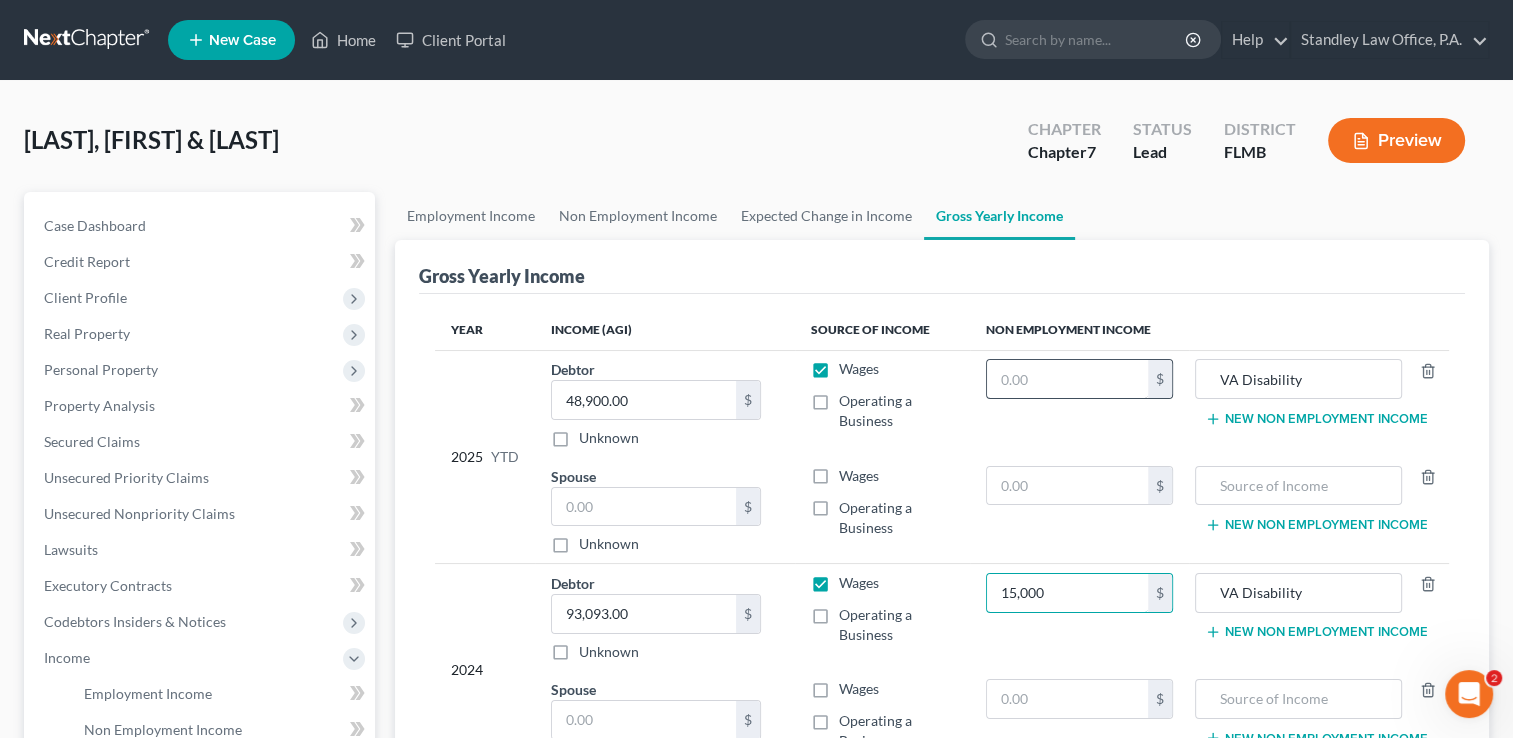type on "15,000" 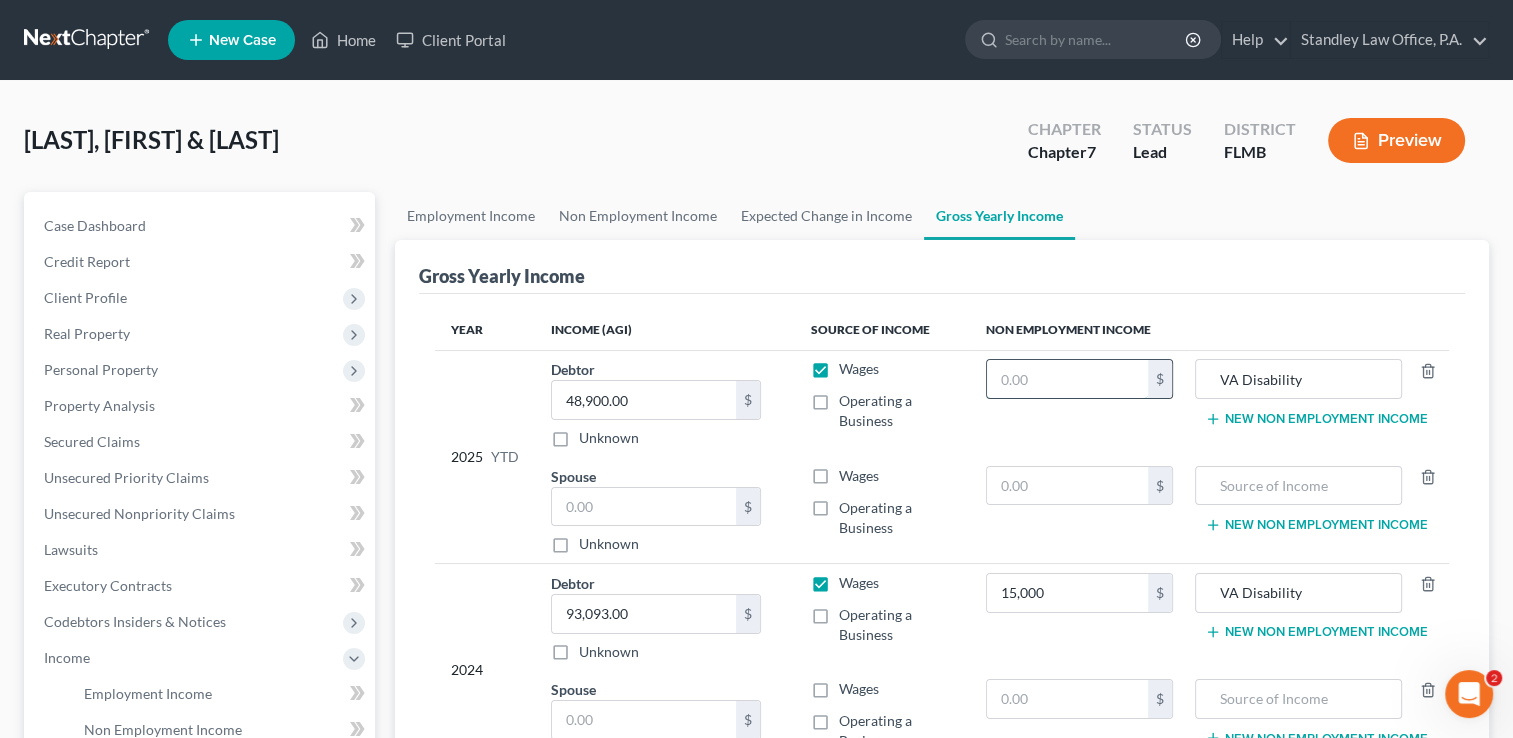click at bounding box center (1067, 379) 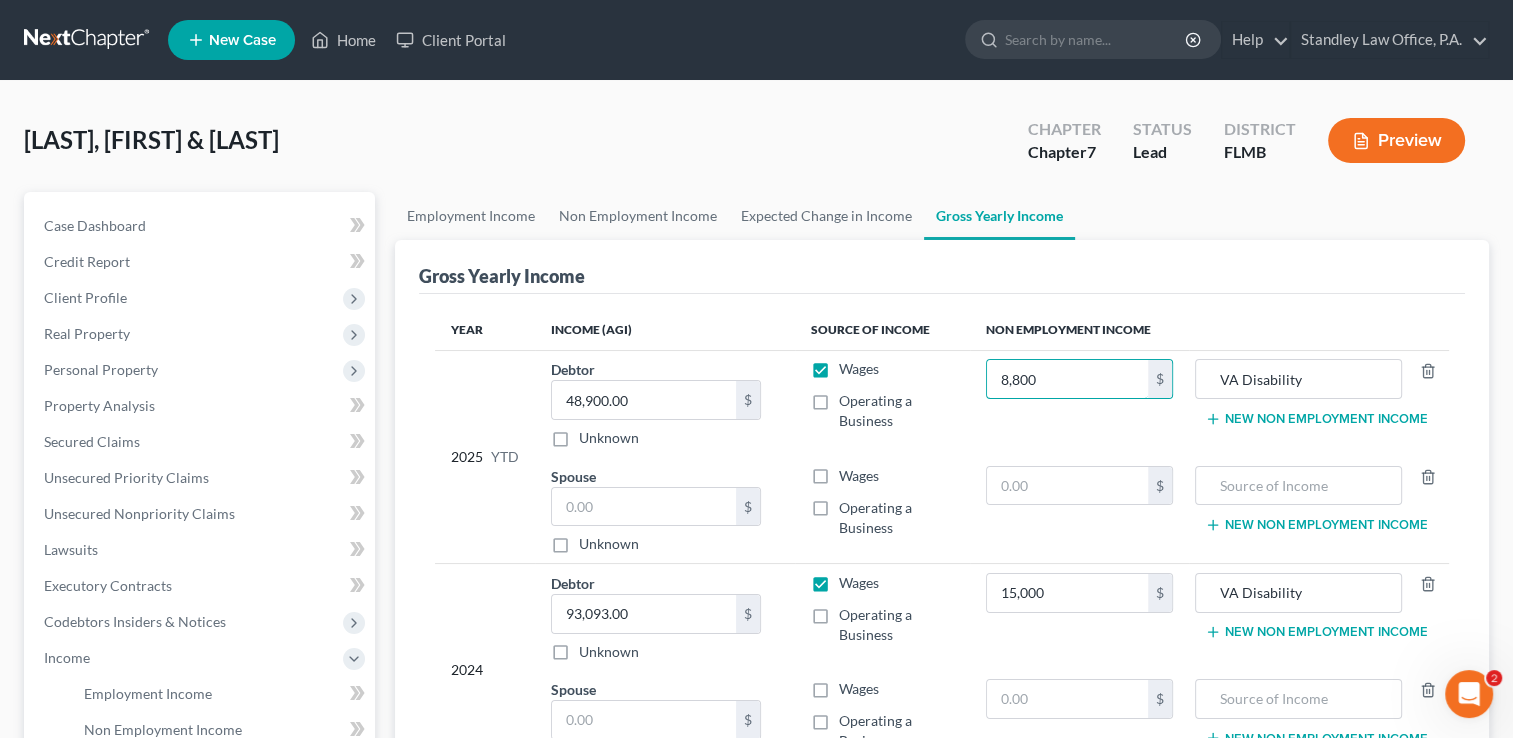 scroll, scrollTop: 467, scrollLeft: 0, axis: vertical 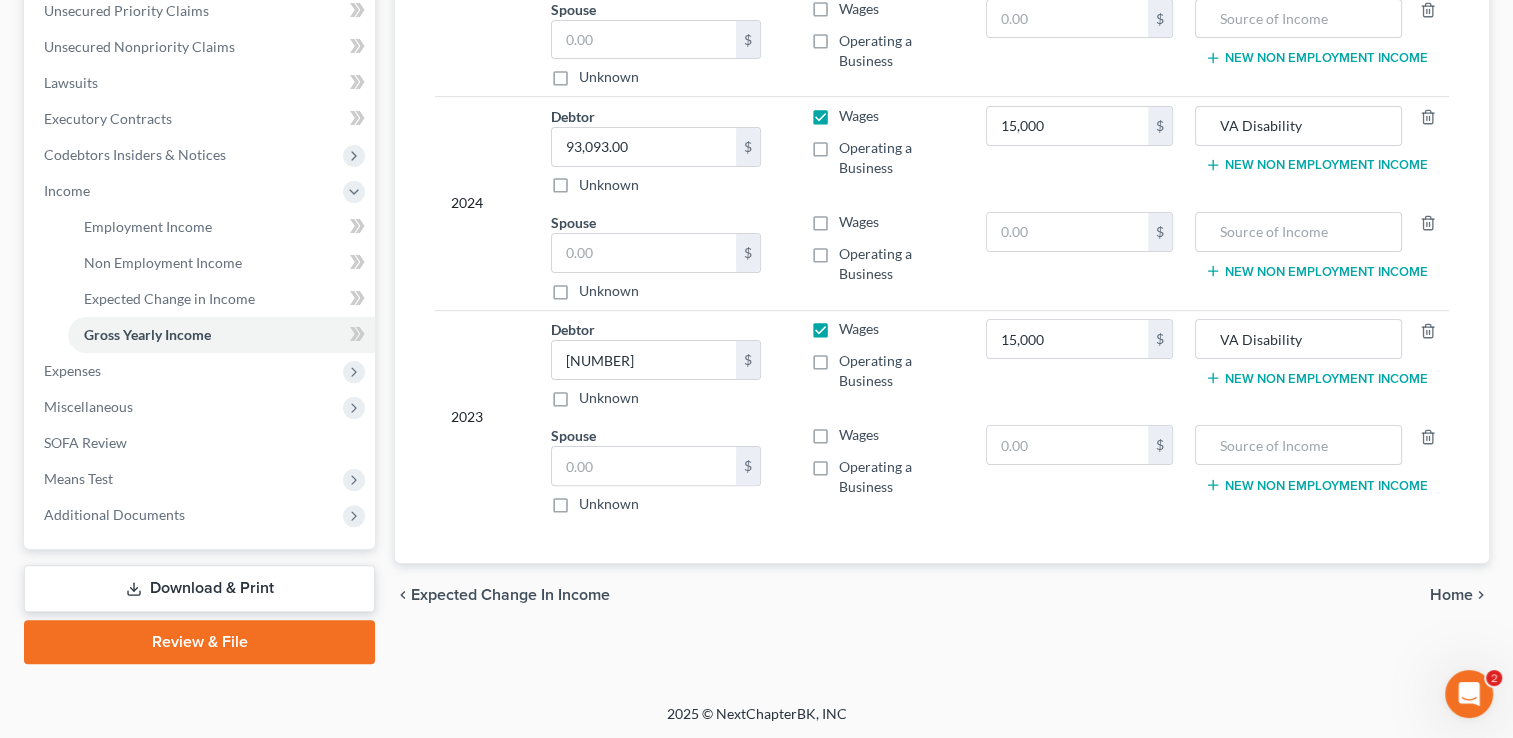 type on "8,800" 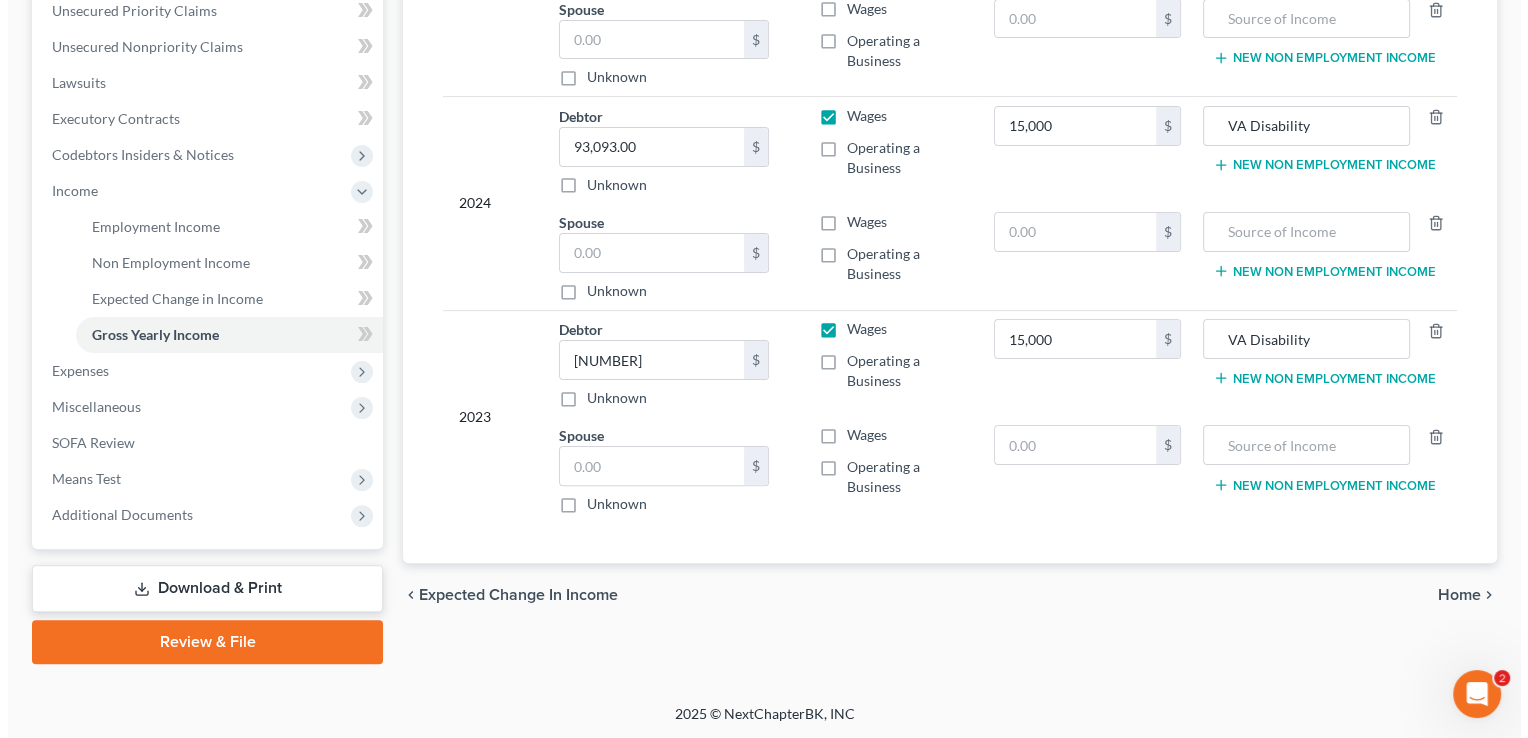 scroll, scrollTop: 0, scrollLeft: 0, axis: both 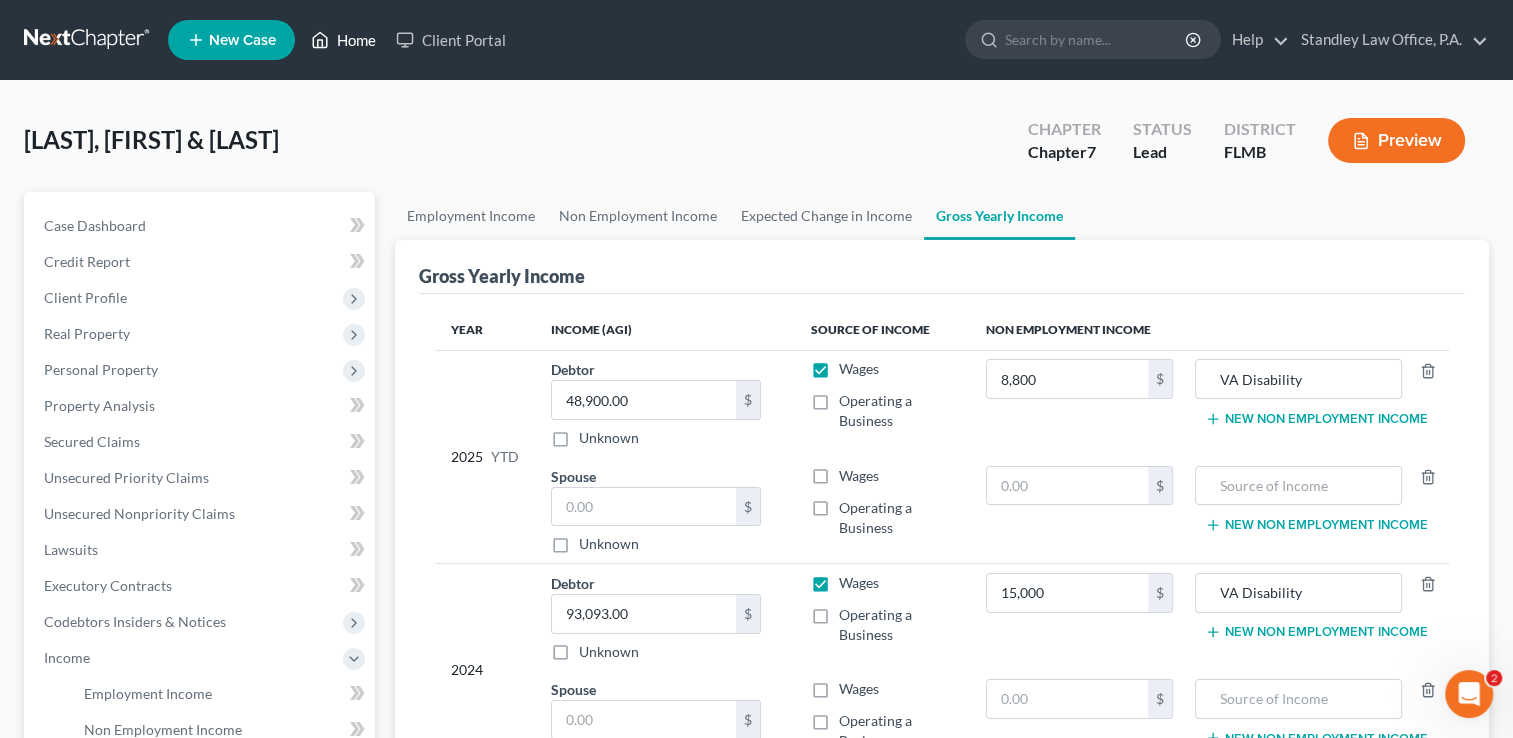 click on "Home" at bounding box center [343, 40] 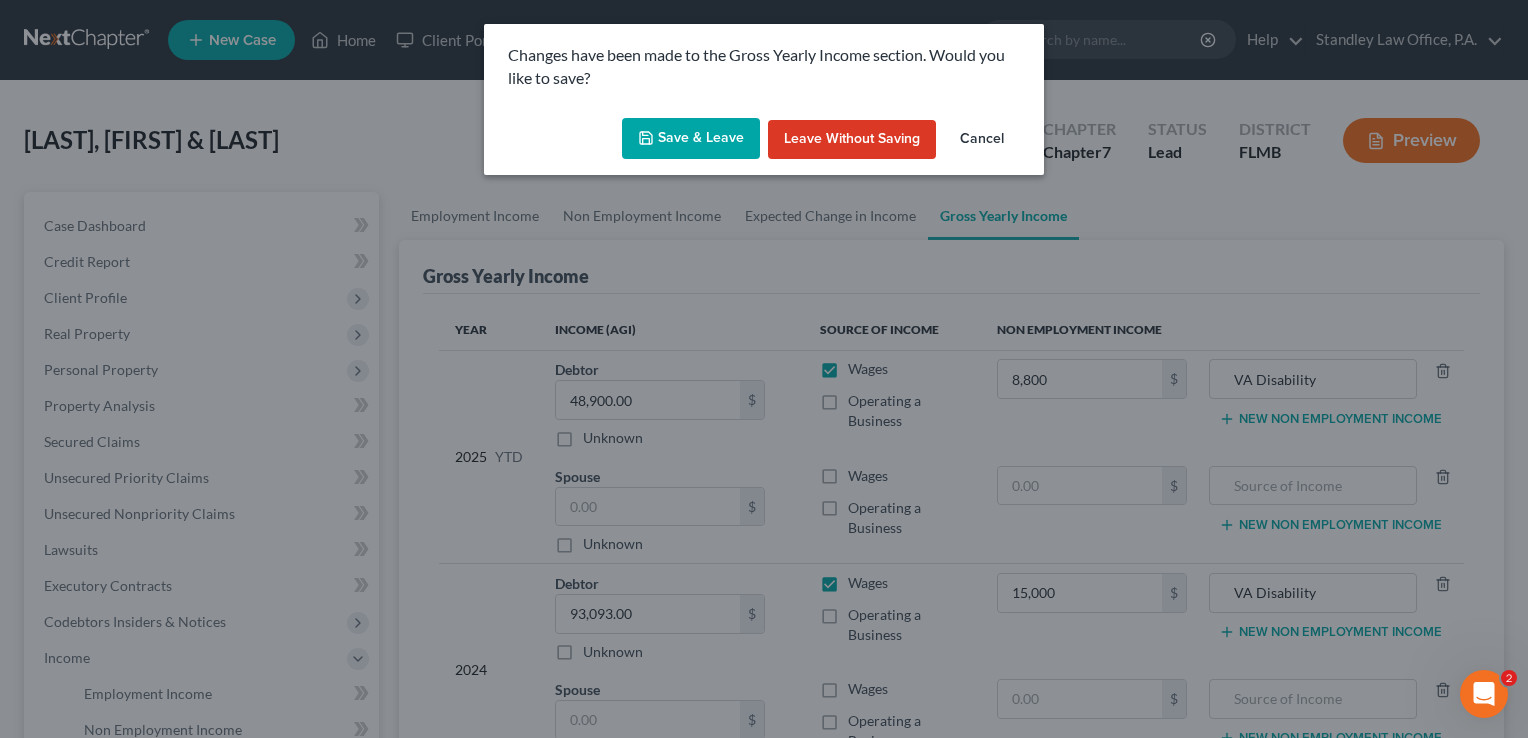 click on "Save & Leave" at bounding box center [691, 139] 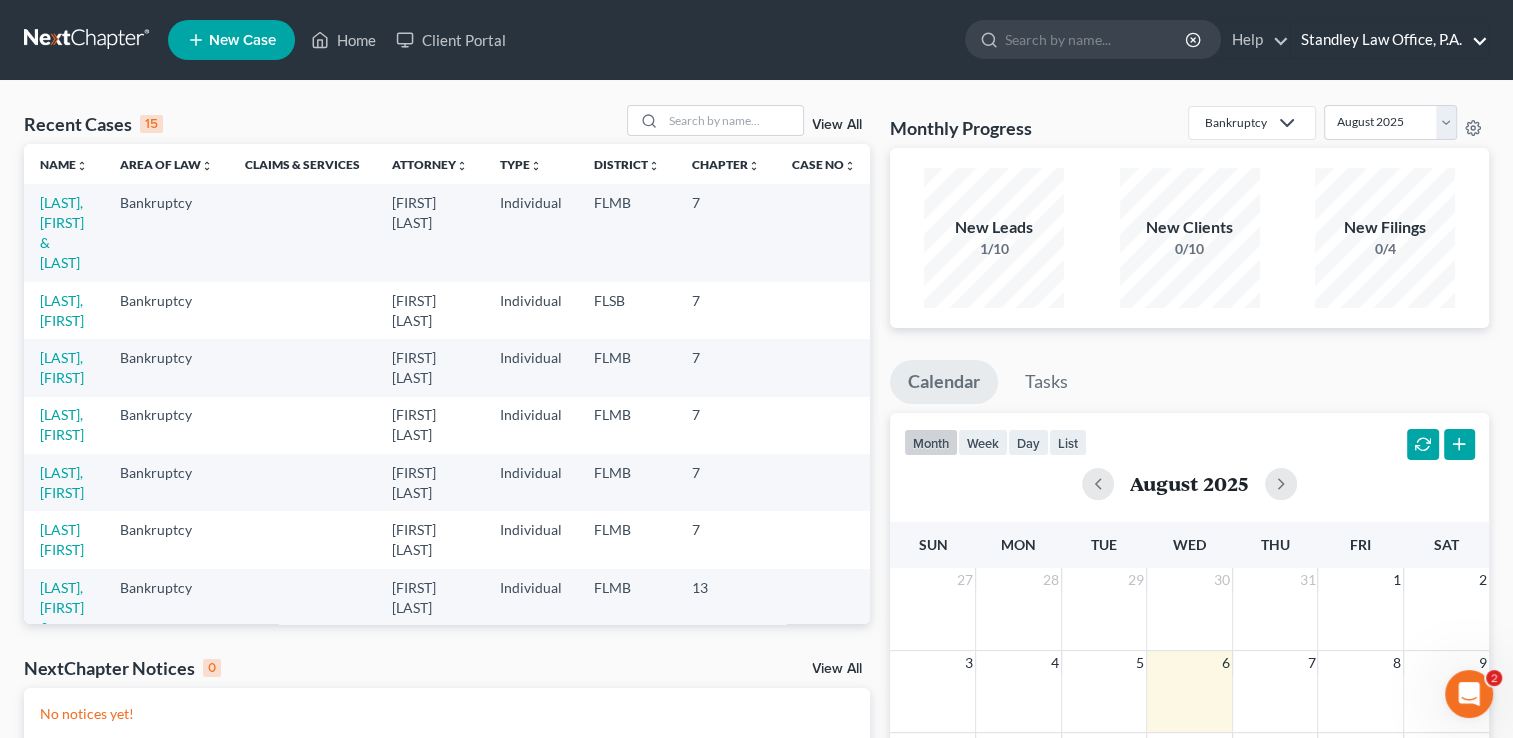 click on "Standley Law Office, P.A." at bounding box center [1389, 40] 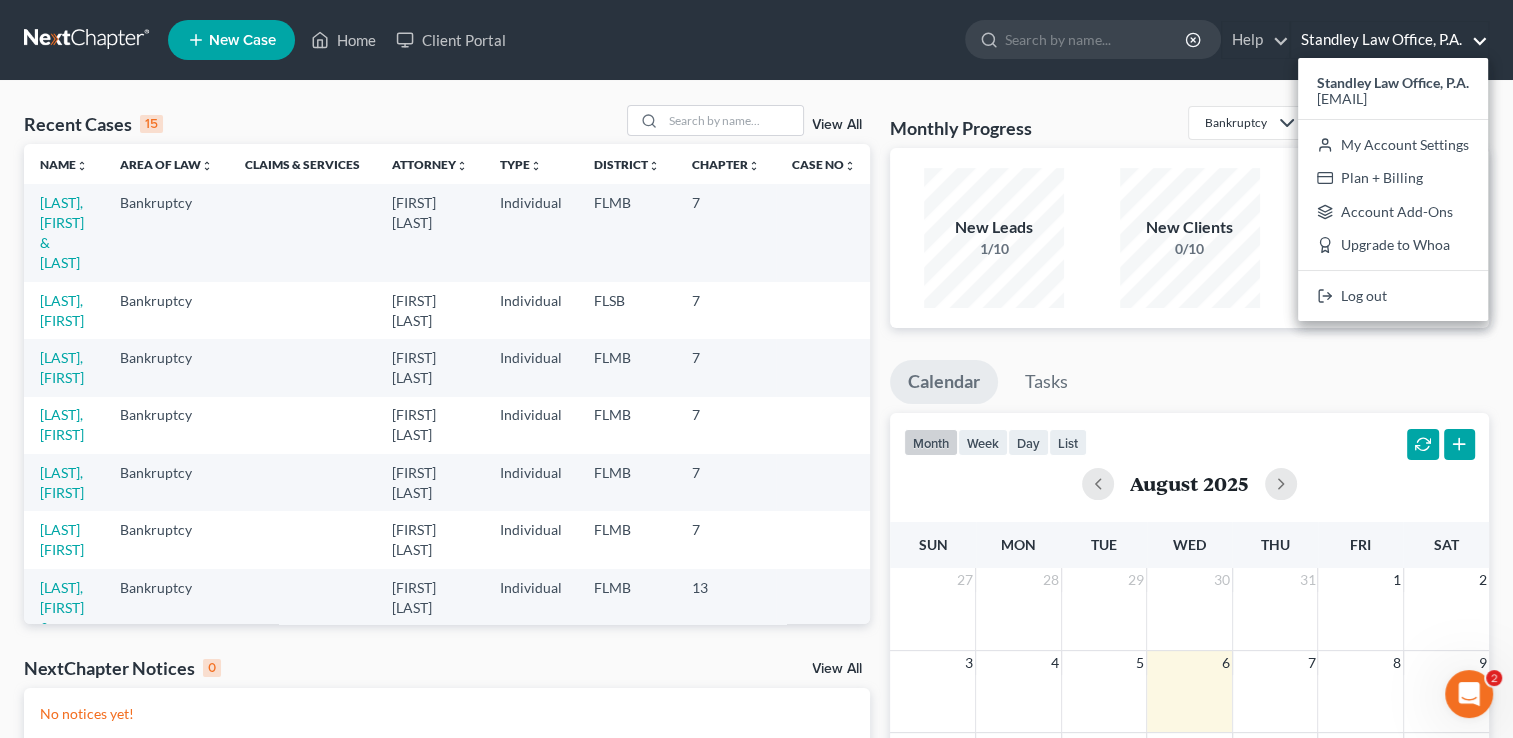click on "Standley Law Office, P.A." at bounding box center (1389, 40) 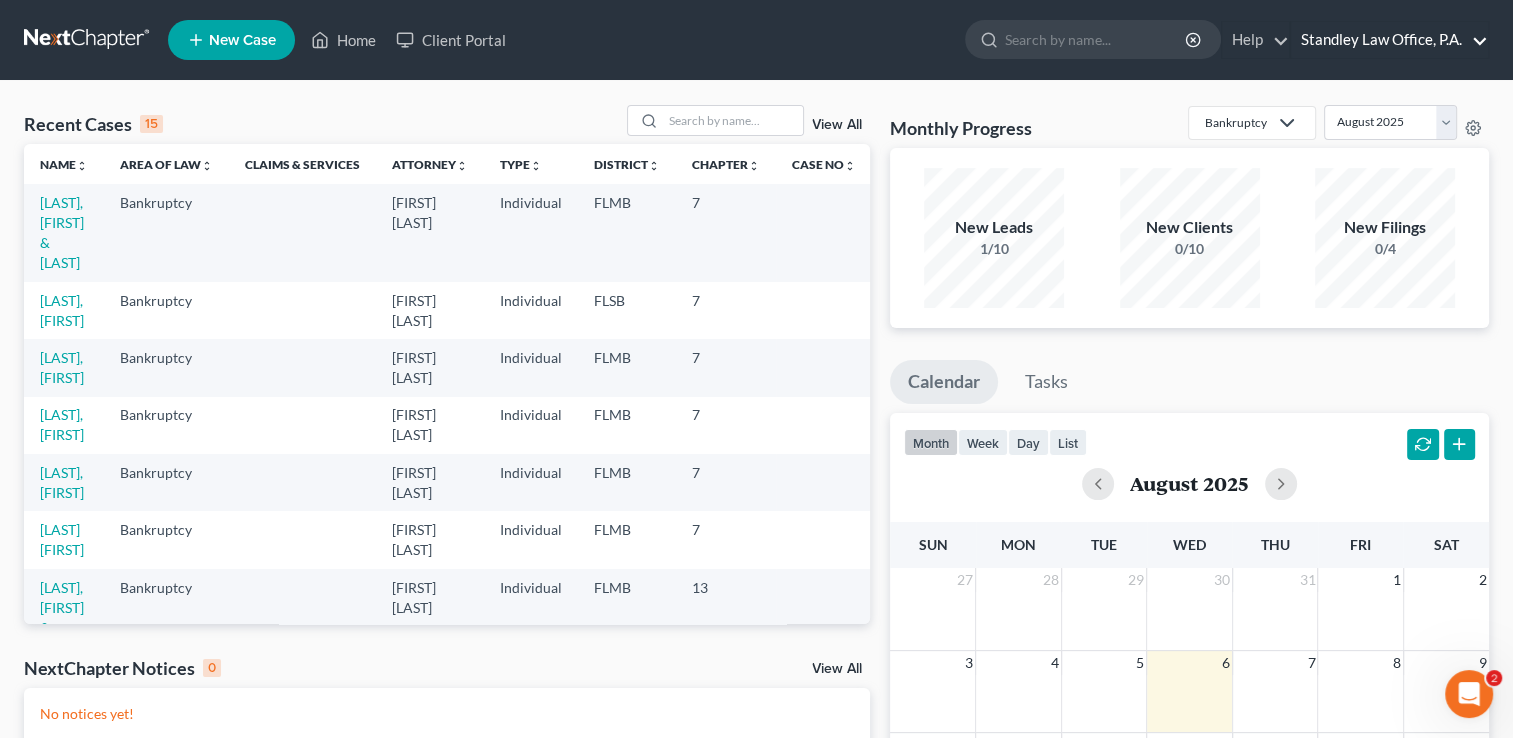 click on "Standley Law Office, P.A." at bounding box center (1389, 40) 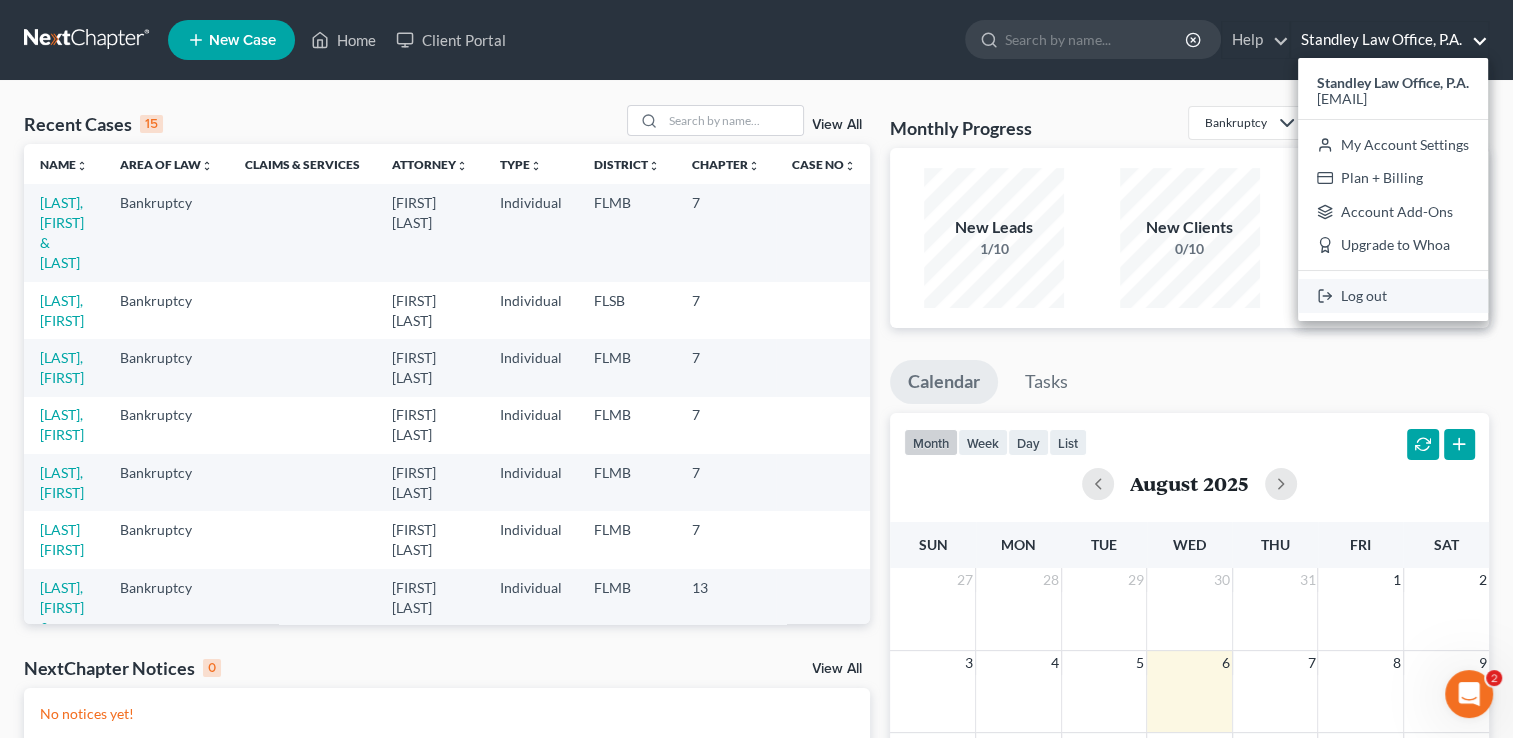 click on "Log out" at bounding box center [1393, 296] 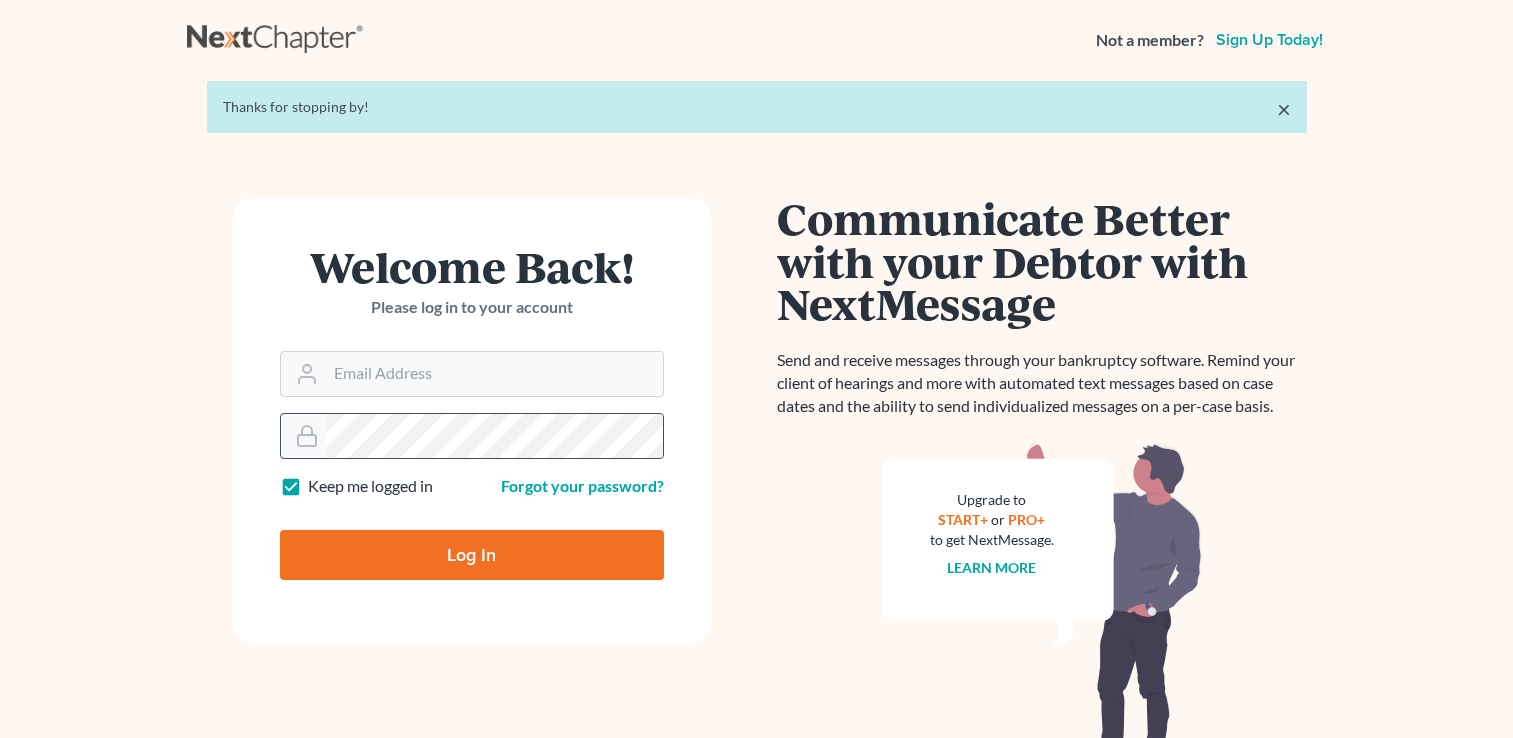 scroll, scrollTop: 0, scrollLeft: 0, axis: both 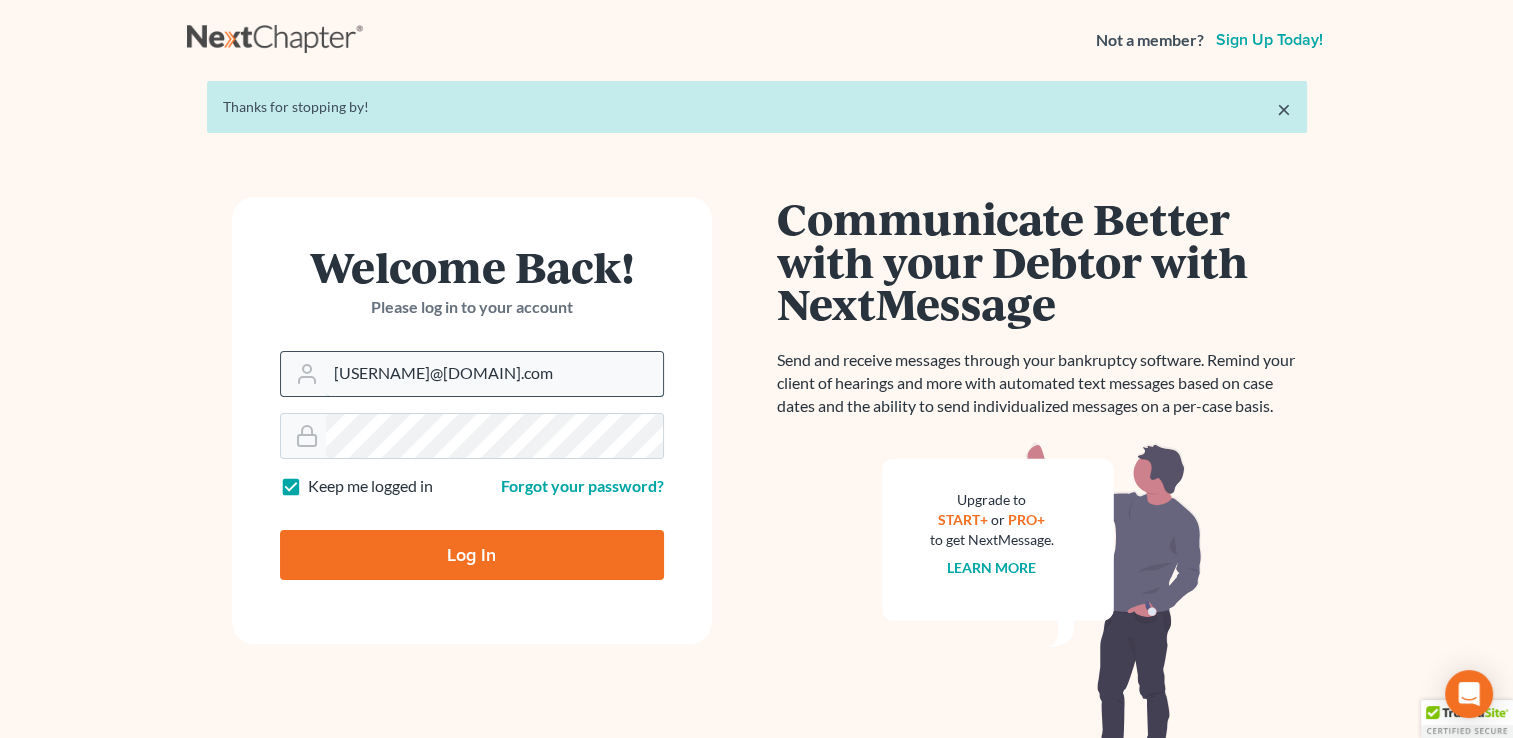 click on "[USERNAME]@[DOMAIN].com" at bounding box center (494, 374) 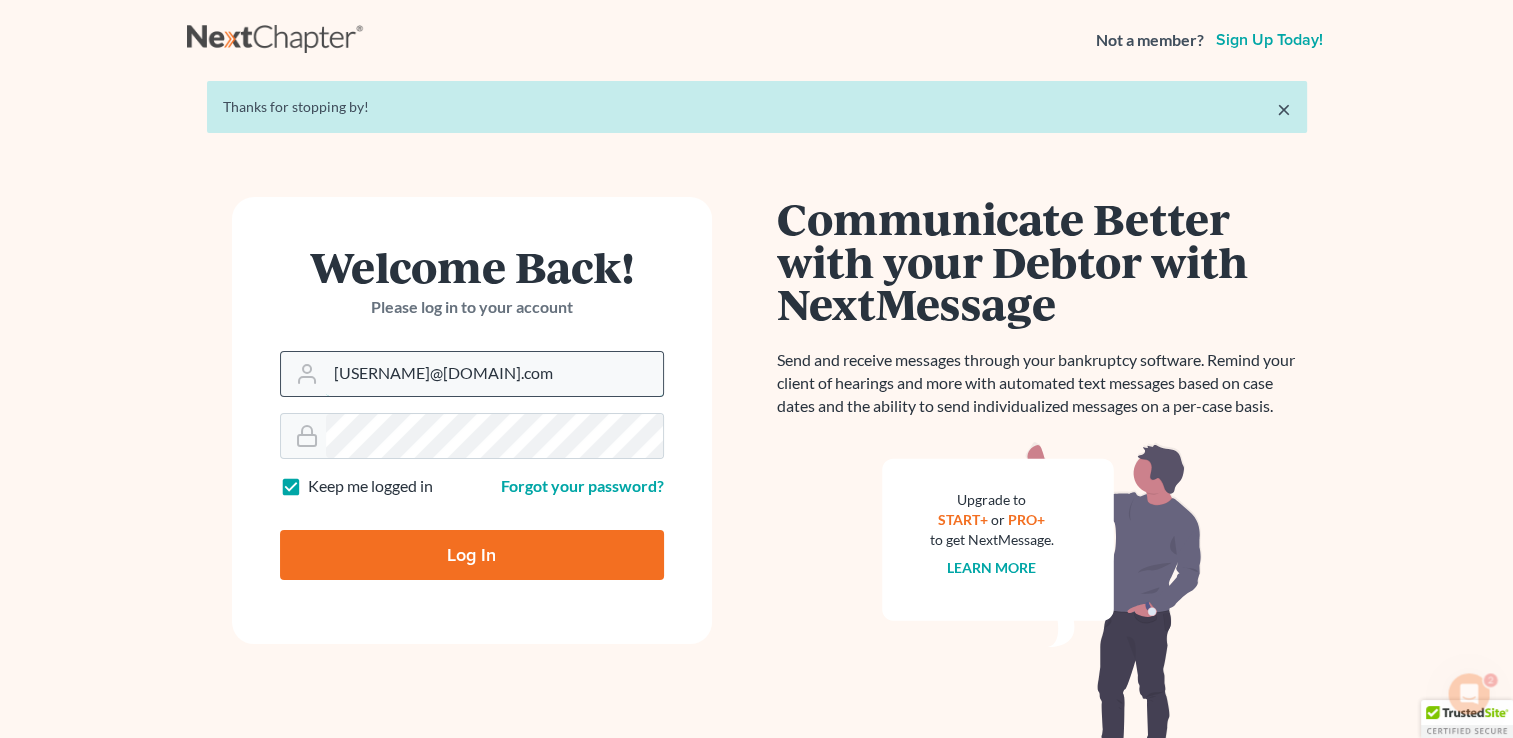 scroll, scrollTop: 0, scrollLeft: 0, axis: both 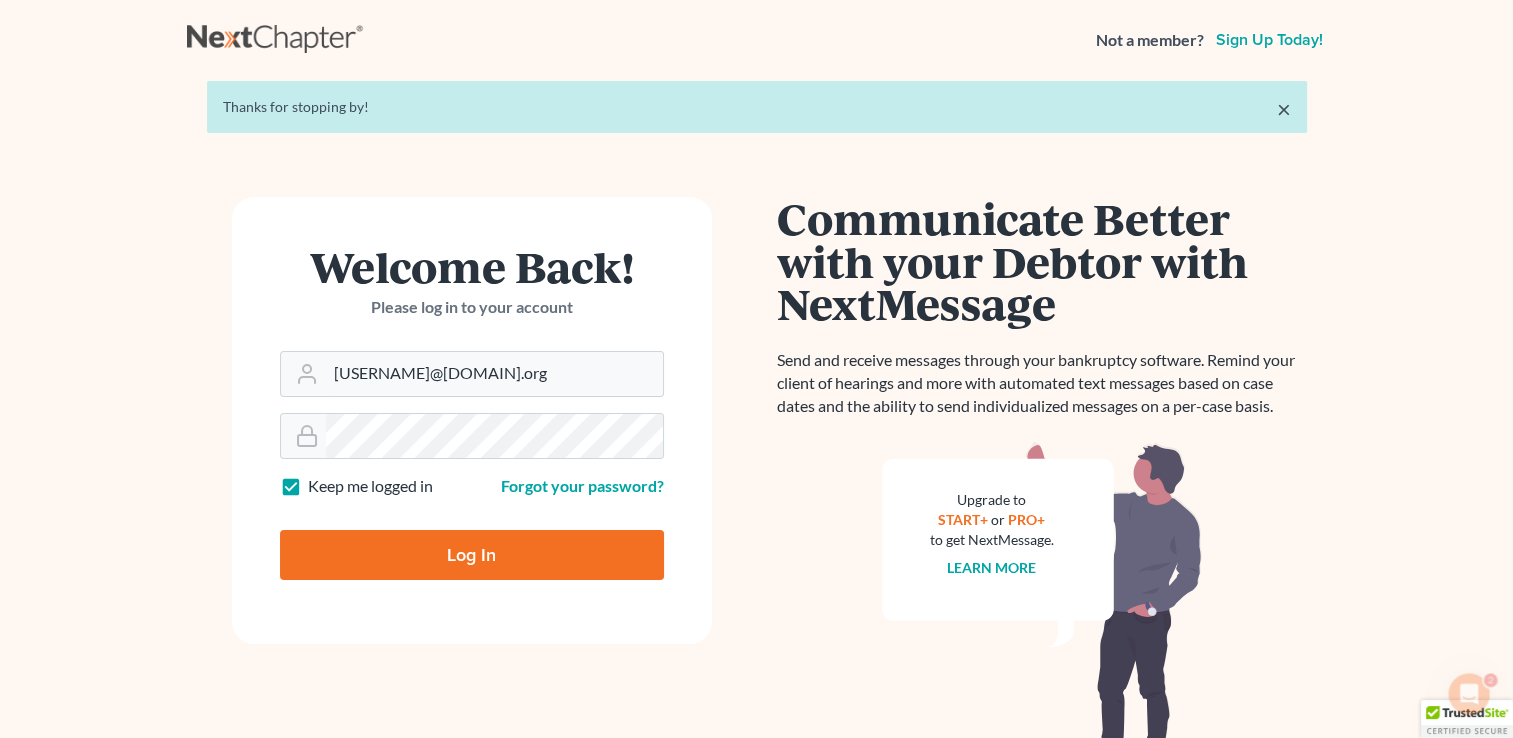 click on "Log In" at bounding box center (472, 555) 